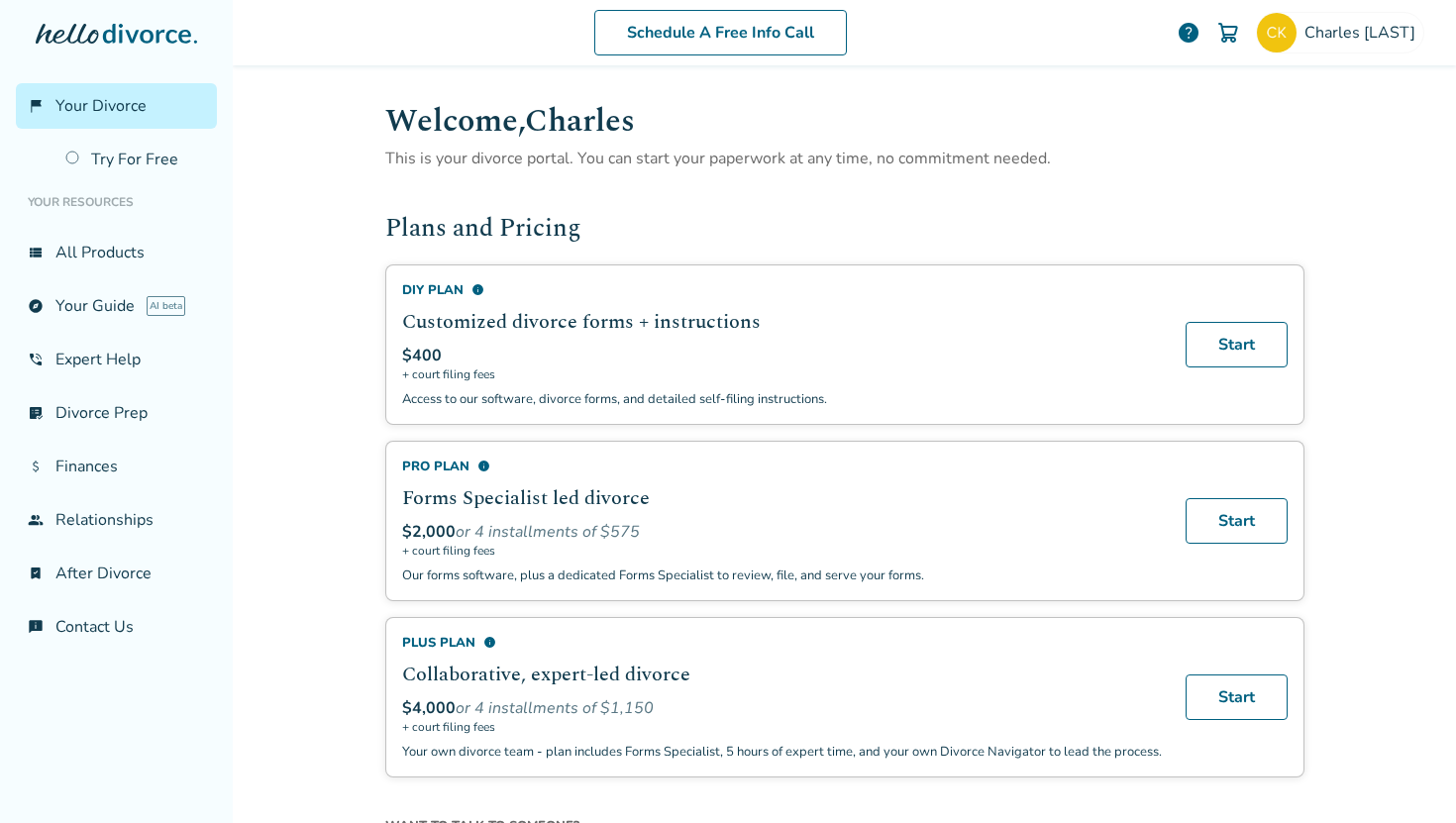 scroll, scrollTop: 0, scrollLeft: 0, axis: both 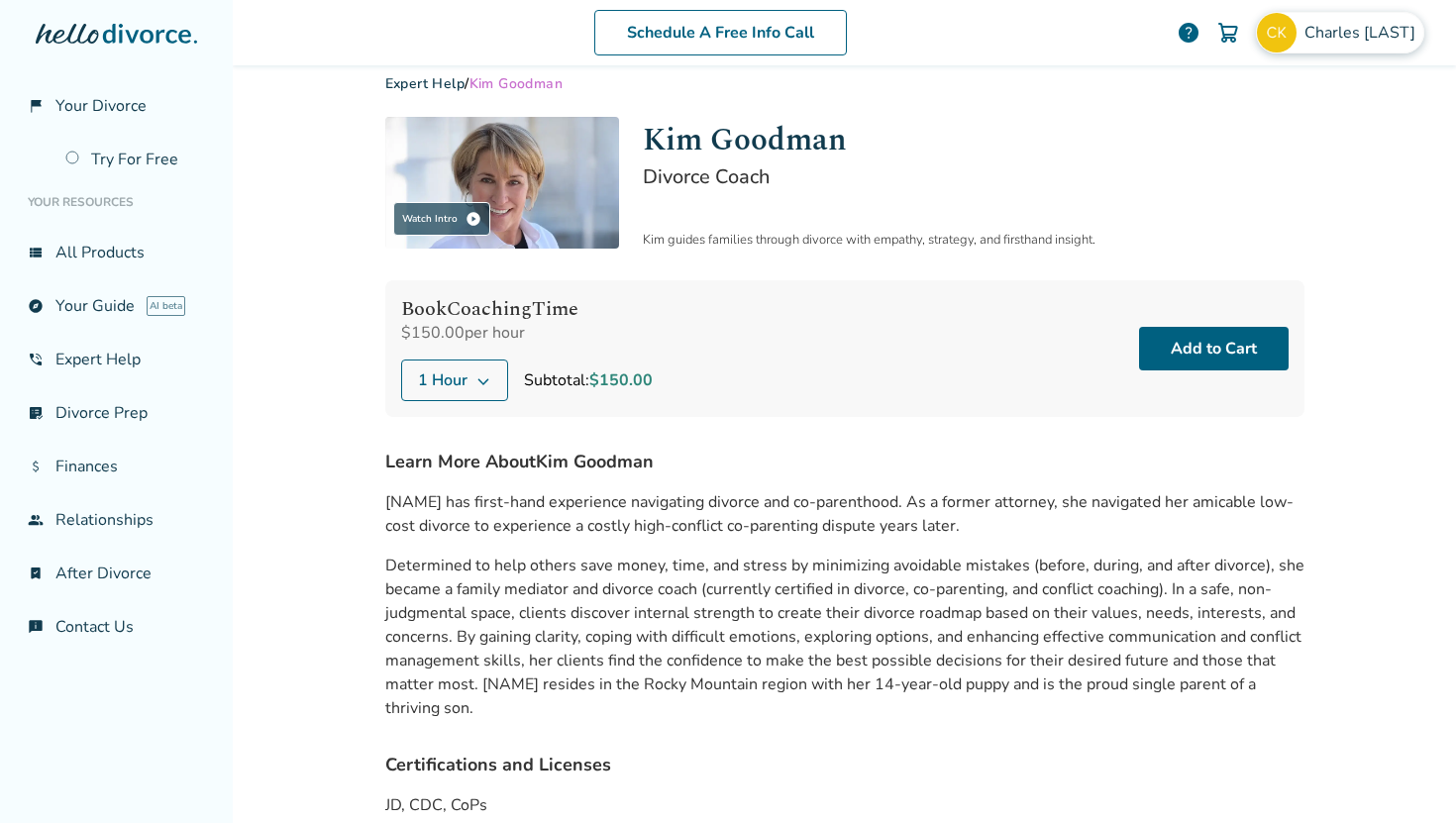 click on "Charles   Kesslering" at bounding box center (1340, 33) 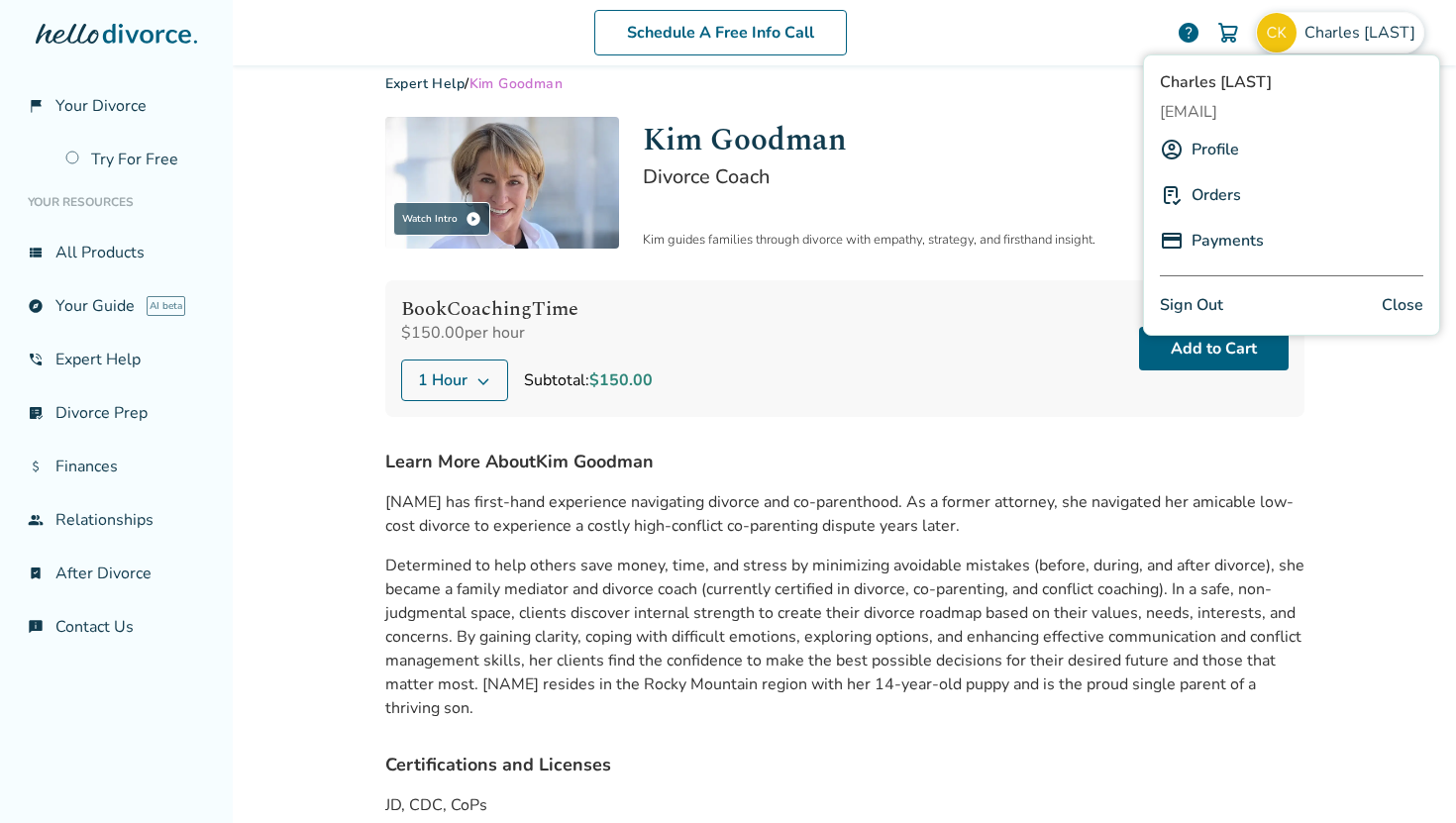 click on "Profile" at bounding box center (1215, 150) 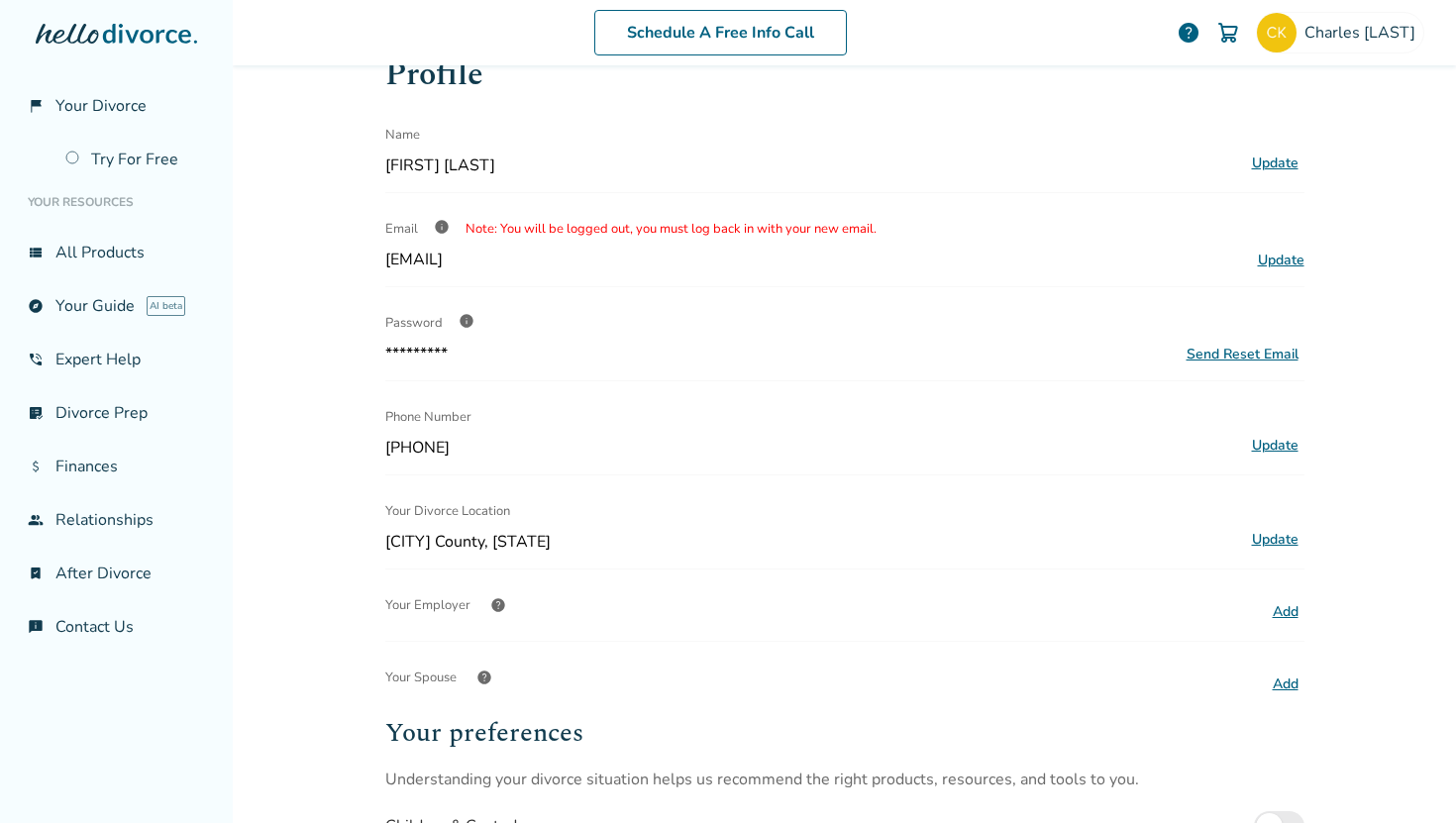 scroll, scrollTop: 48, scrollLeft: 0, axis: vertical 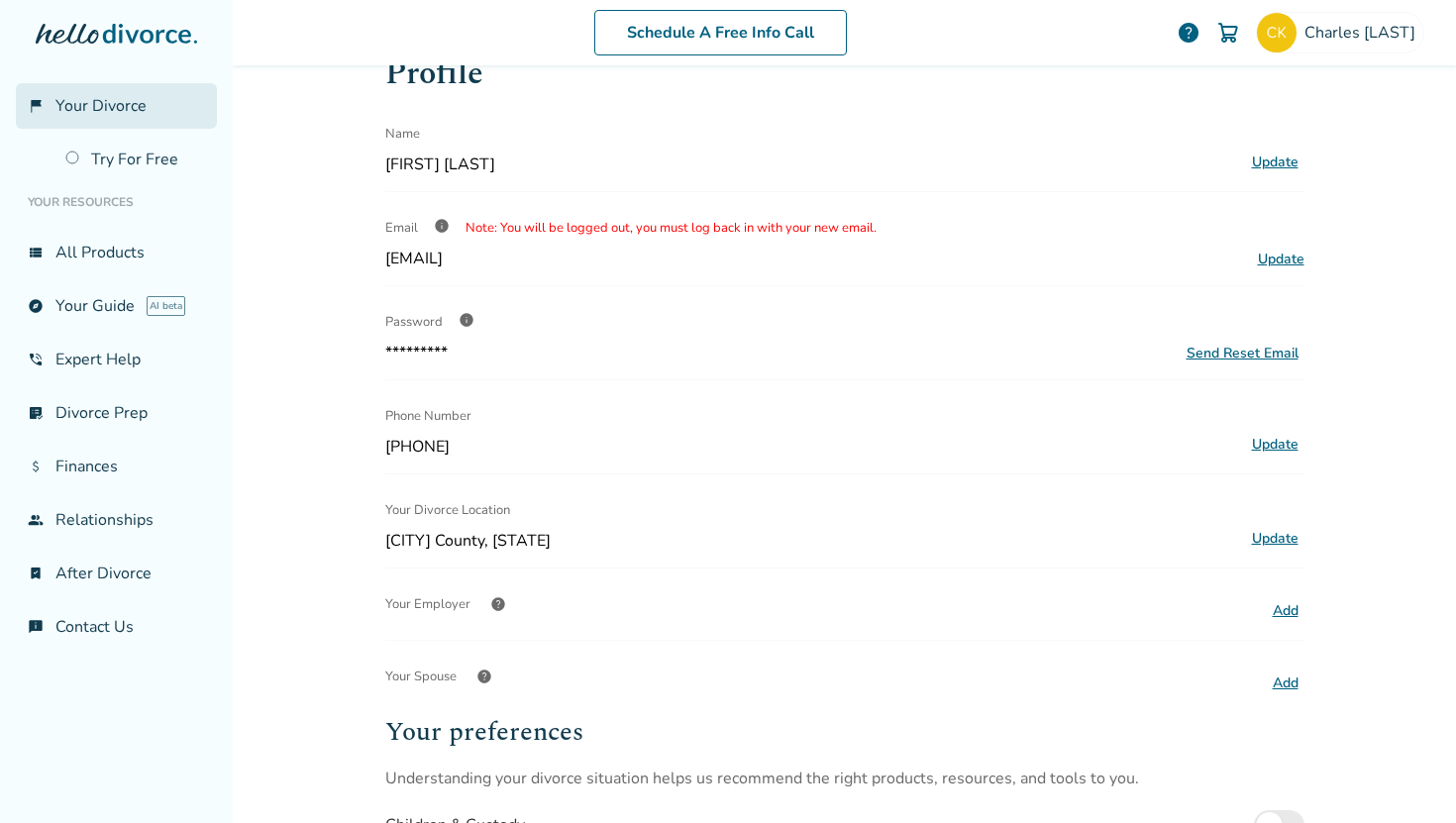 click on "flag_2 Your Divorce" at bounding box center [116, 106] 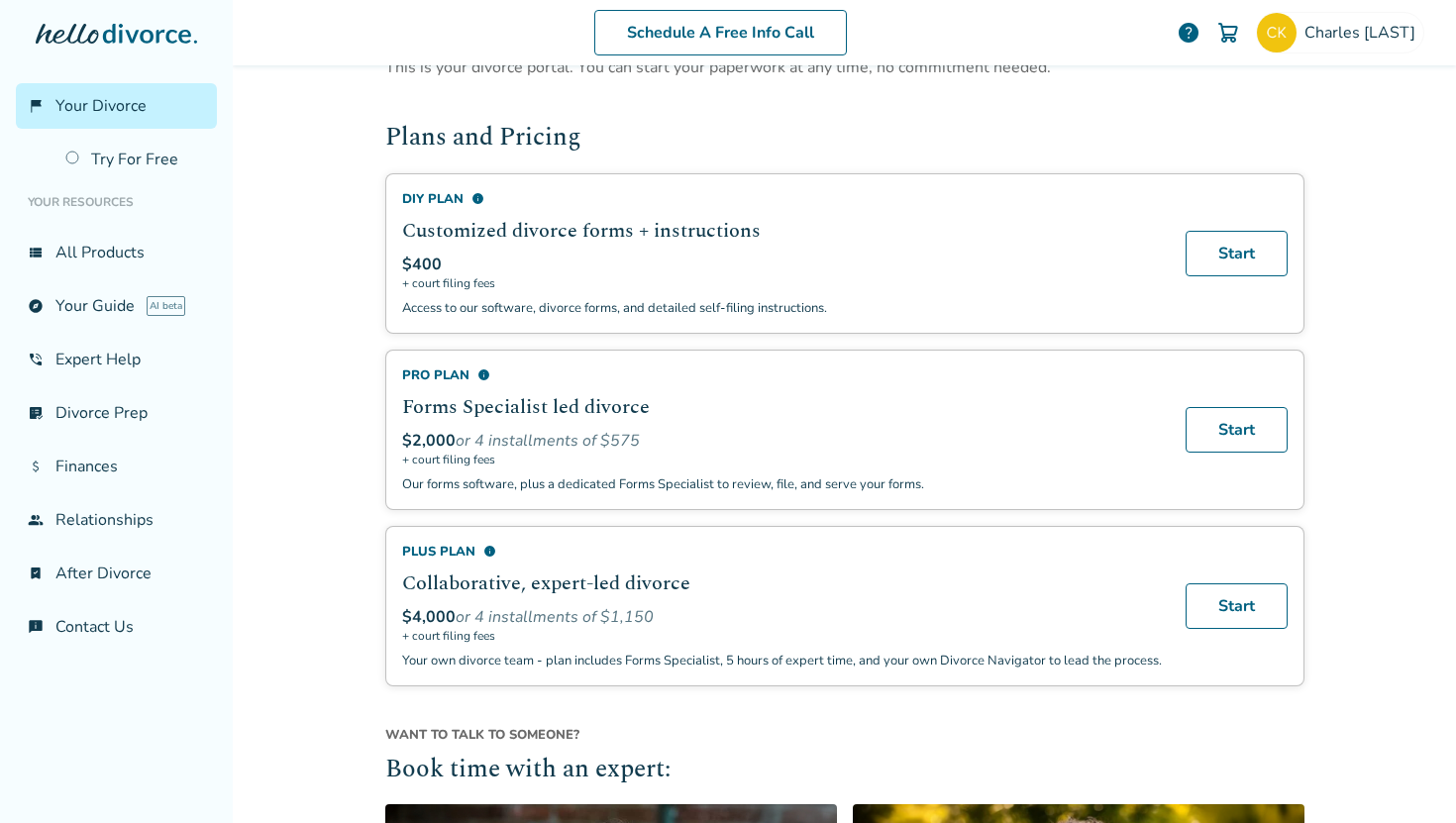 scroll, scrollTop: 89, scrollLeft: 0, axis: vertical 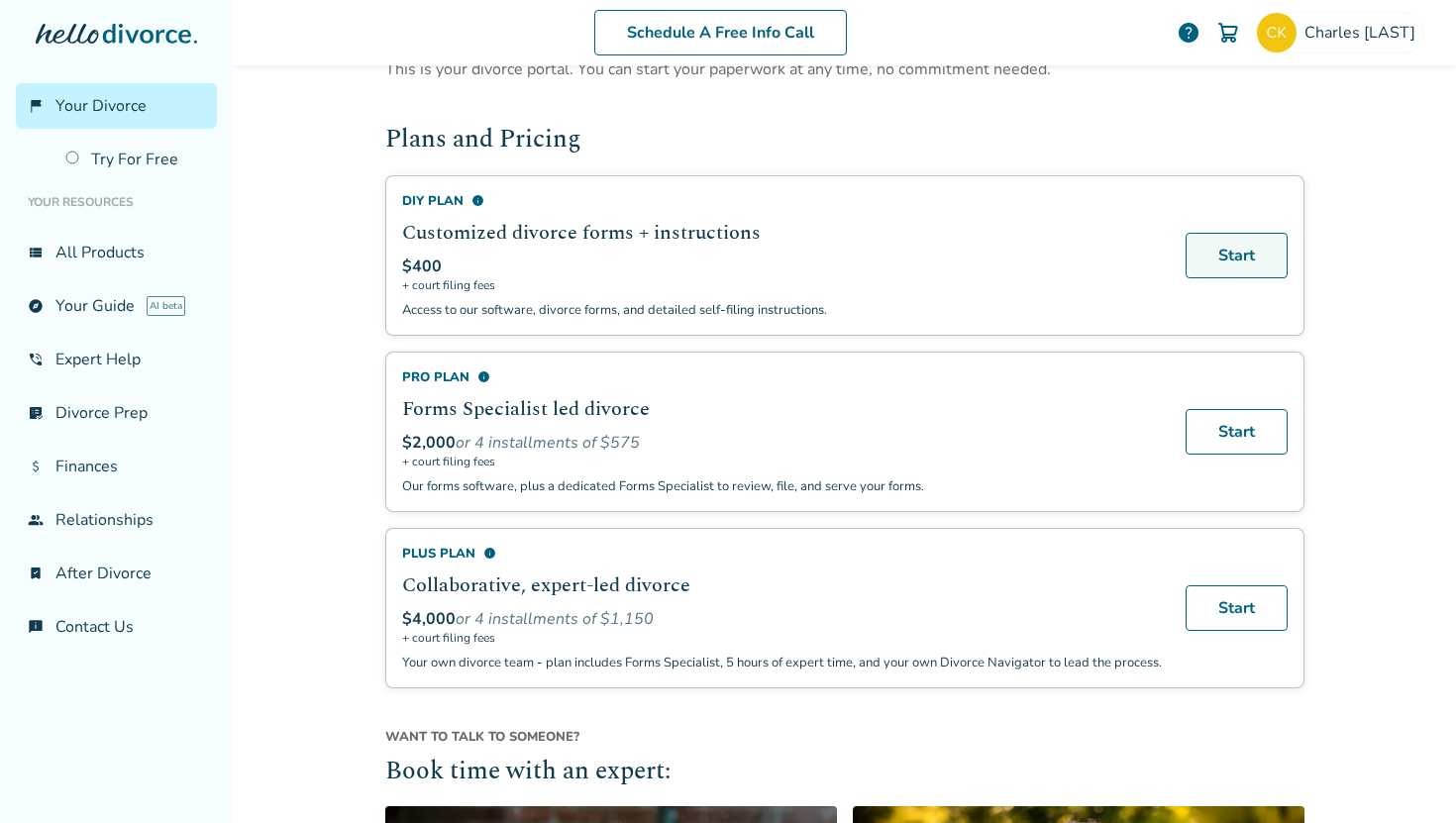 click on "Start" at bounding box center (1236, 256) 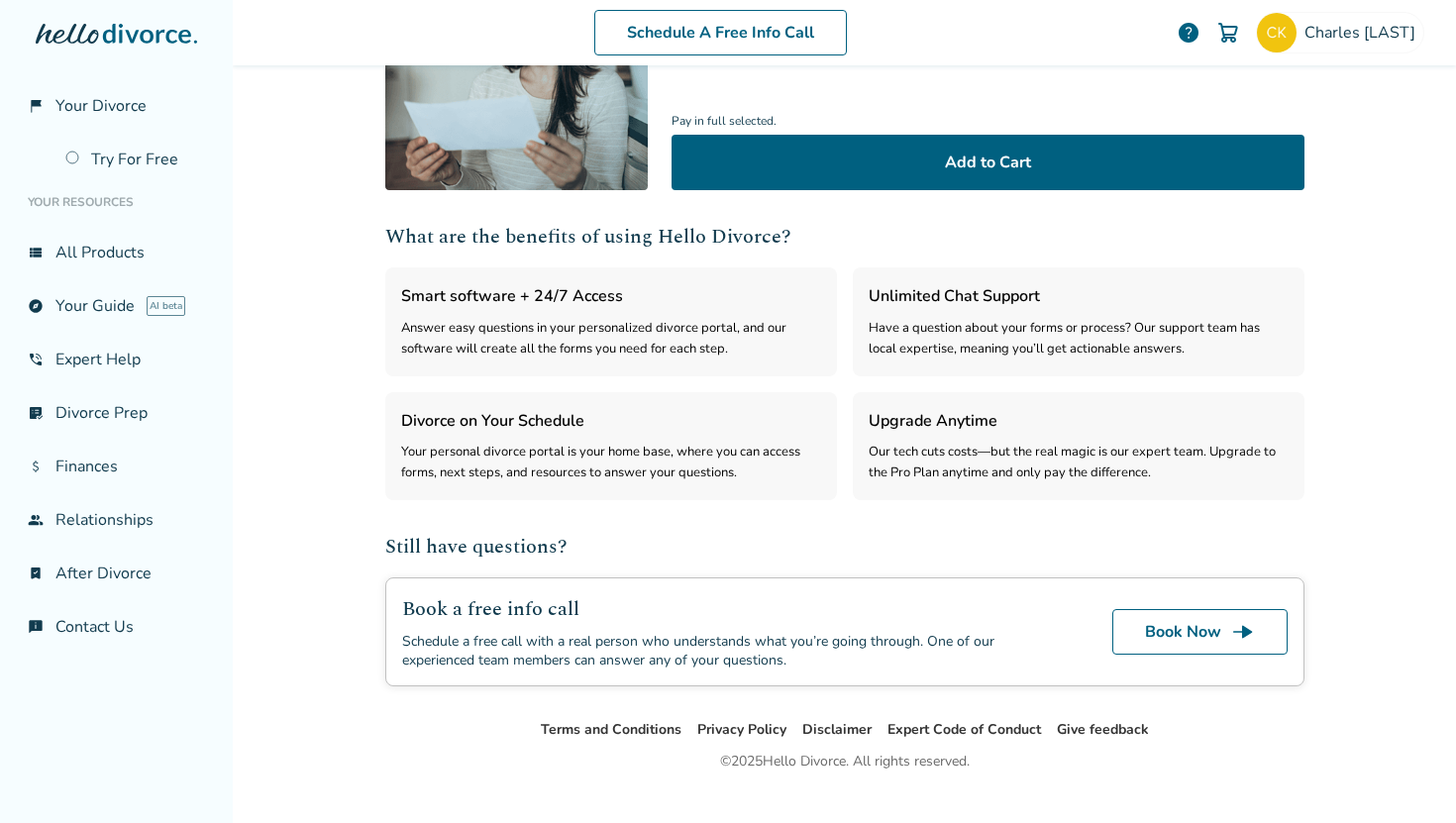 scroll, scrollTop: 371, scrollLeft: 0, axis: vertical 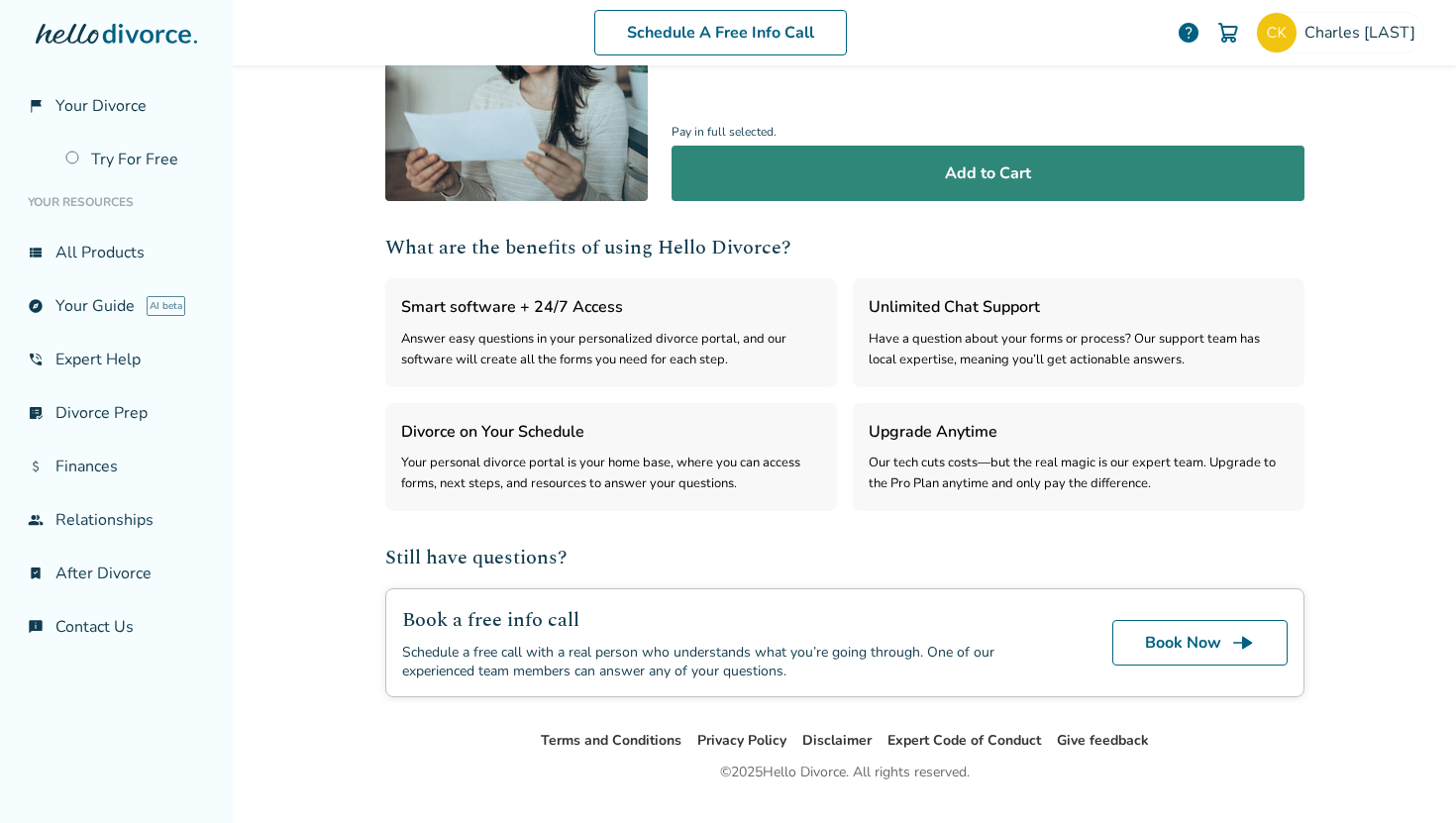 click on "Add to Cart" at bounding box center [988, 173] 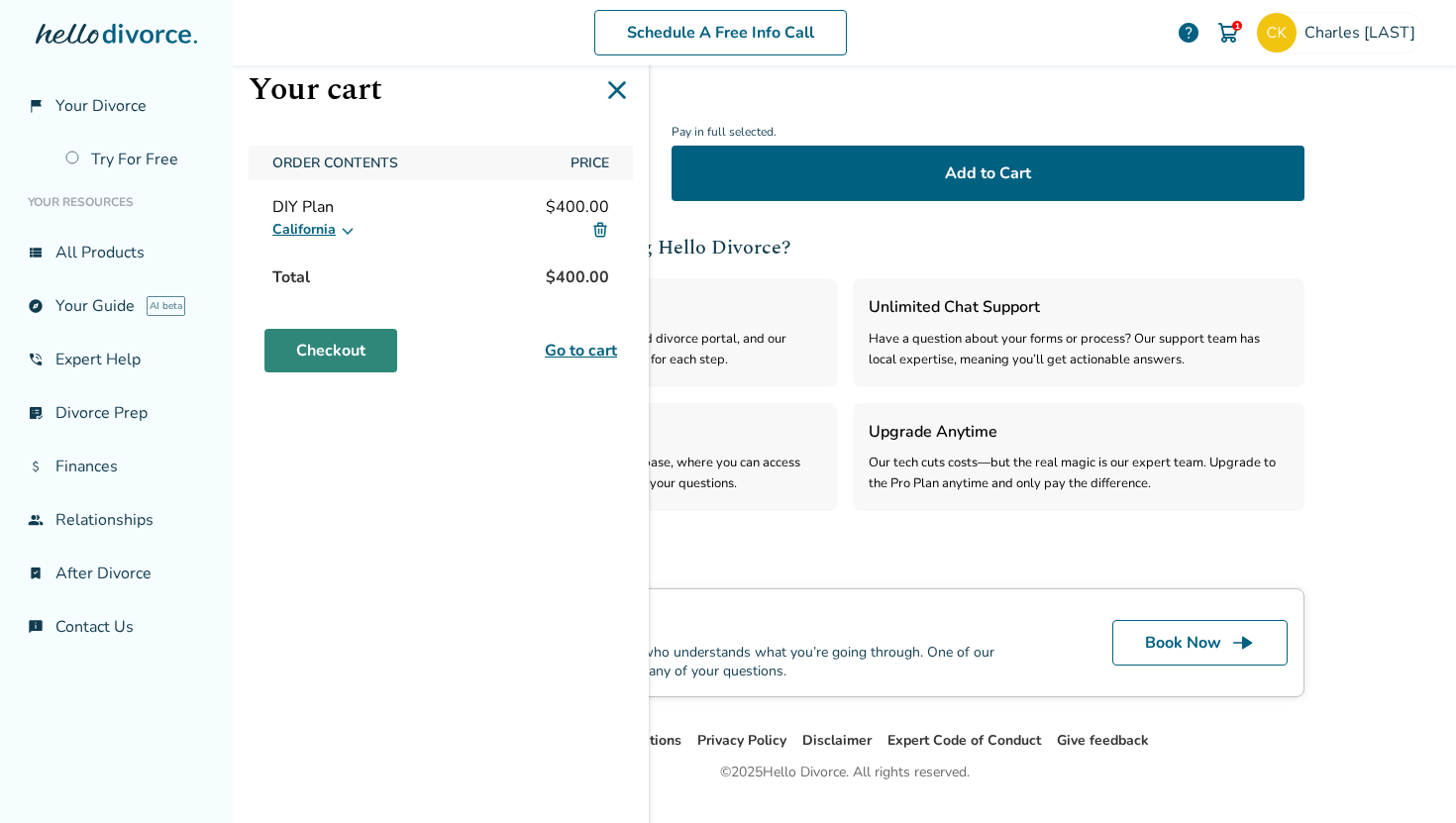 click on "Checkout" at bounding box center [331, 351] 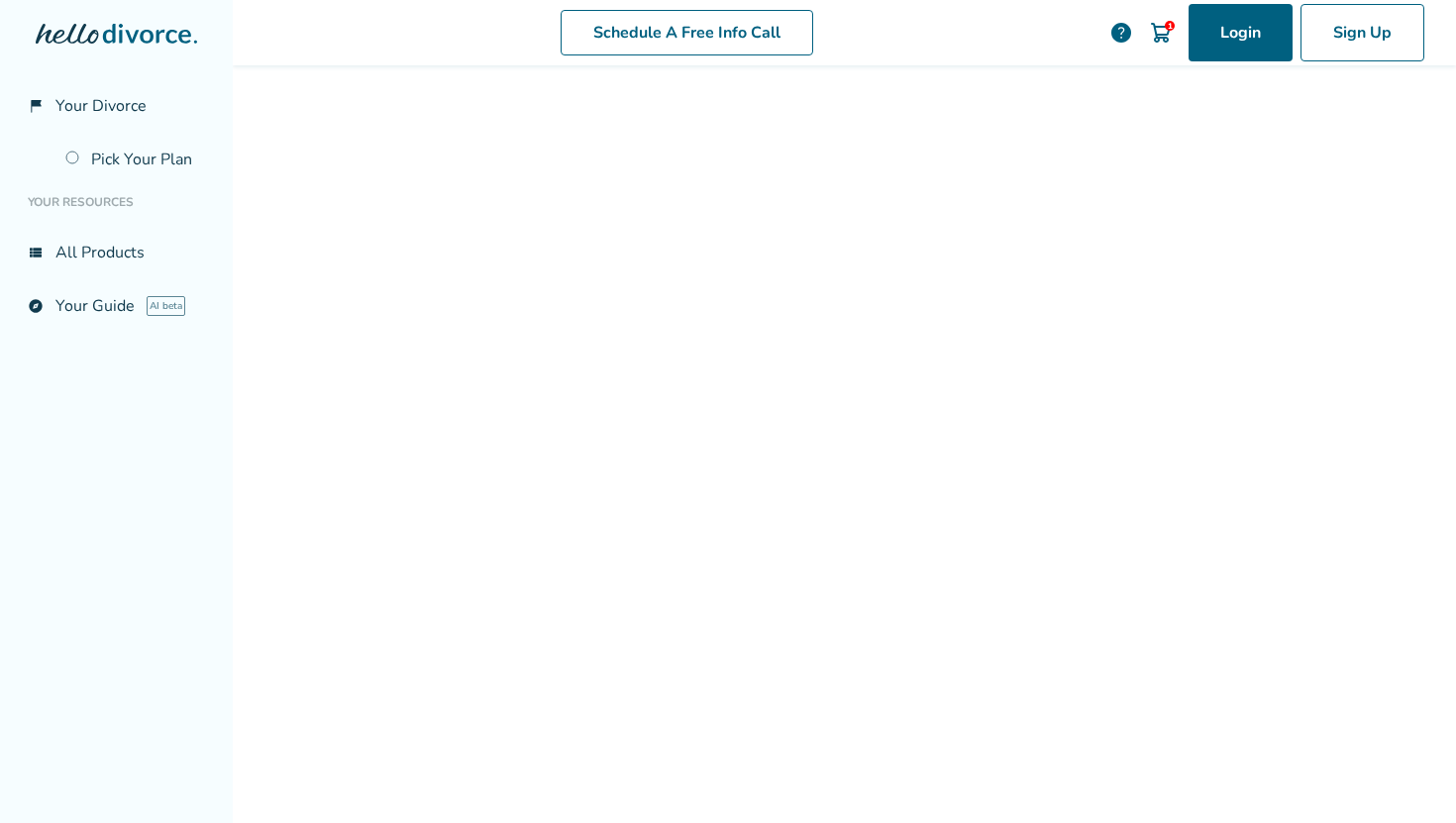 scroll, scrollTop: 0, scrollLeft: 0, axis: both 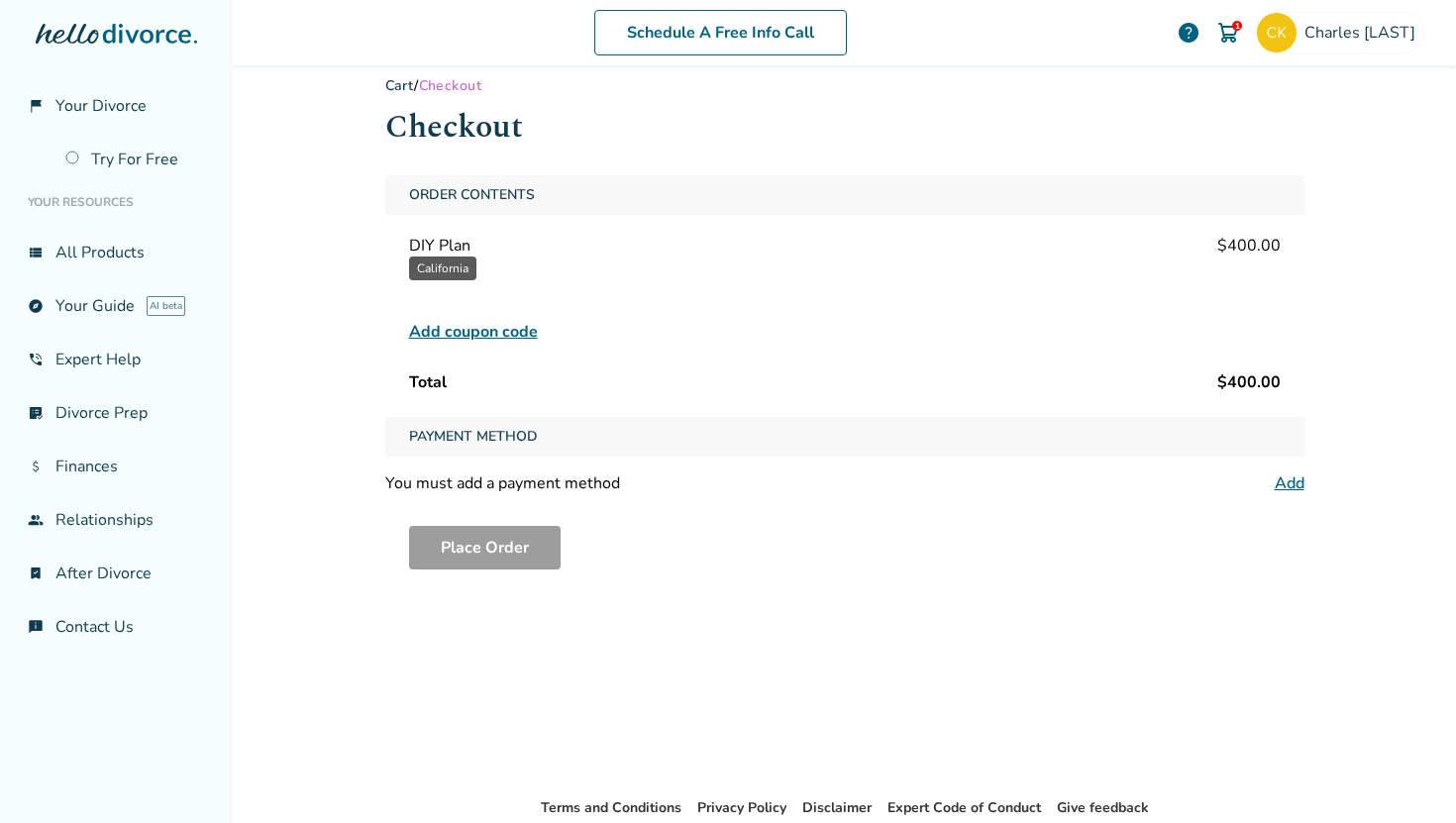 click on "Add" at bounding box center [1290, 483] 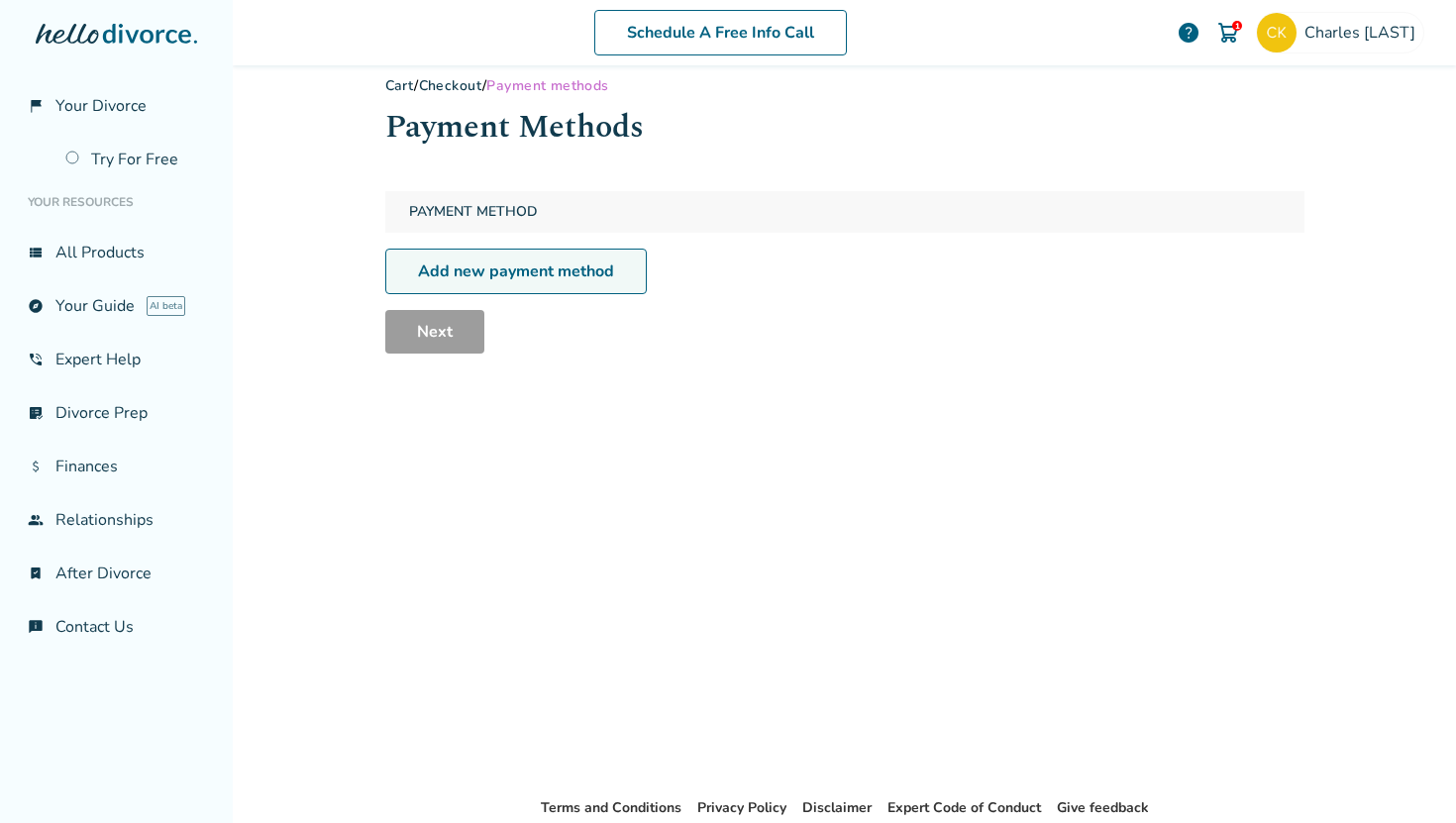 click on "Add new payment method" at bounding box center (516, 271) 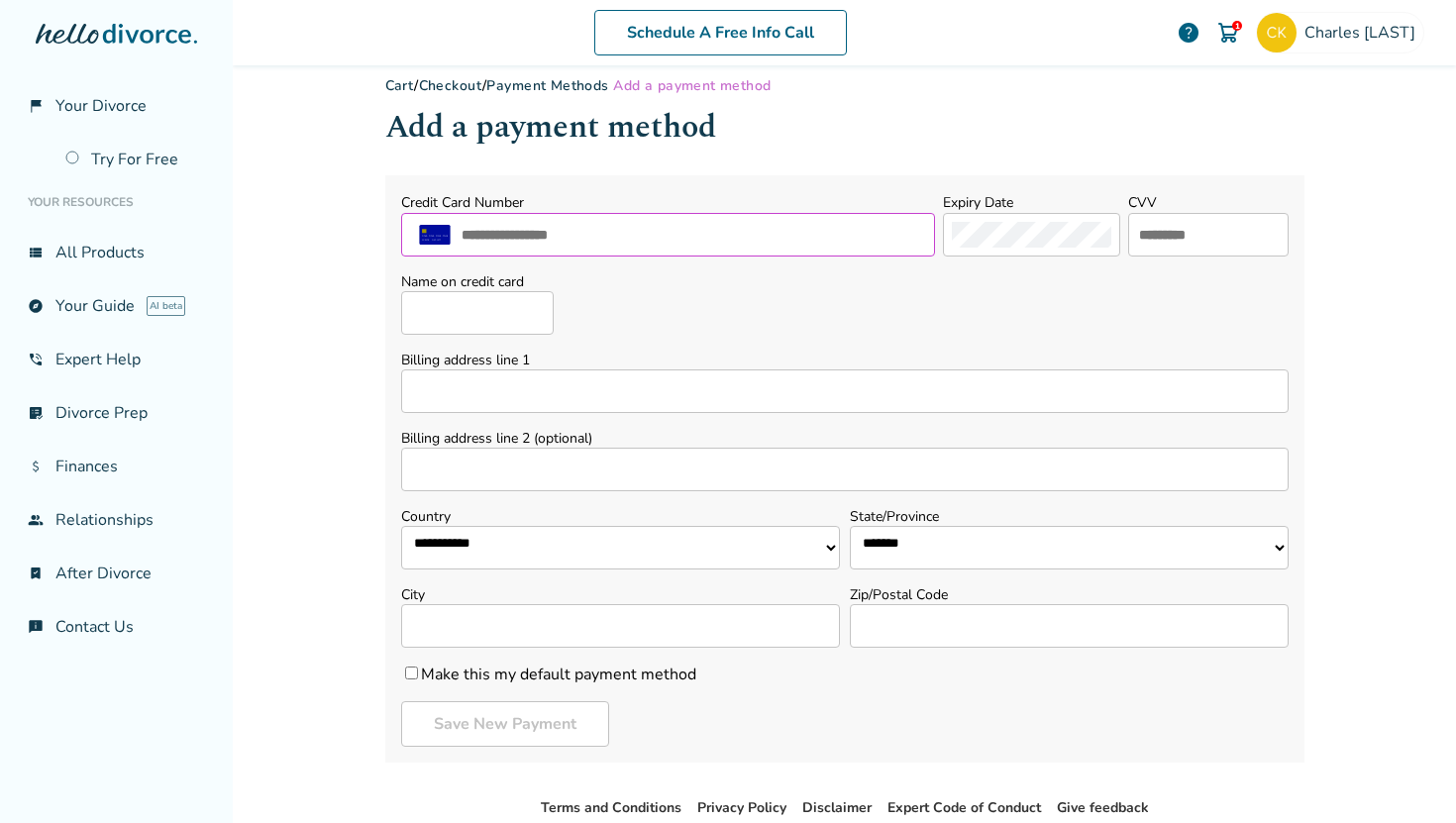 click at bounding box center [693, 235] 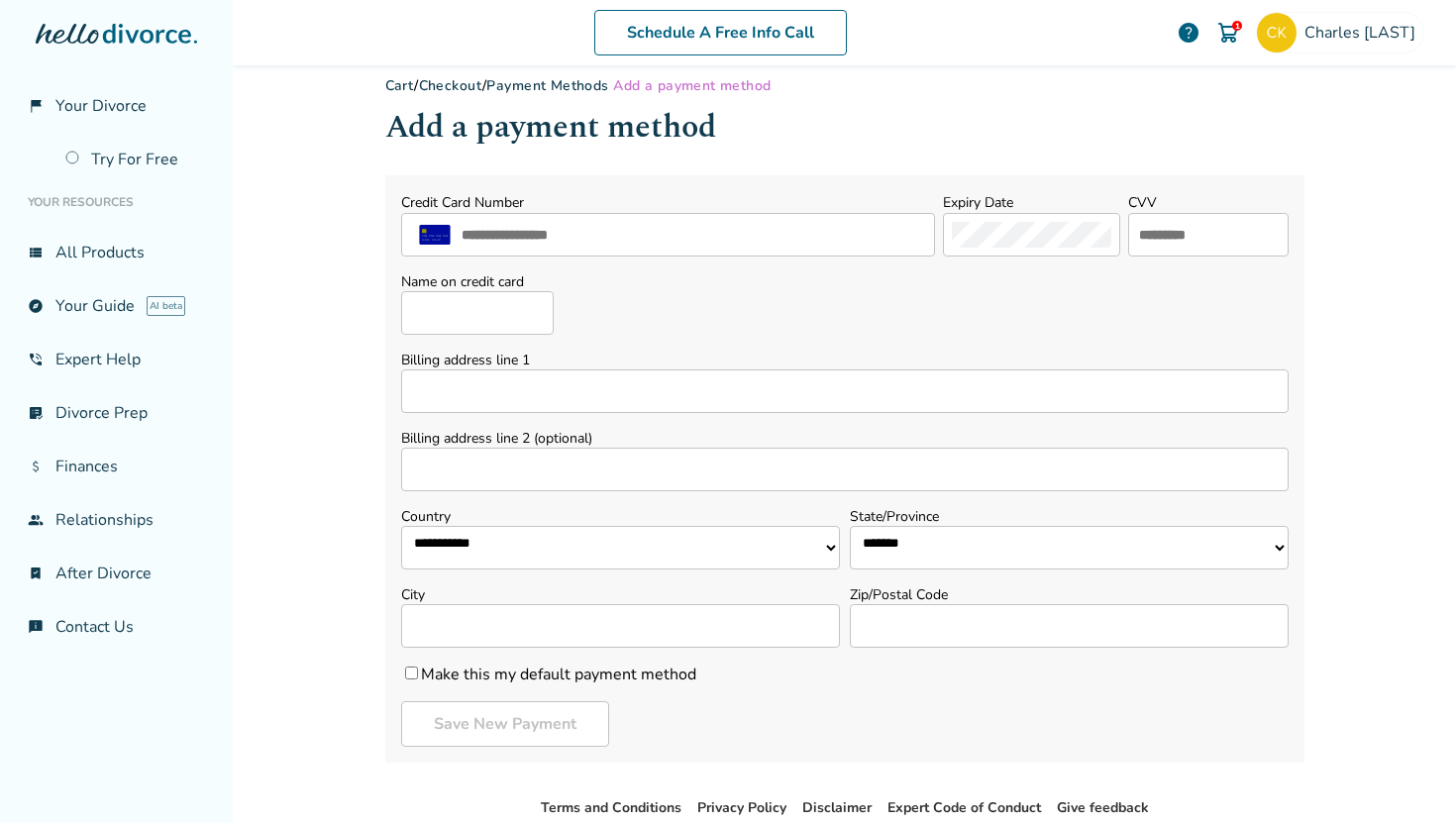 type on "**********" 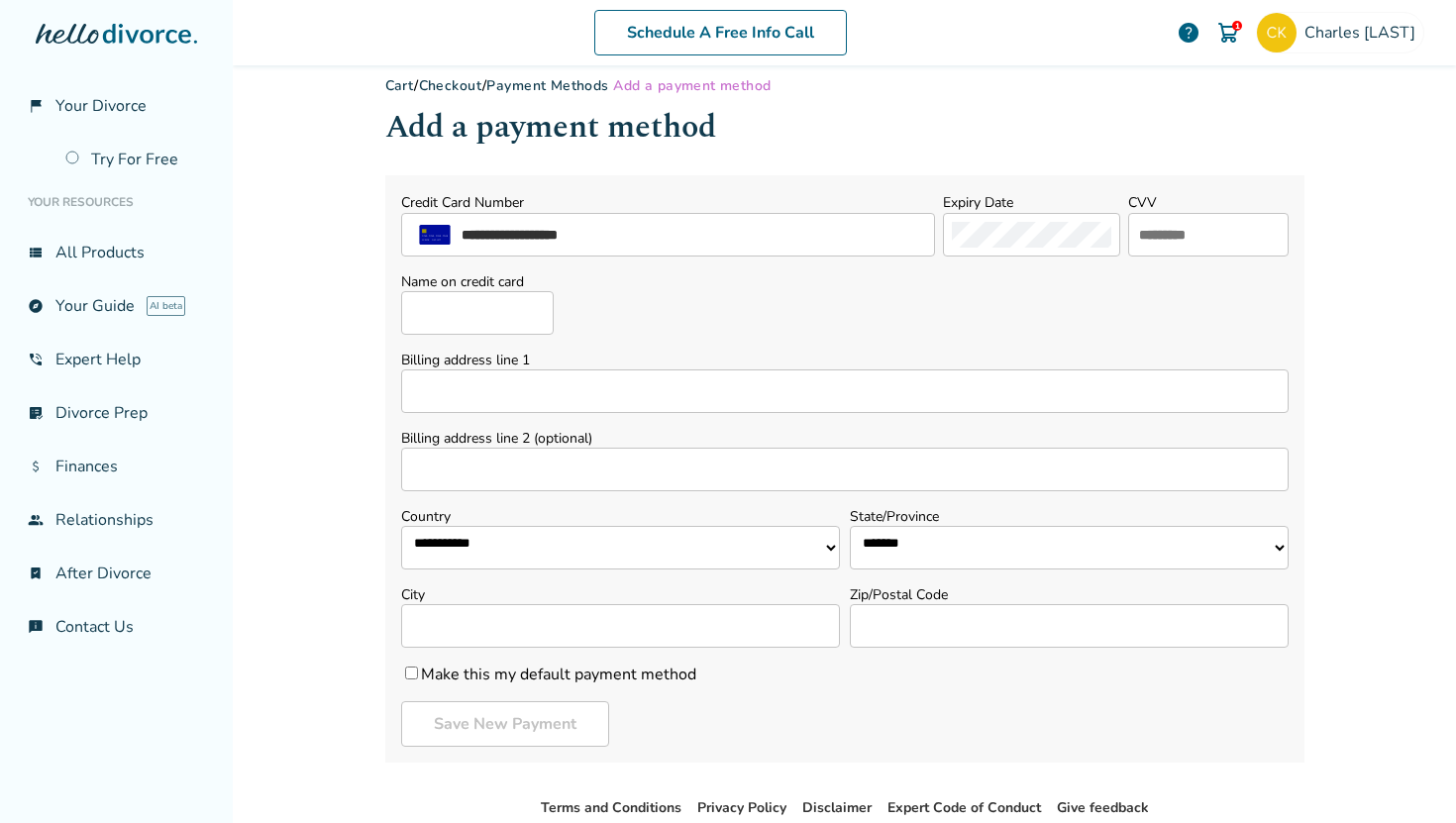 type on "***" 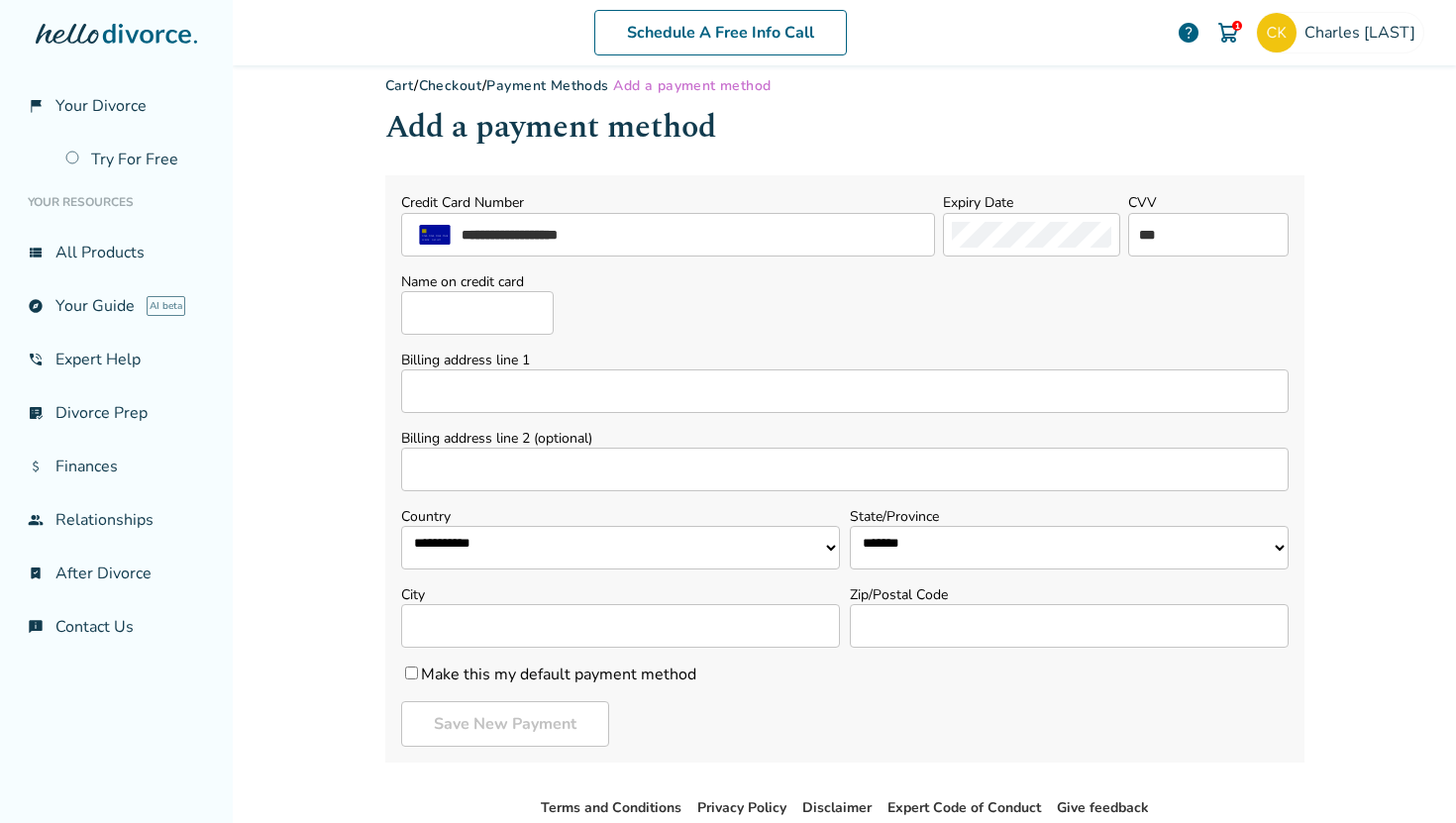 type on "**********" 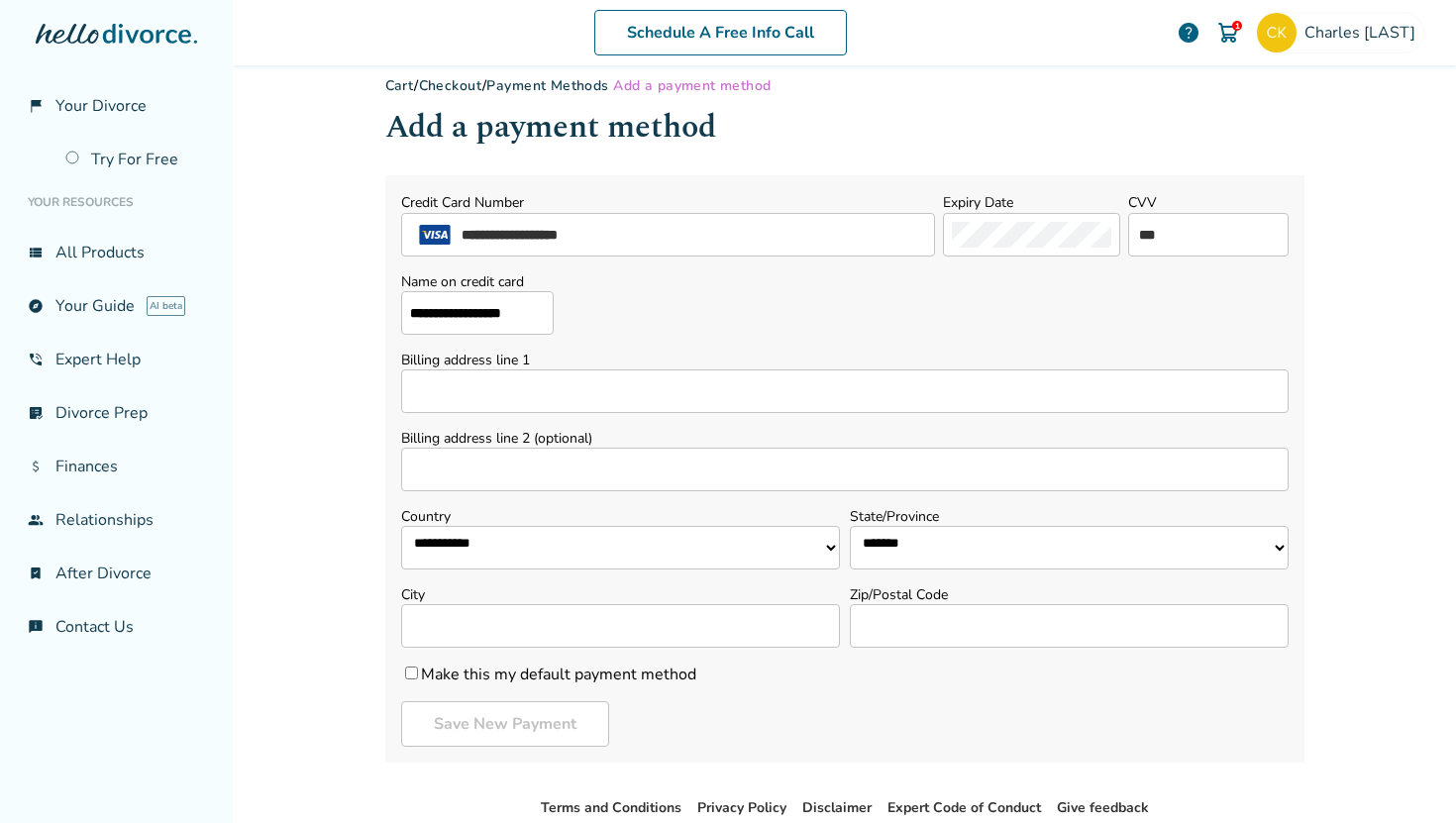 click on "Billing address line 1" at bounding box center (845, 391) 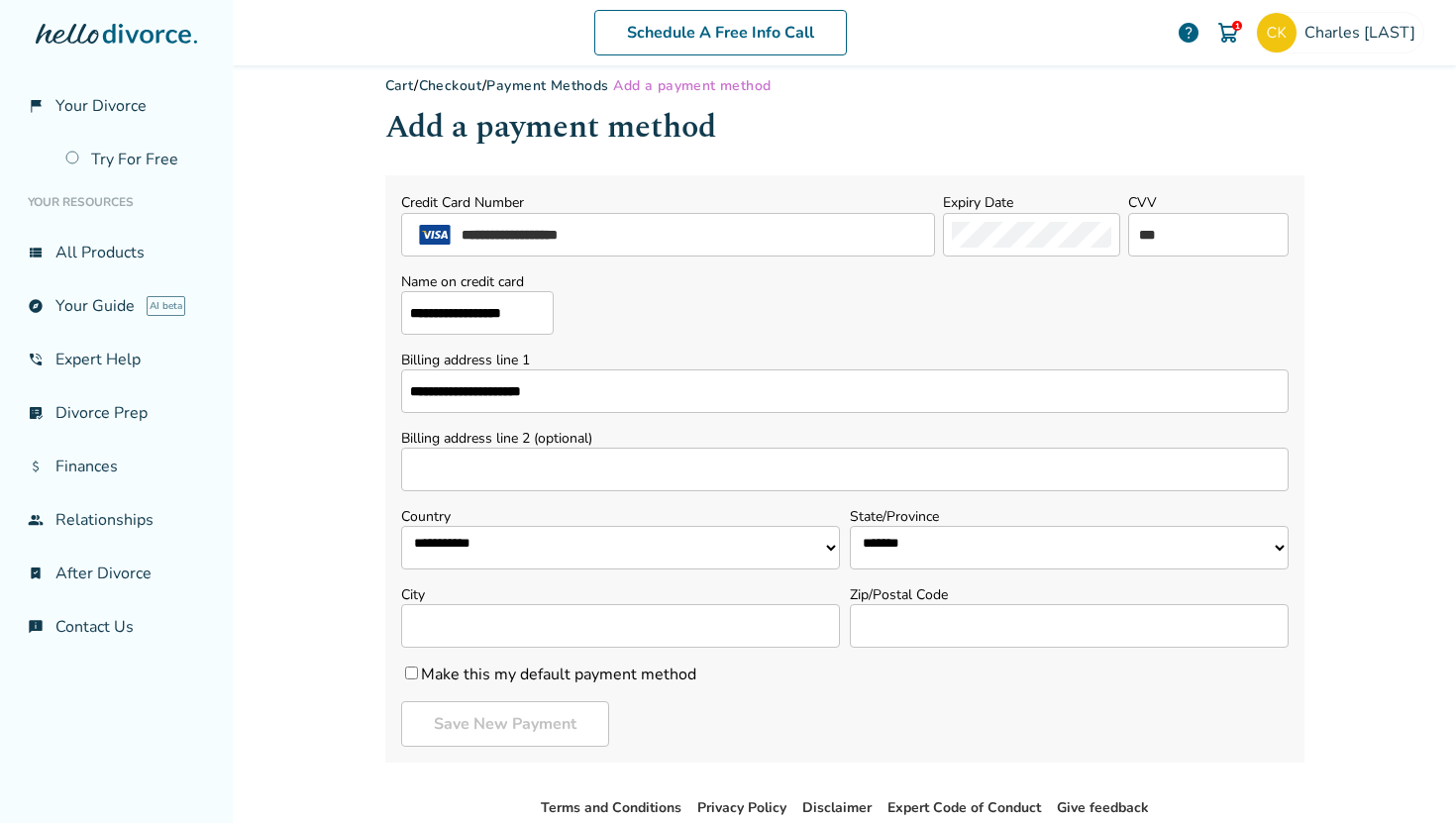 select on "**" 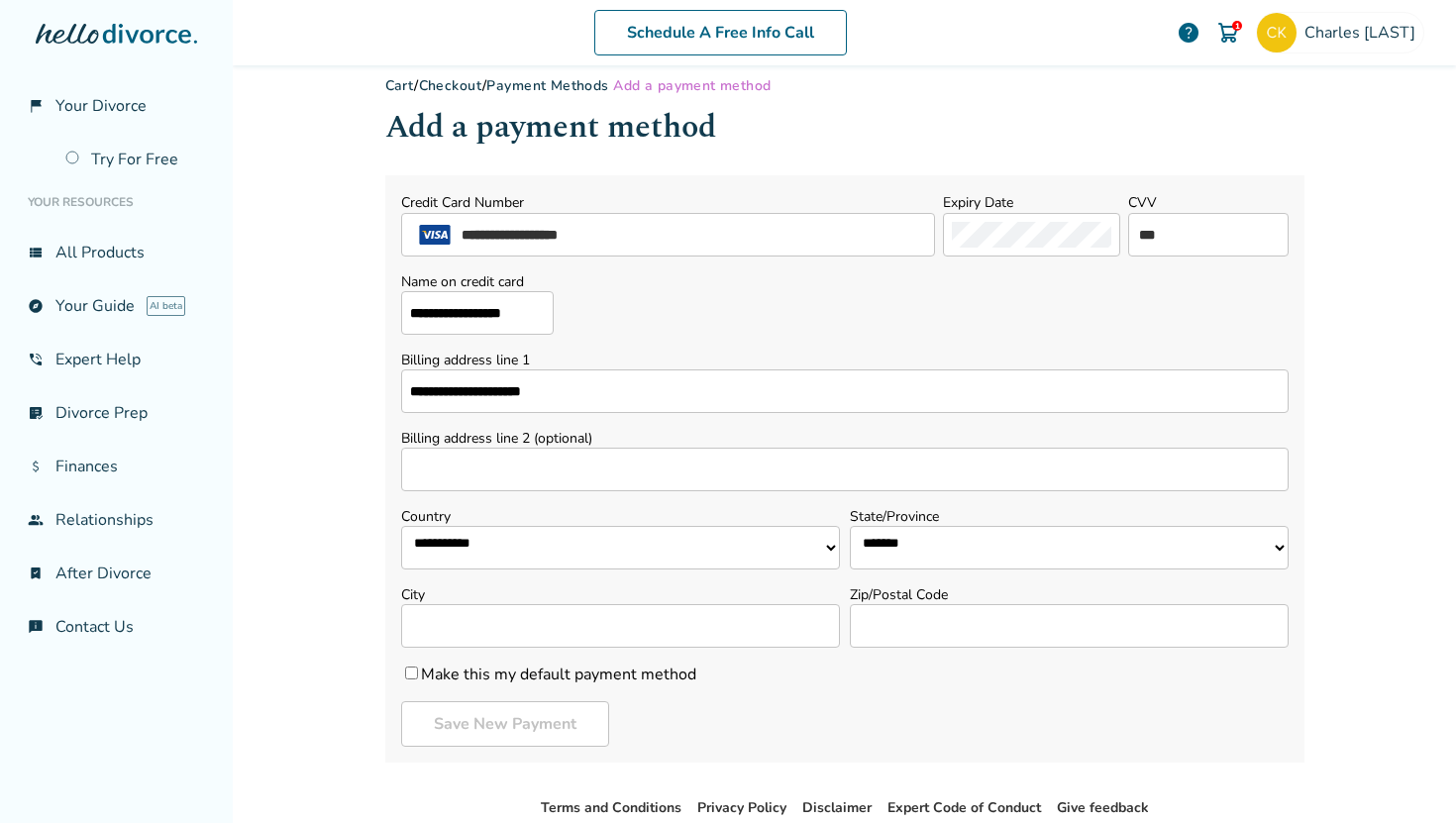 type on "**********" 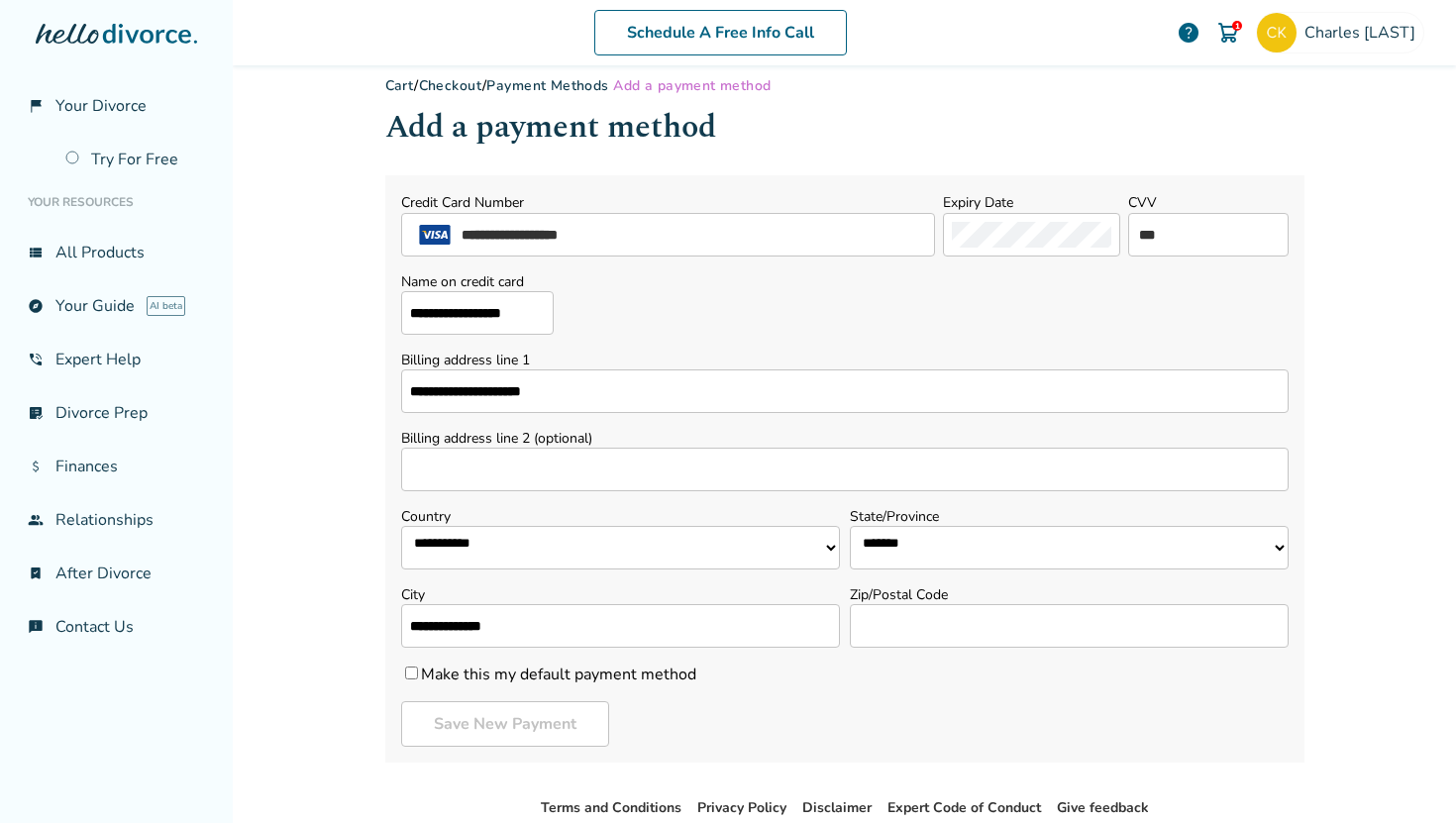 type on "*****" 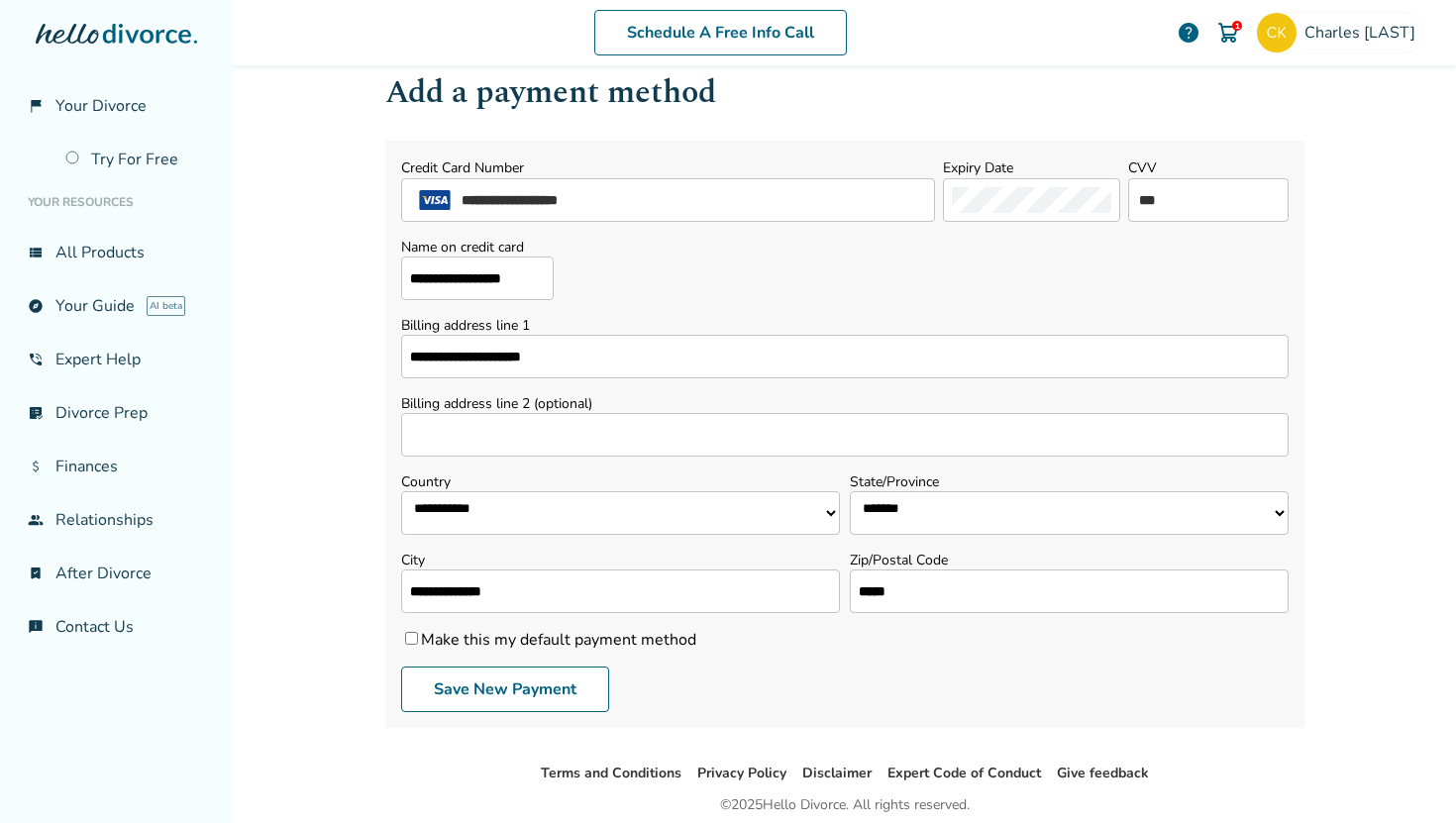 scroll, scrollTop: 60, scrollLeft: 0, axis: vertical 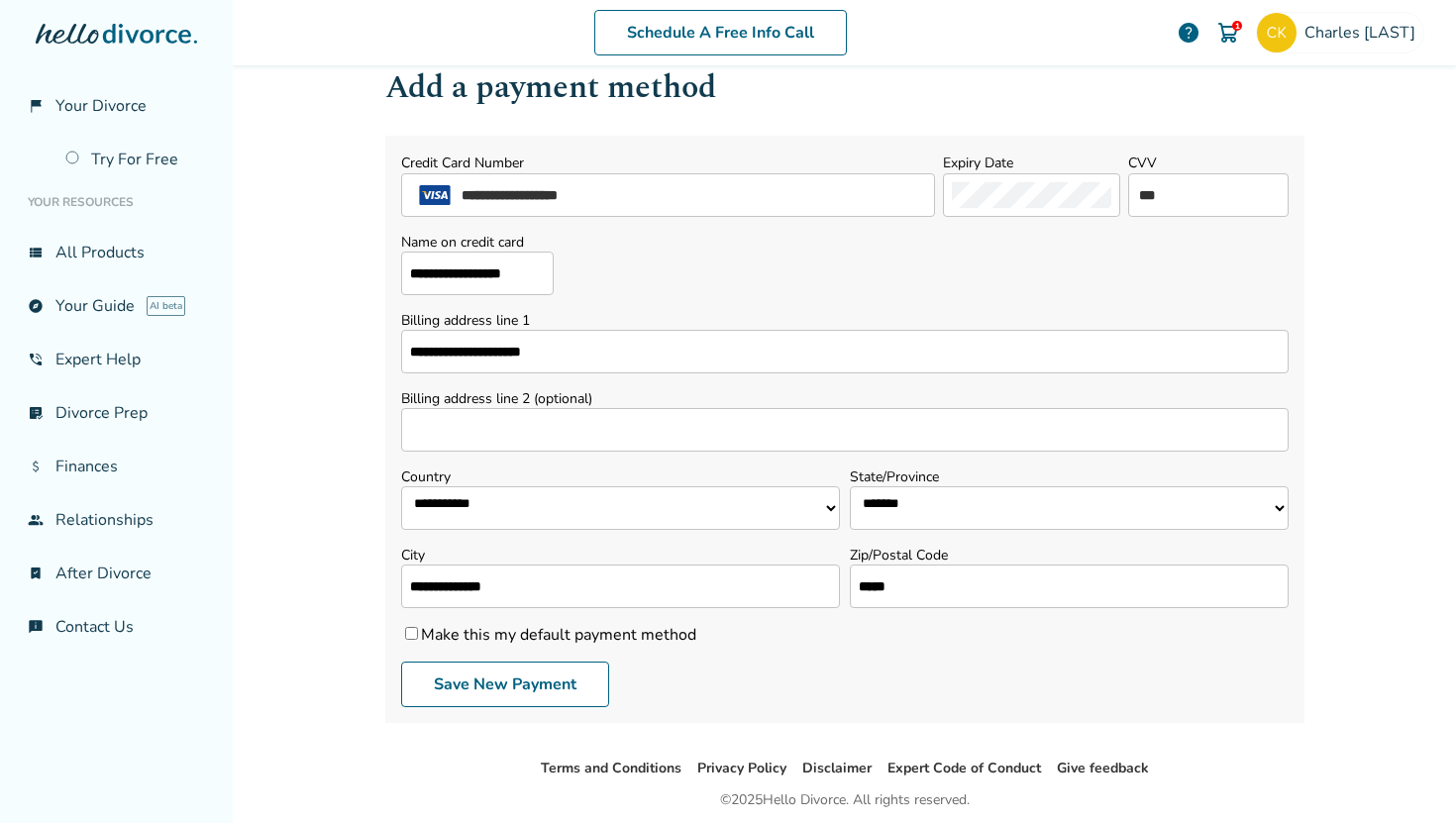 click on "Make this my default payment method" at bounding box center [549, 635] 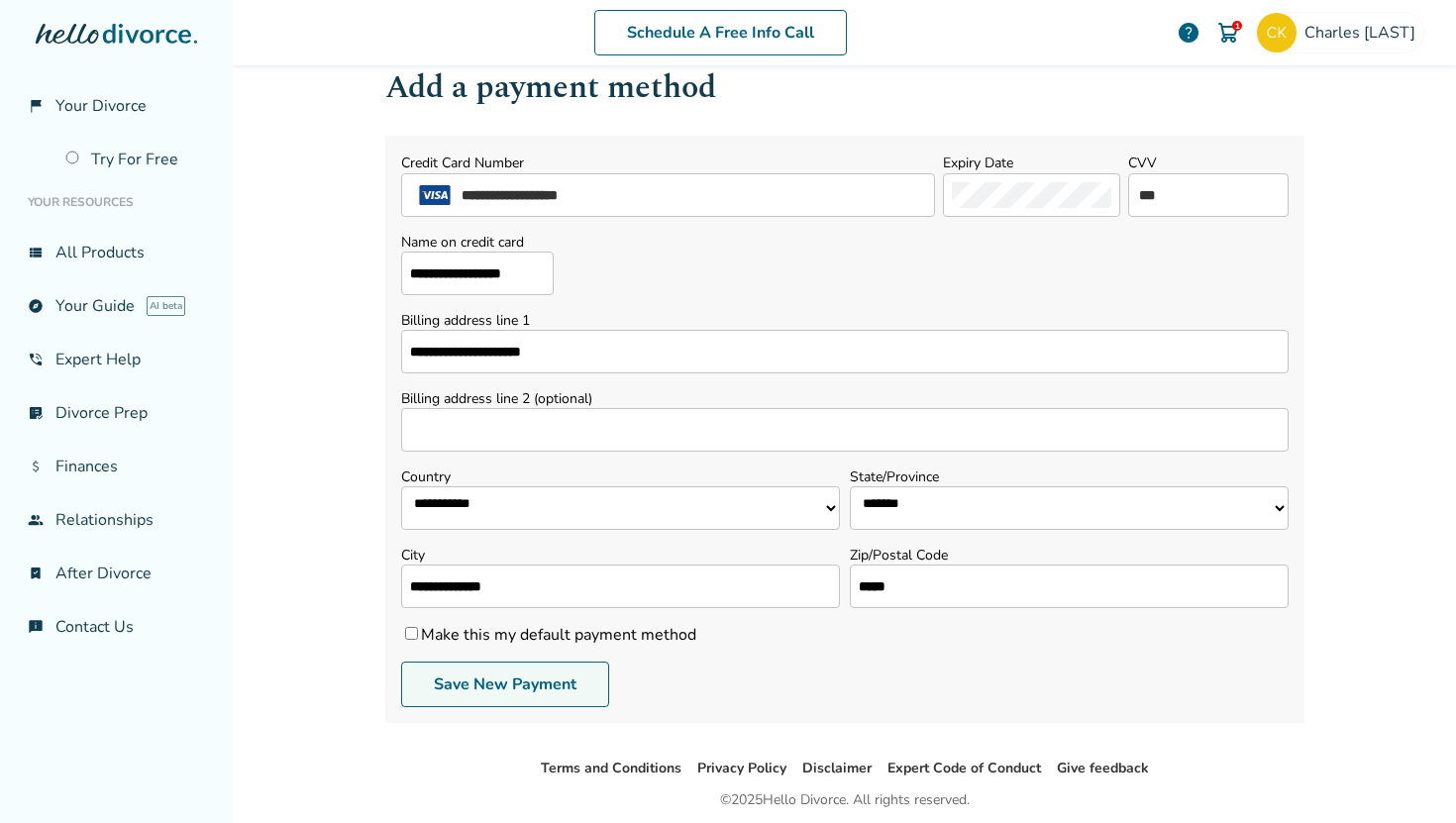 click on "Save New Payment" at bounding box center (505, 684) 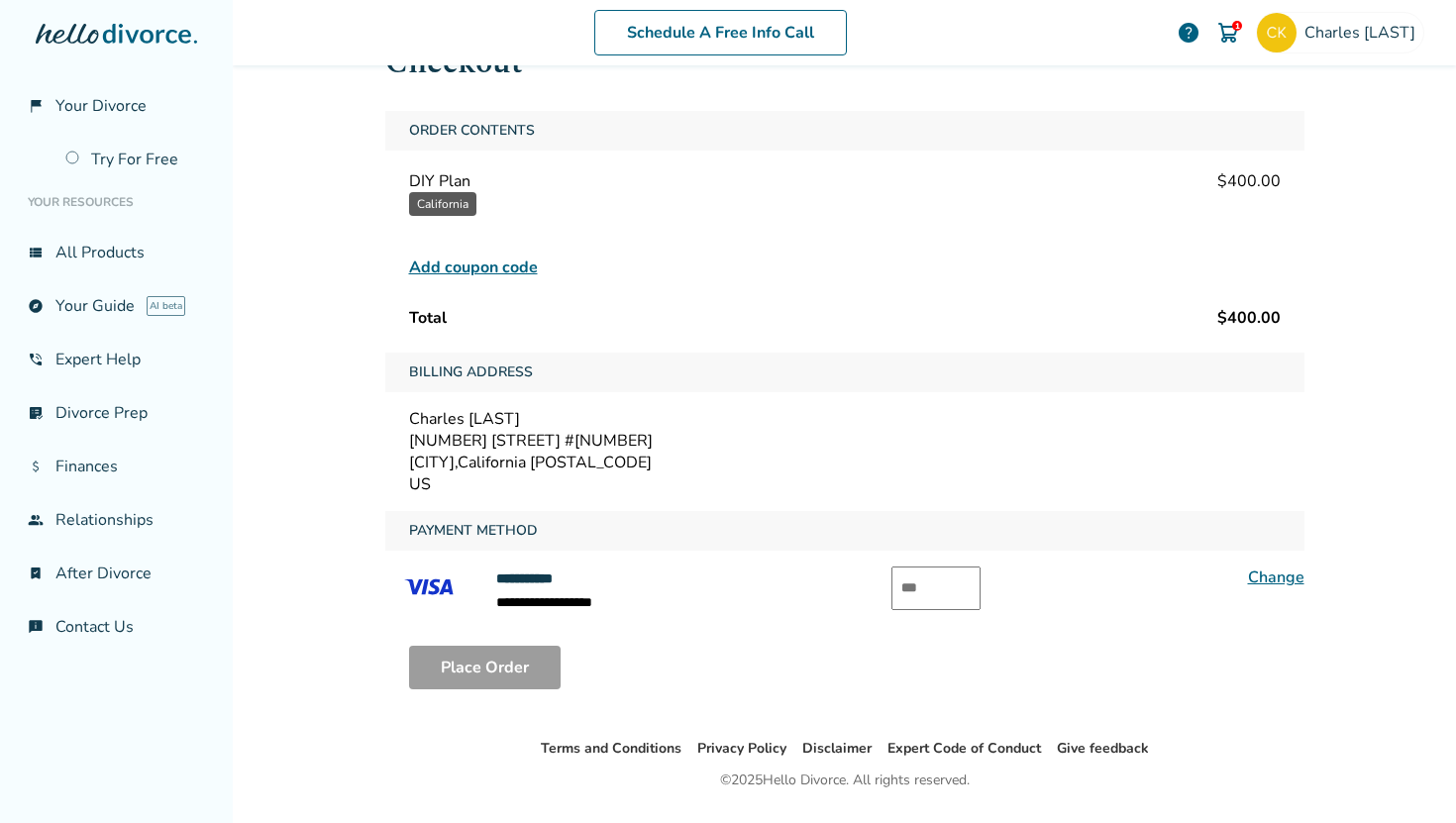 scroll, scrollTop: 88, scrollLeft: 0, axis: vertical 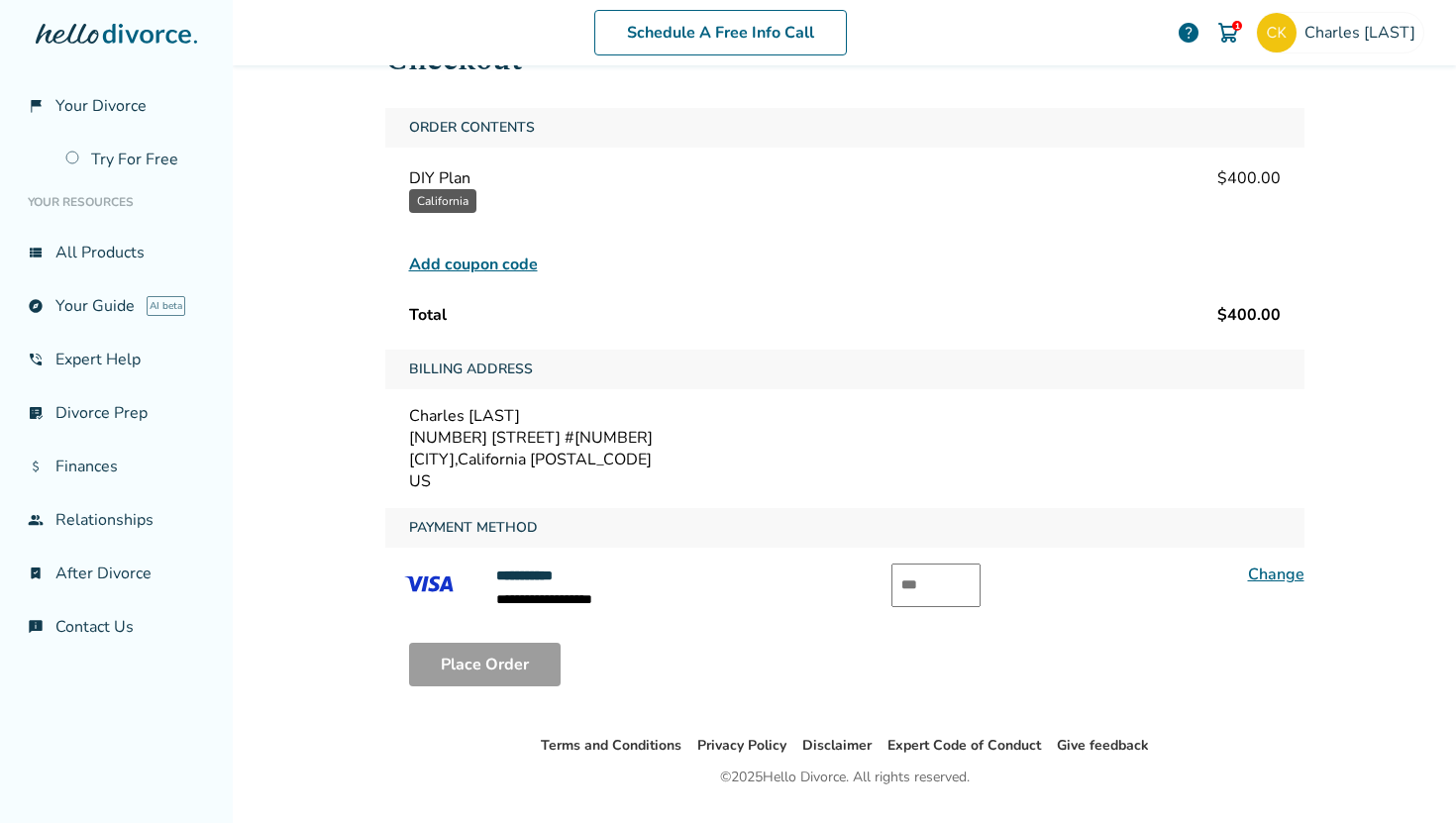 click at bounding box center (936, 585) 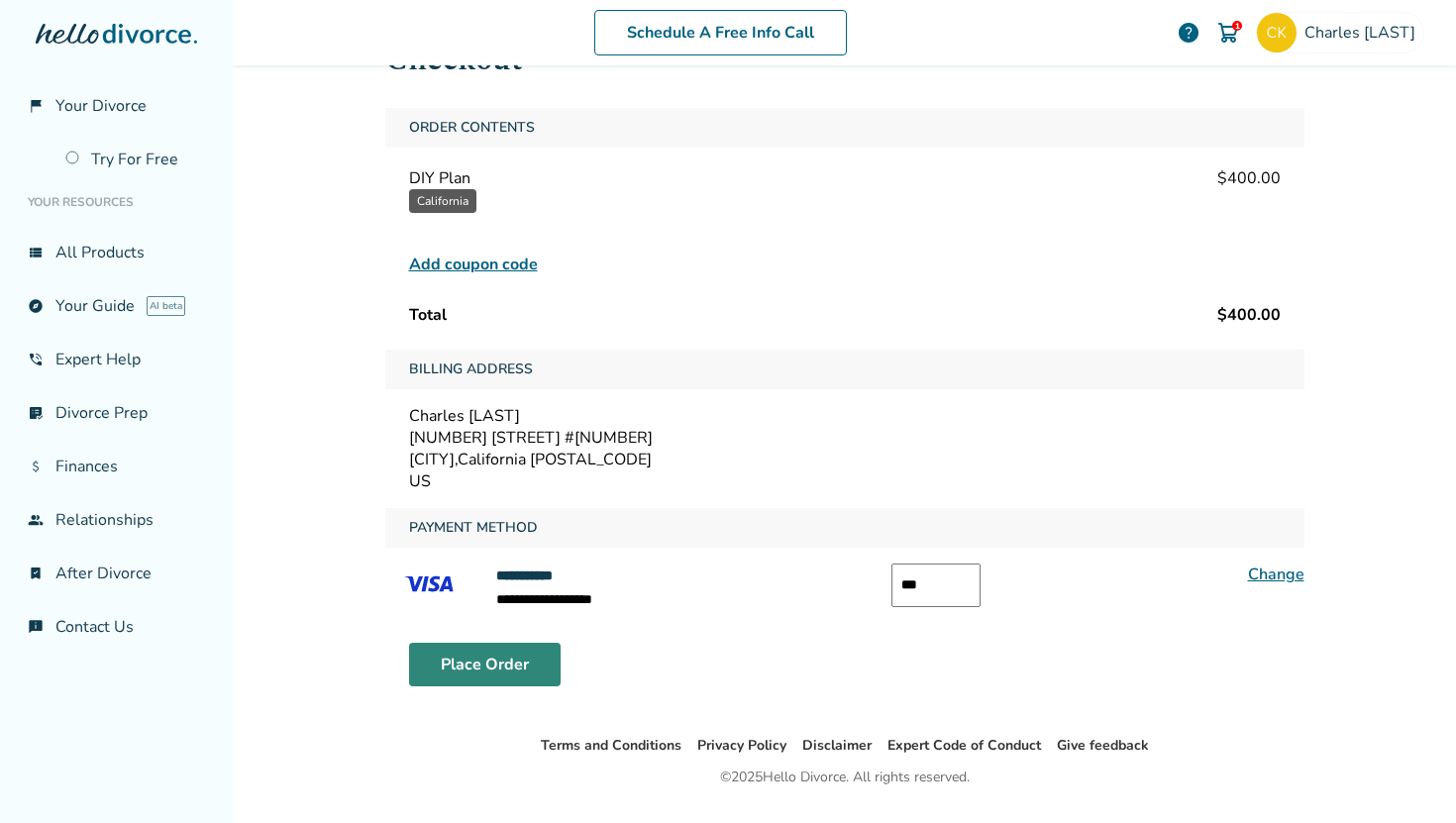 click on "Place Order" at bounding box center [484, 665] 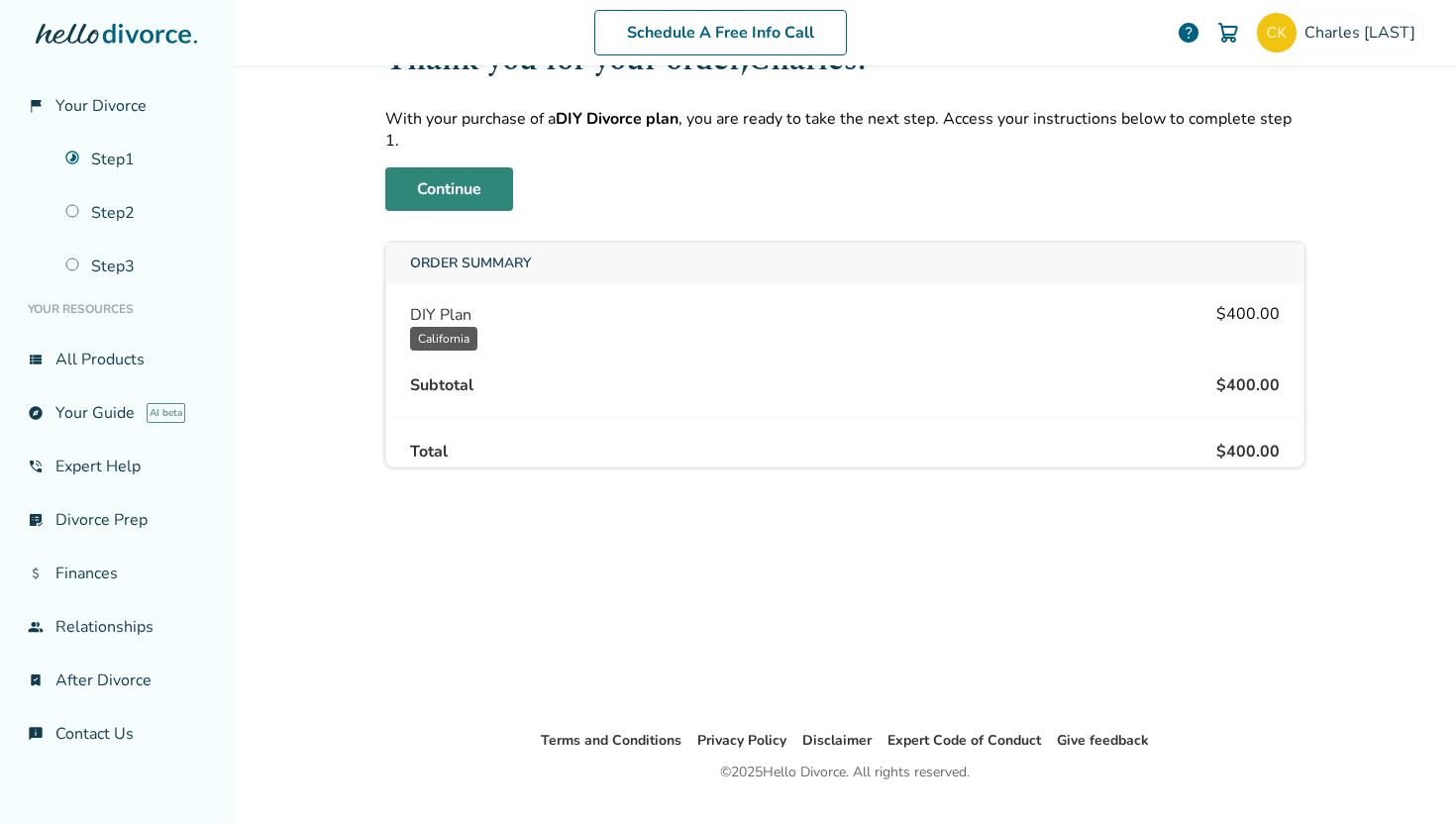 click on "Continue" at bounding box center (449, 189) 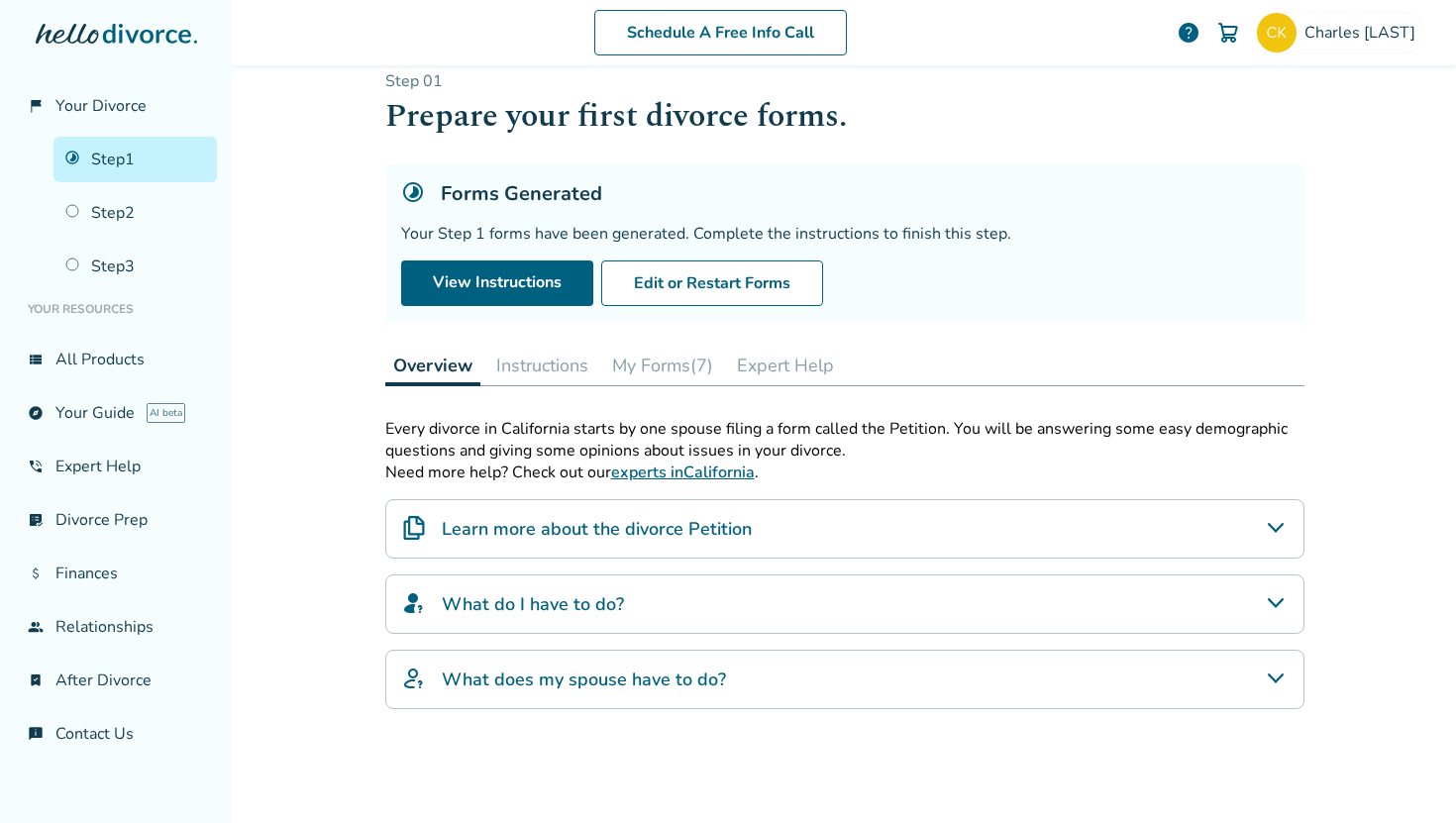 scroll, scrollTop: 34, scrollLeft: 0, axis: vertical 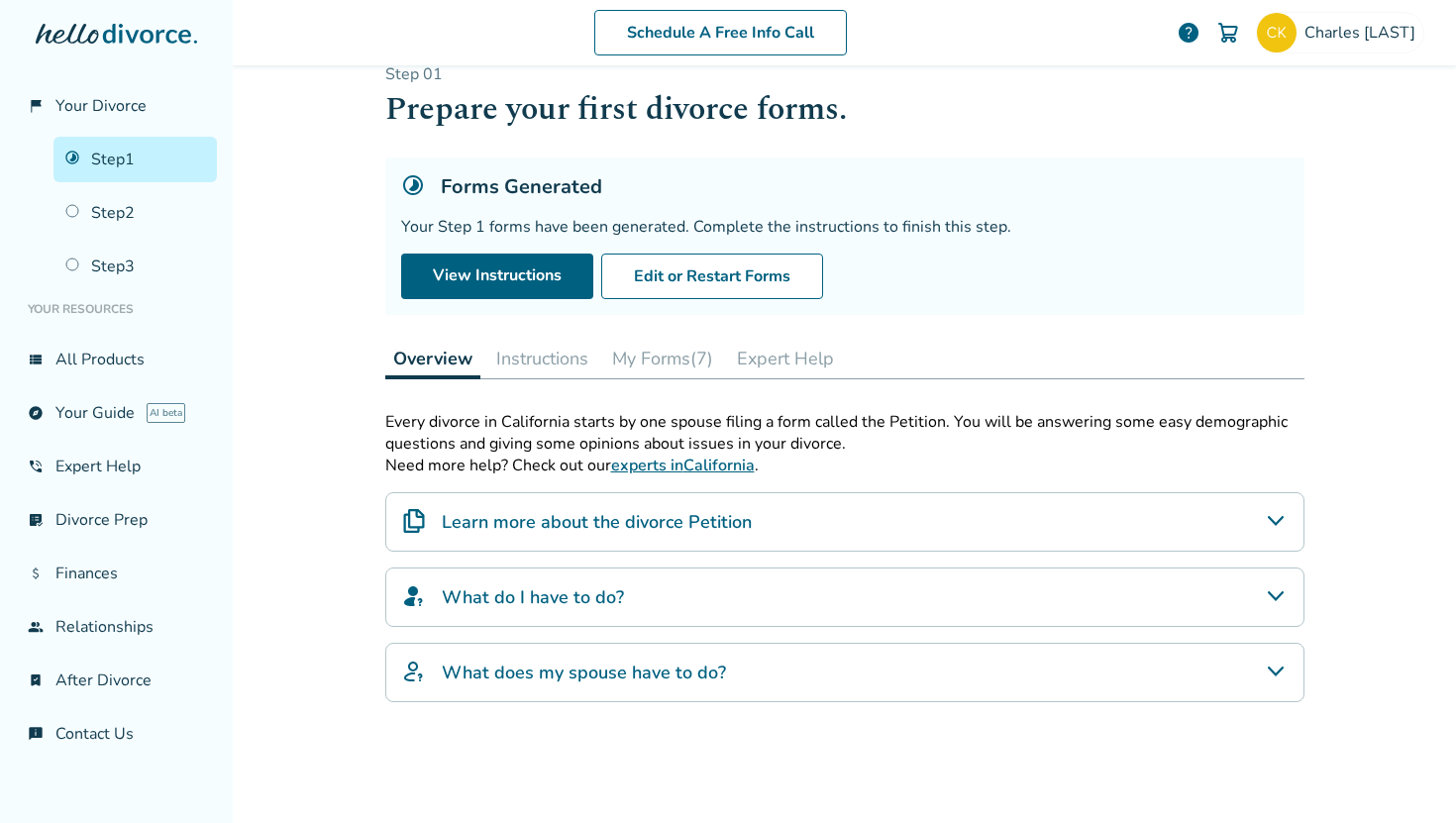 click on "What does my spouse have to do?" at bounding box center [845, 672] 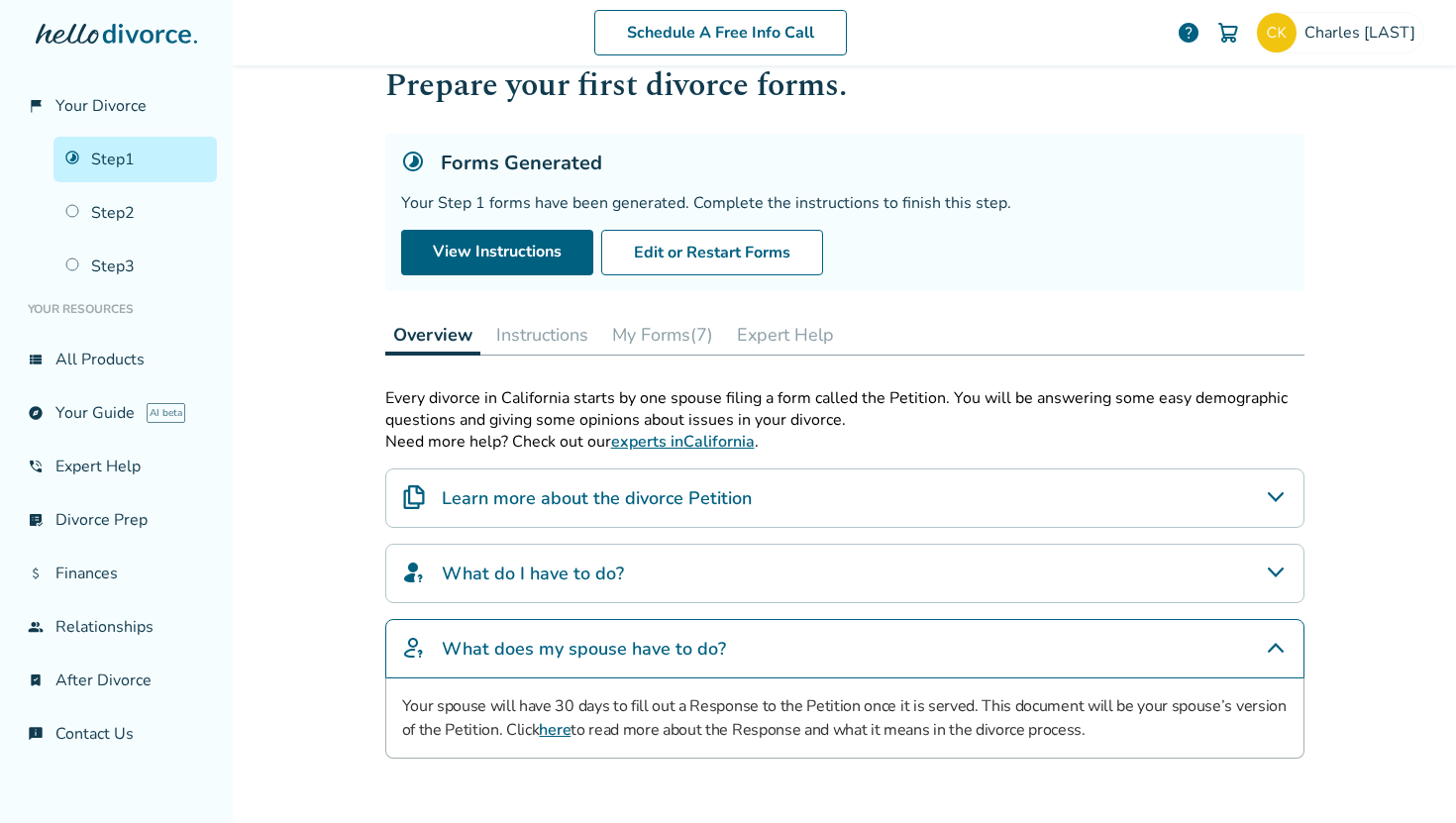 scroll, scrollTop: 103, scrollLeft: 0, axis: vertical 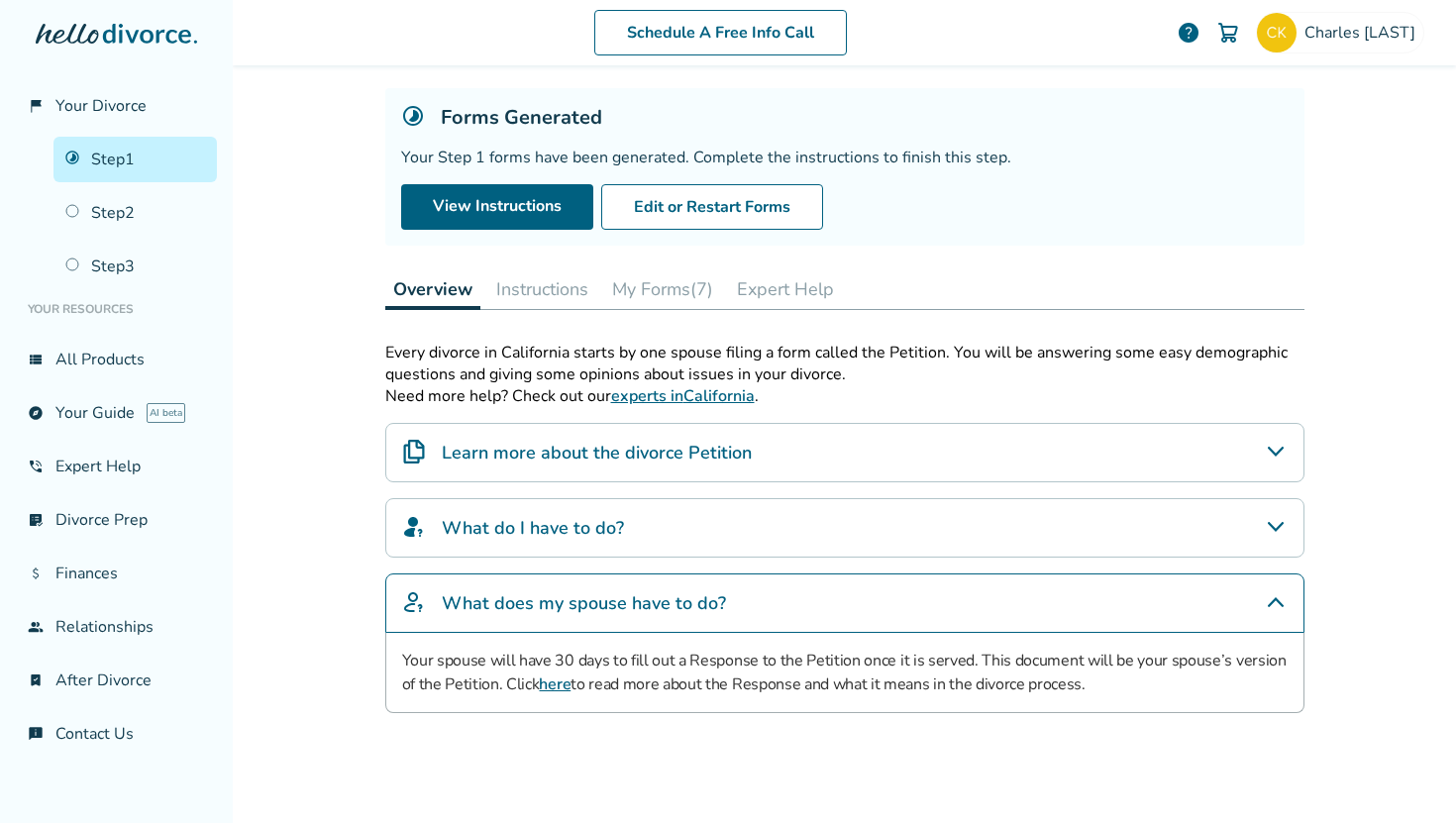 click on "here" at bounding box center (555, 684) 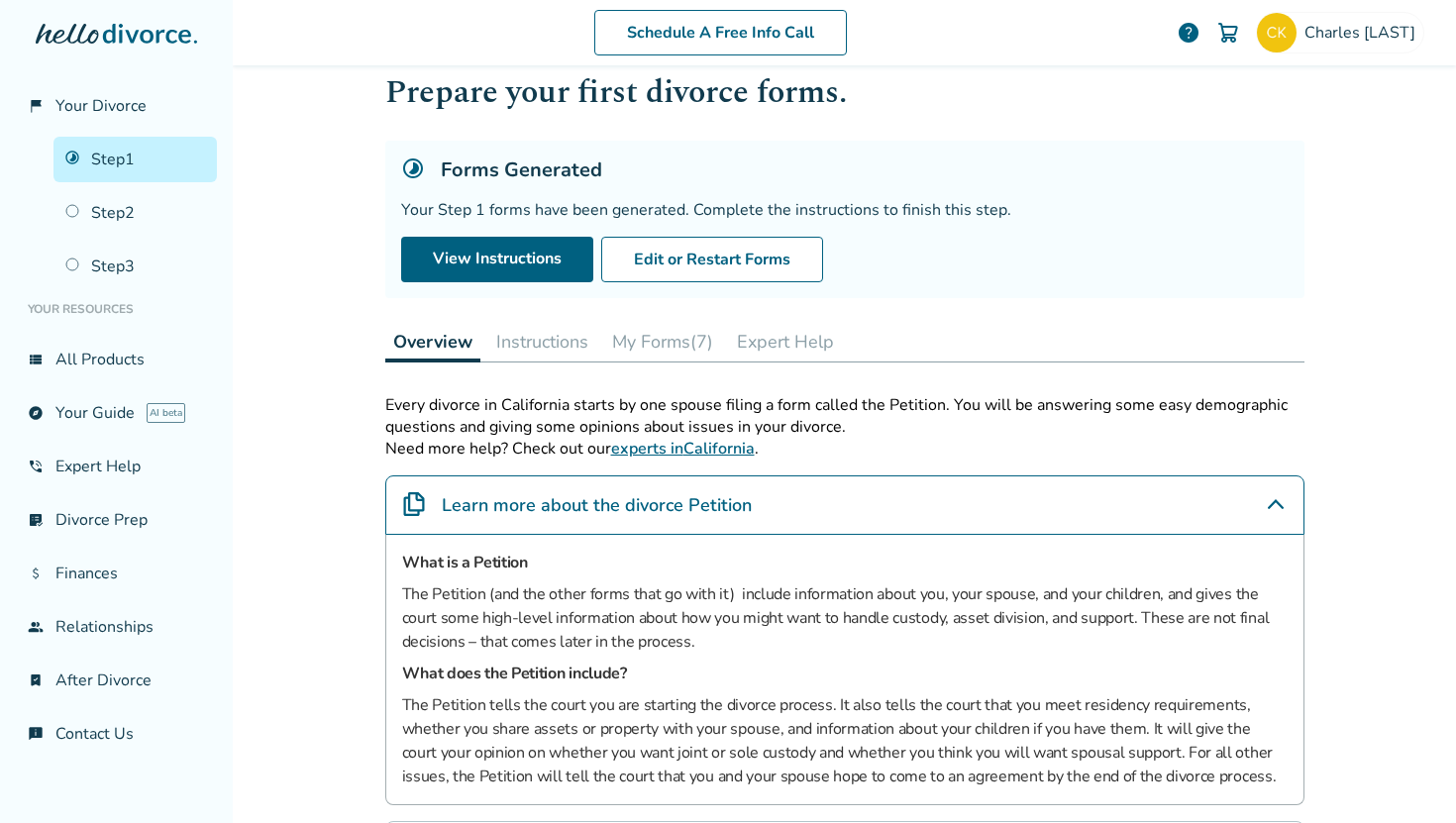 scroll, scrollTop: 68, scrollLeft: 0, axis: vertical 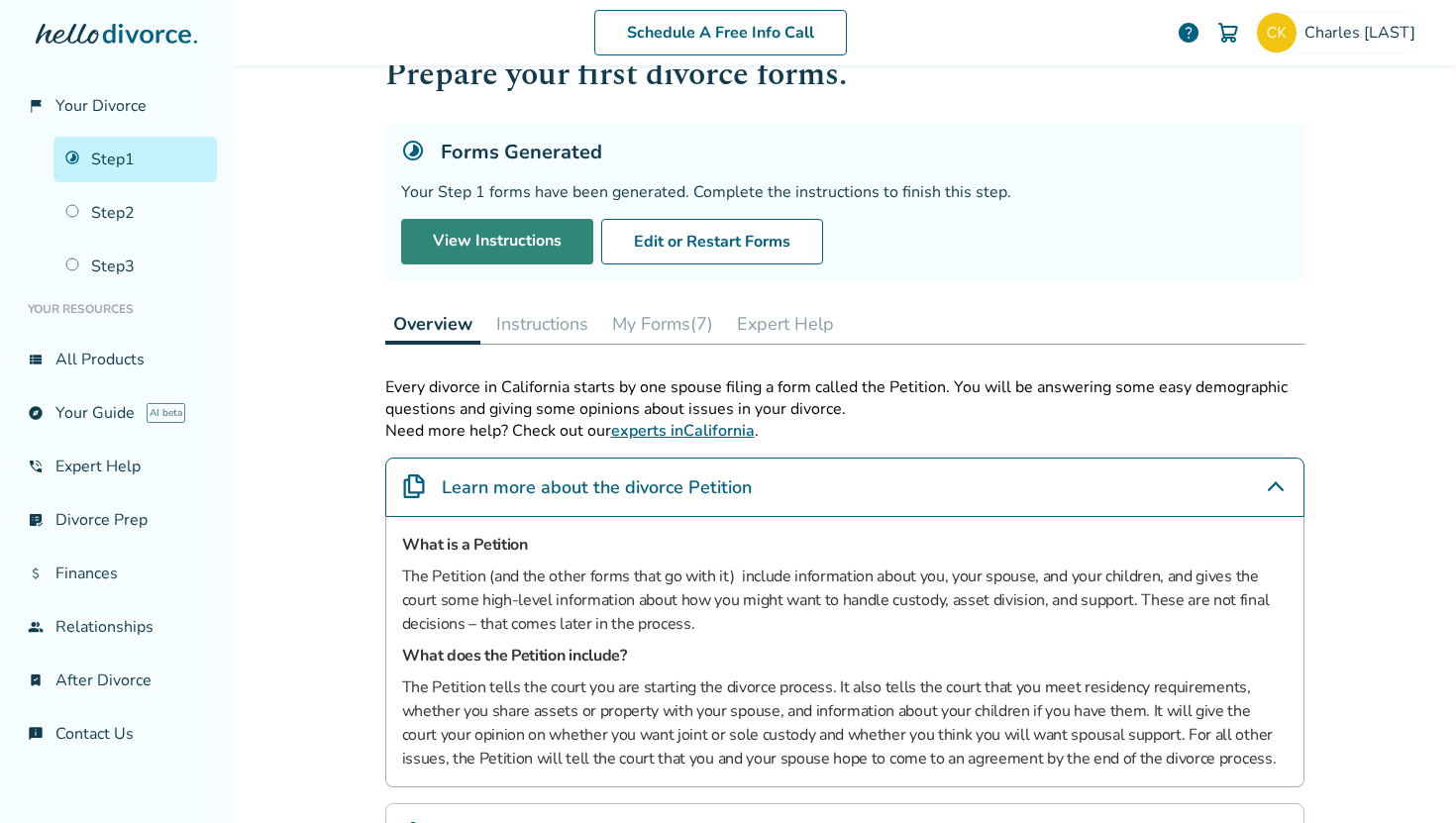 click on "View Instructions" at bounding box center (497, 242) 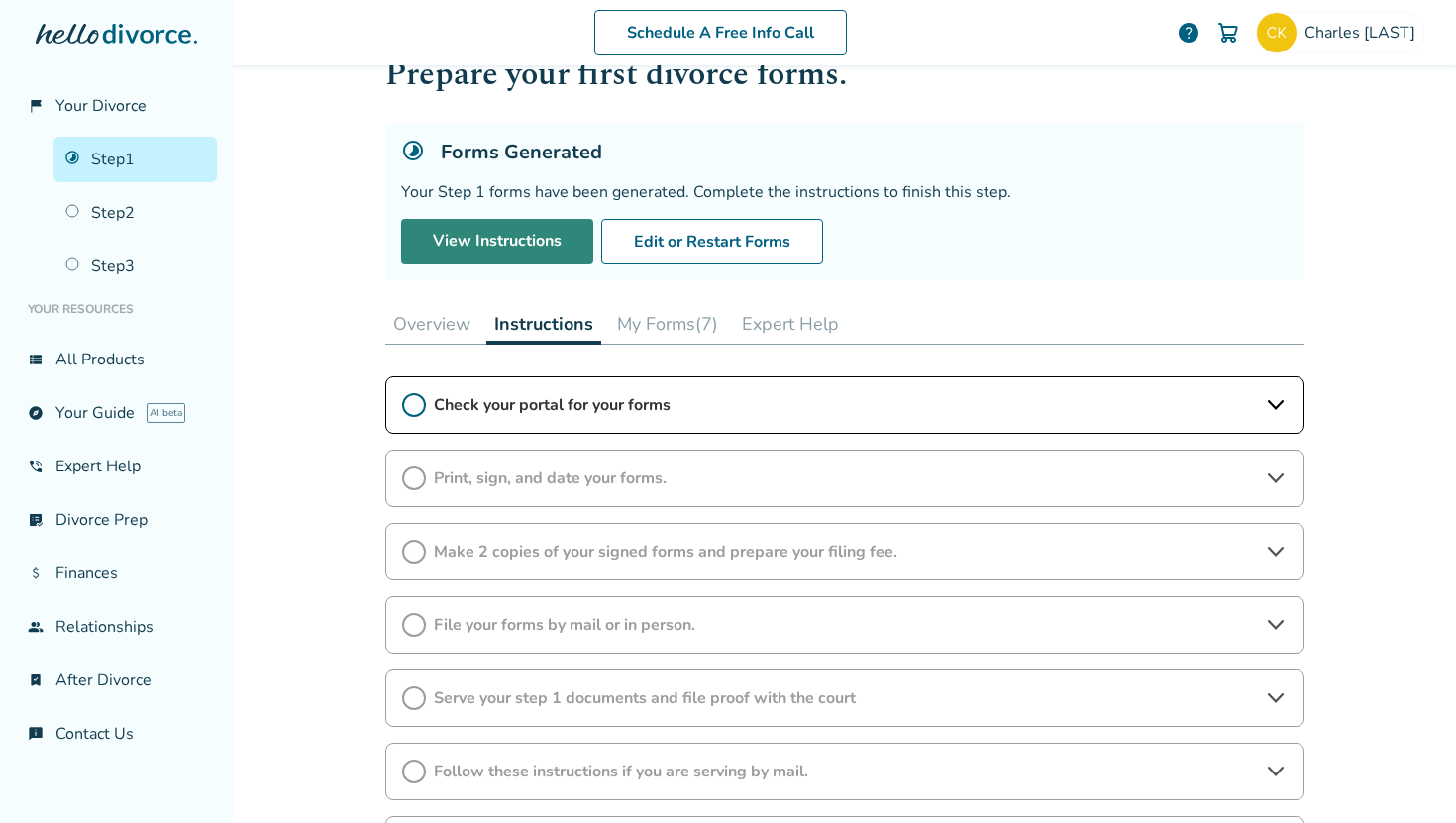 scroll, scrollTop: 199, scrollLeft: 0, axis: vertical 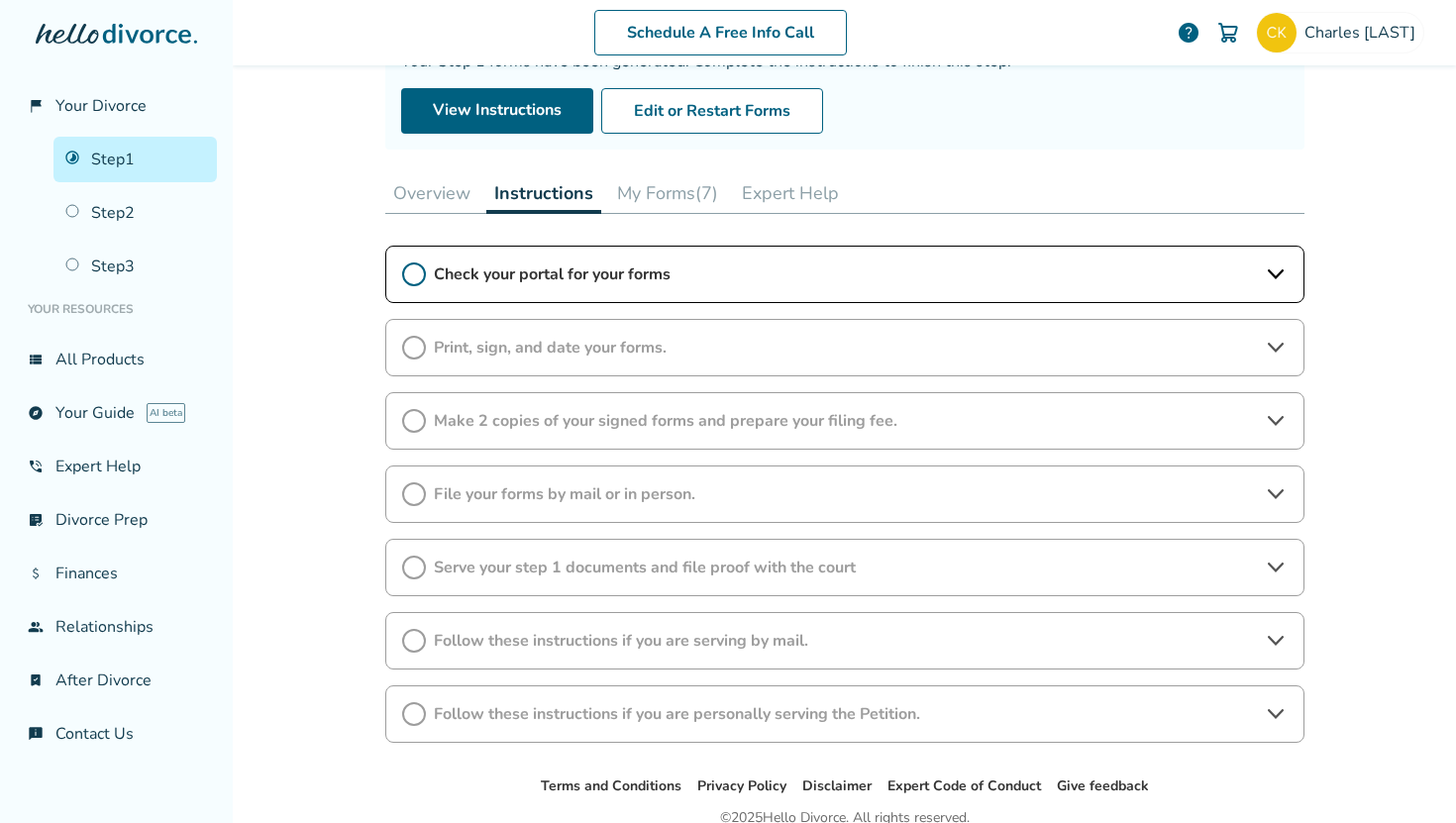 click on "Check your portal for your forms" at bounding box center [845, 274] 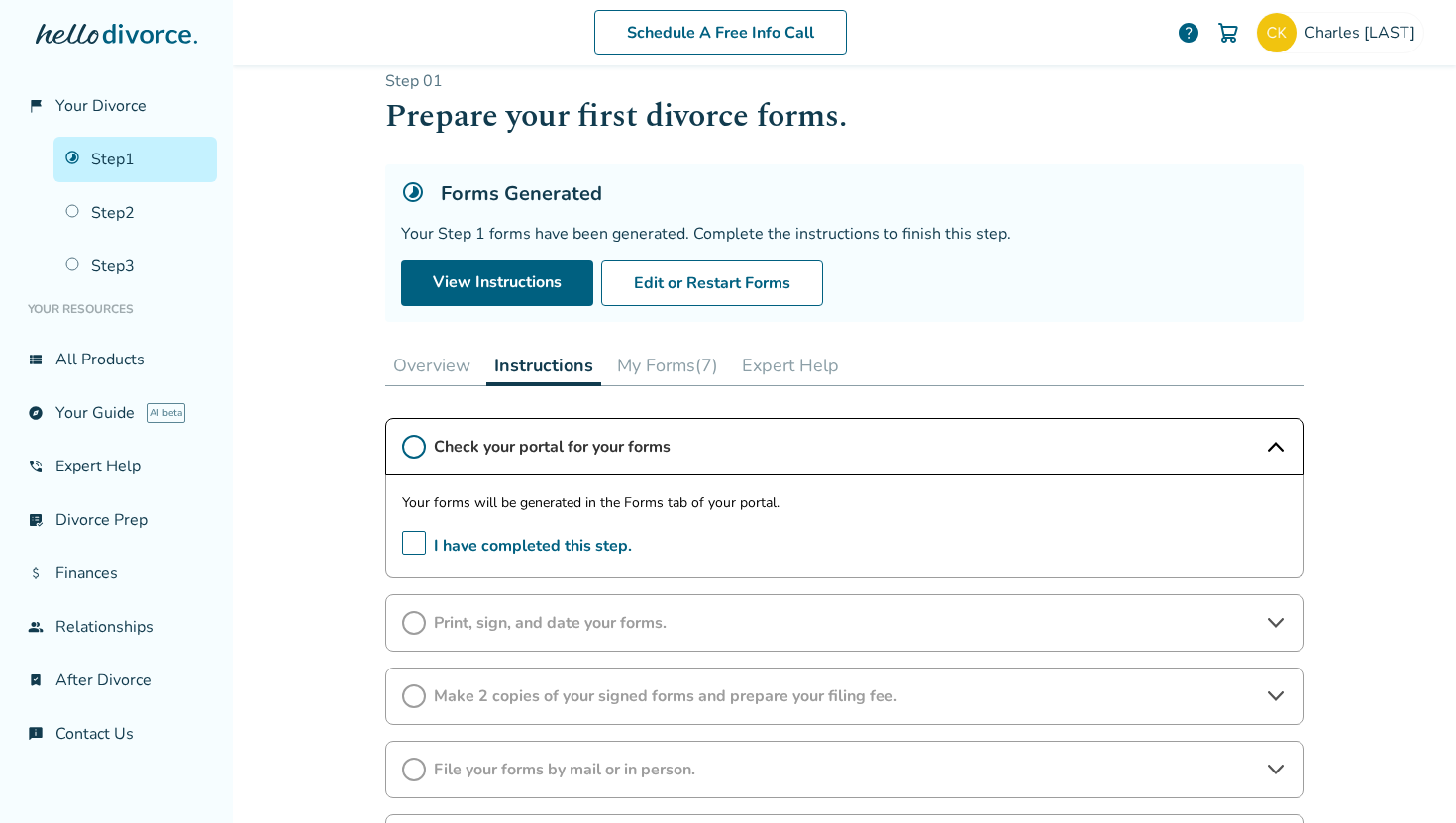 scroll, scrollTop: 0, scrollLeft: 0, axis: both 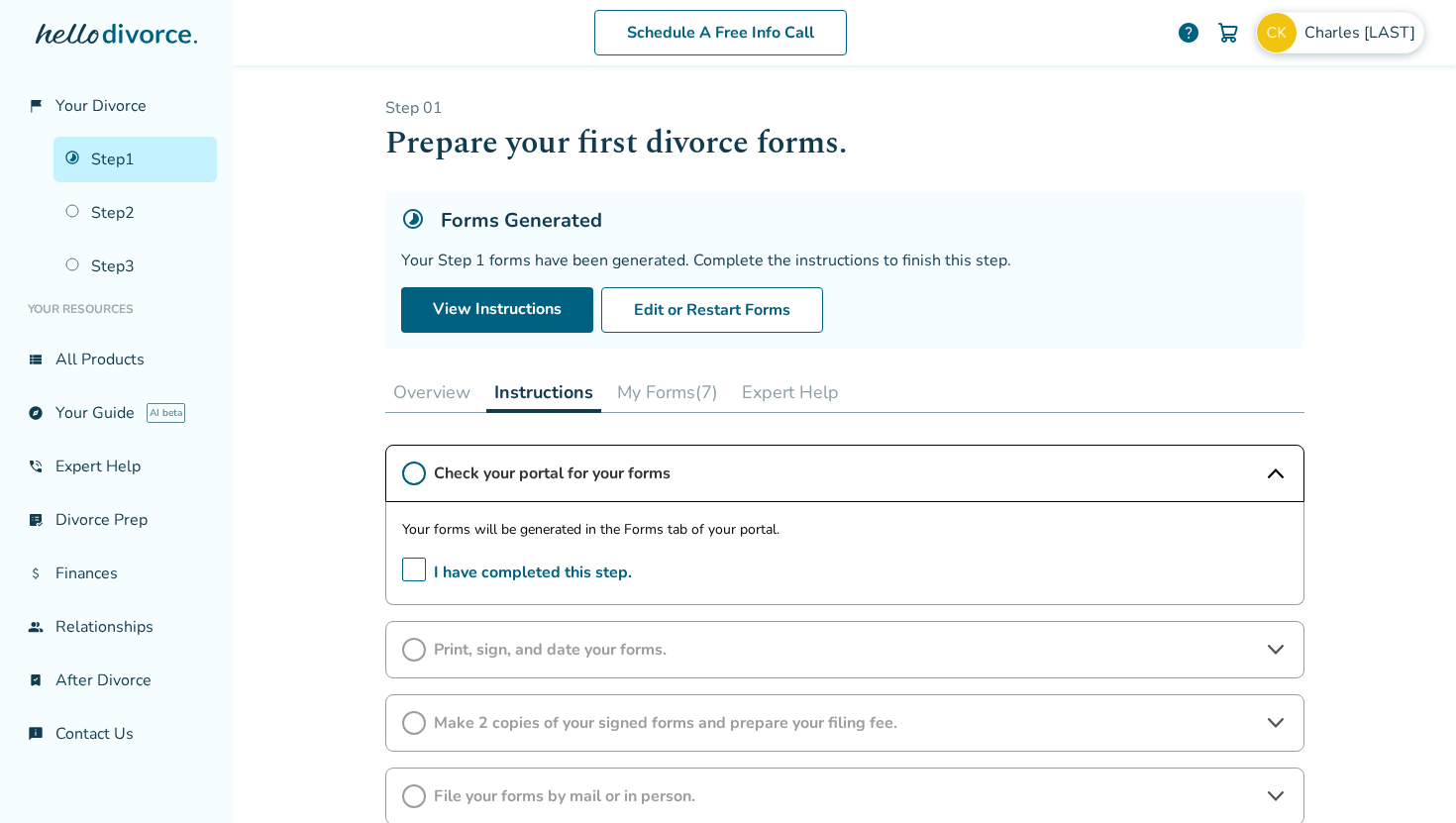 click on "Charles   Kesslering" at bounding box center [1340, 33] 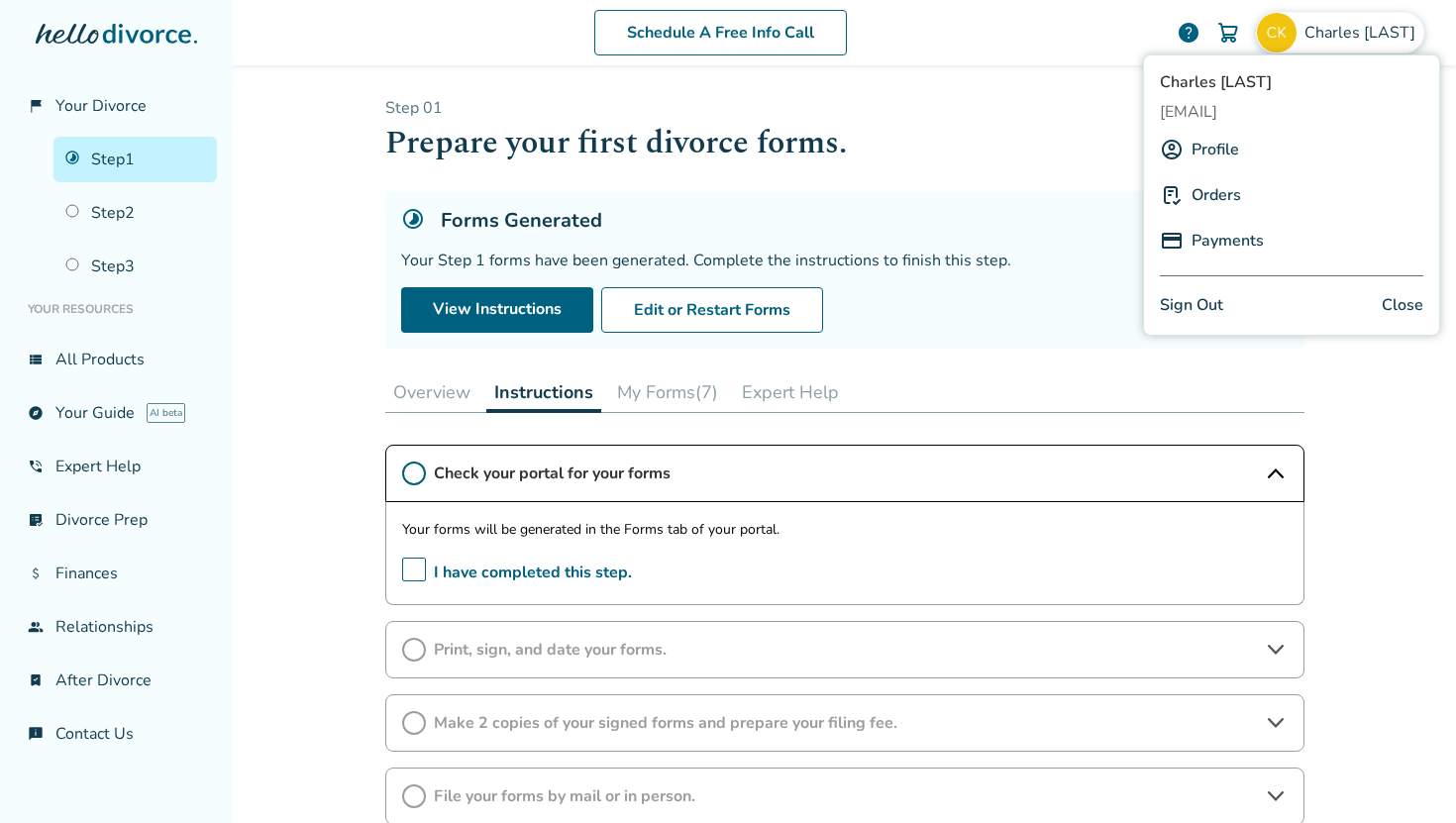 click on "Forms Generated" at bounding box center (845, 220) 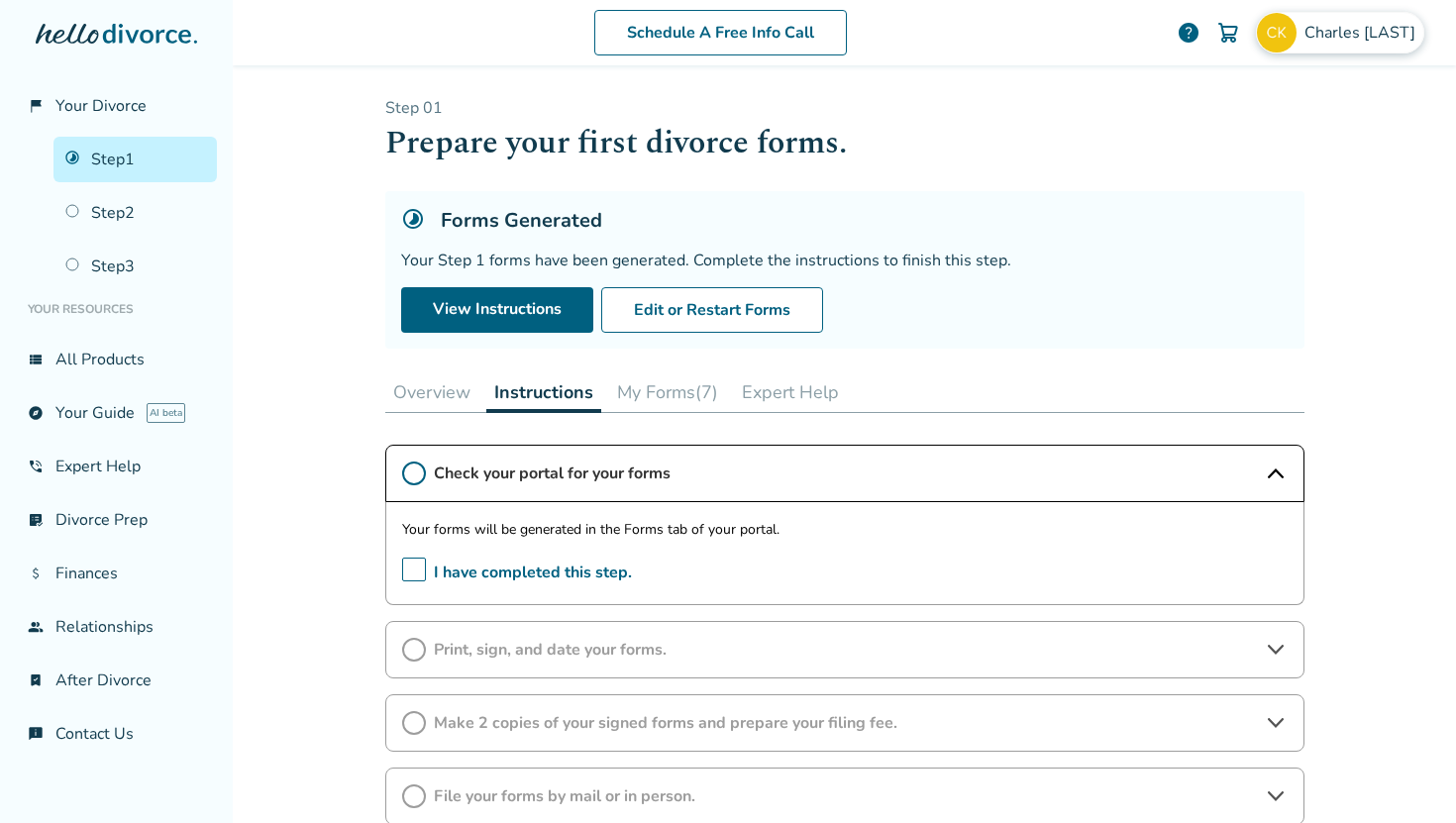 click on "Charles   Kesslering" at bounding box center (1340, 33) 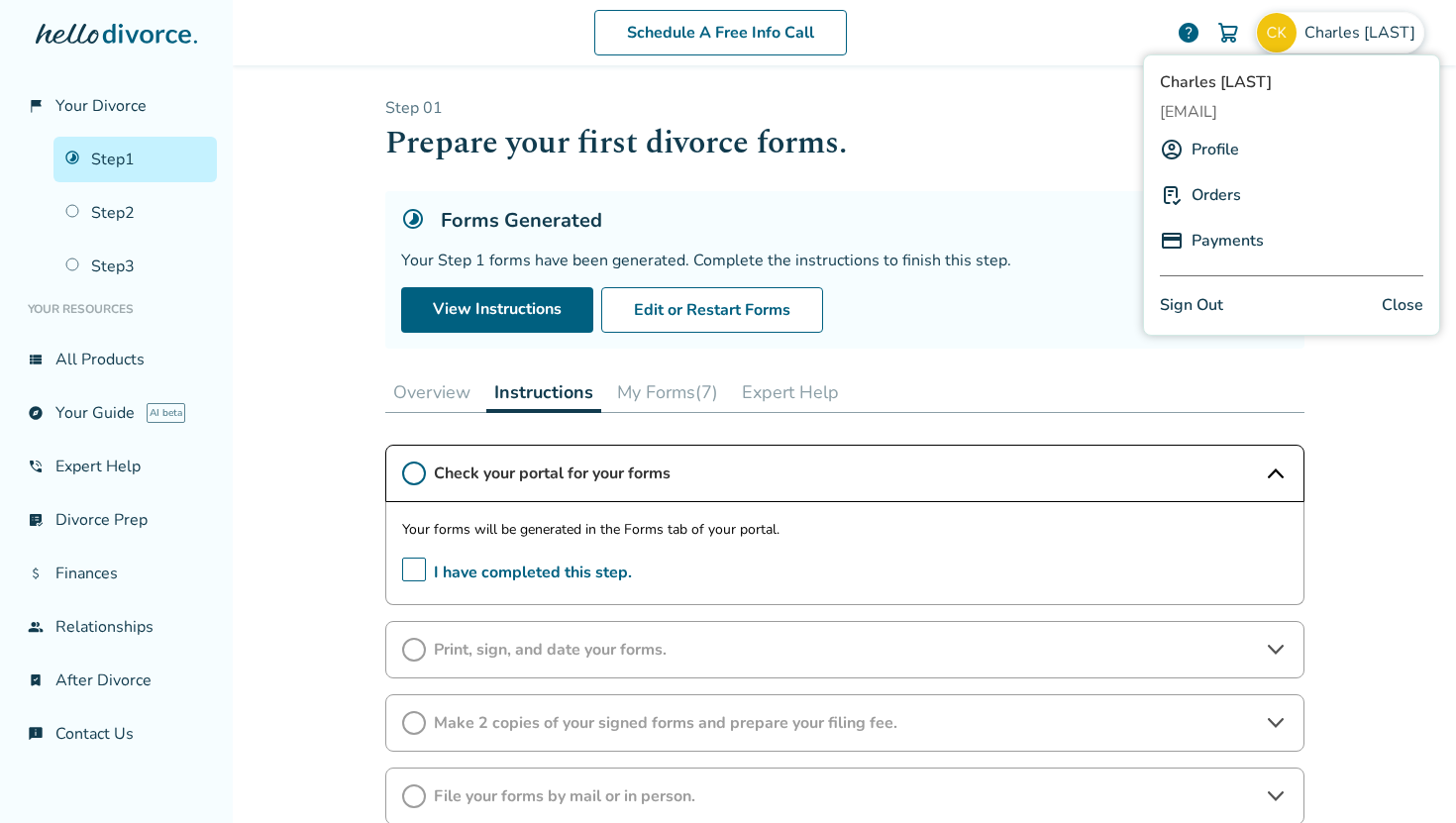 click on "Profile" at bounding box center [1215, 150] 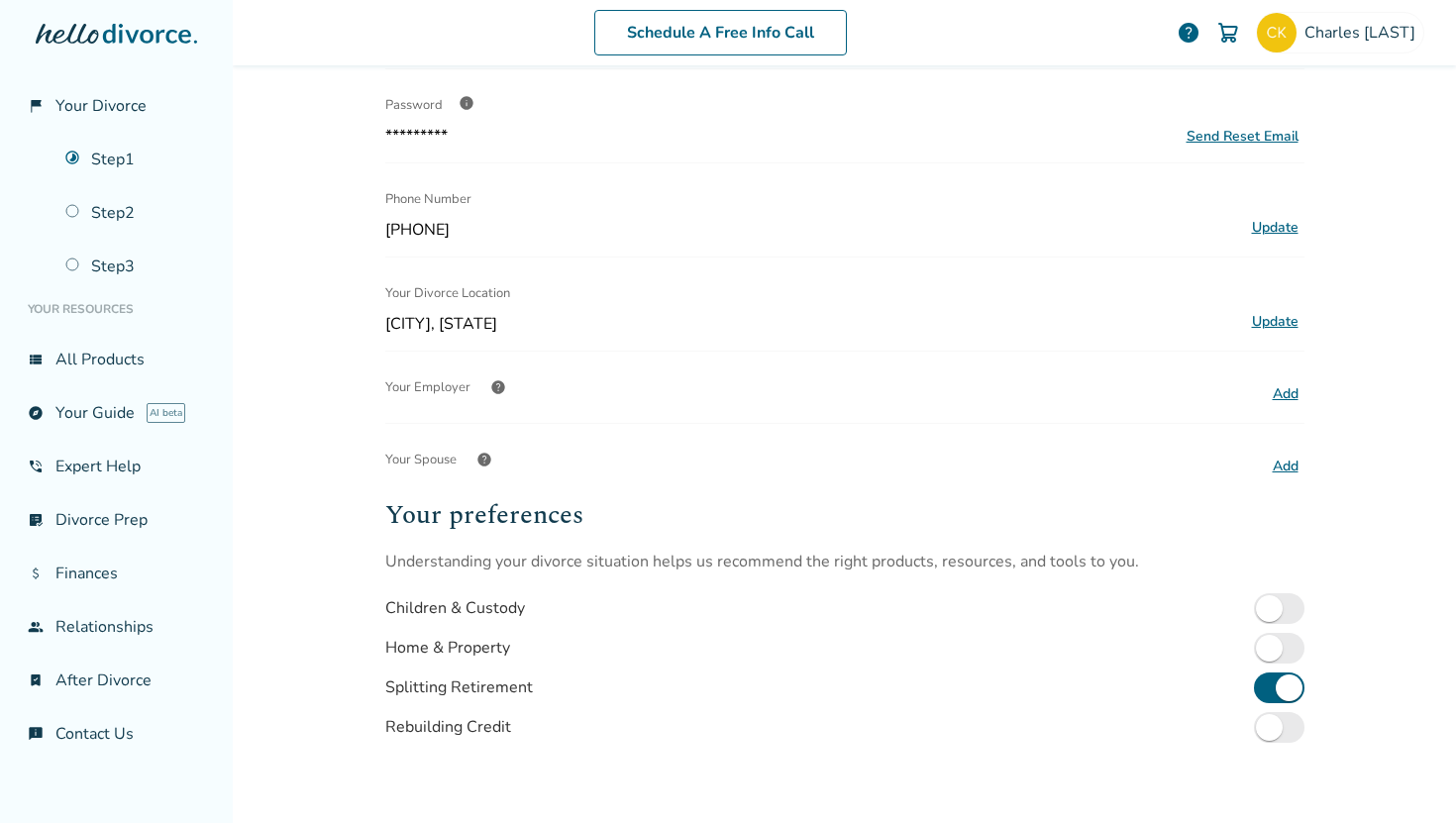 scroll, scrollTop: 473, scrollLeft: 0, axis: vertical 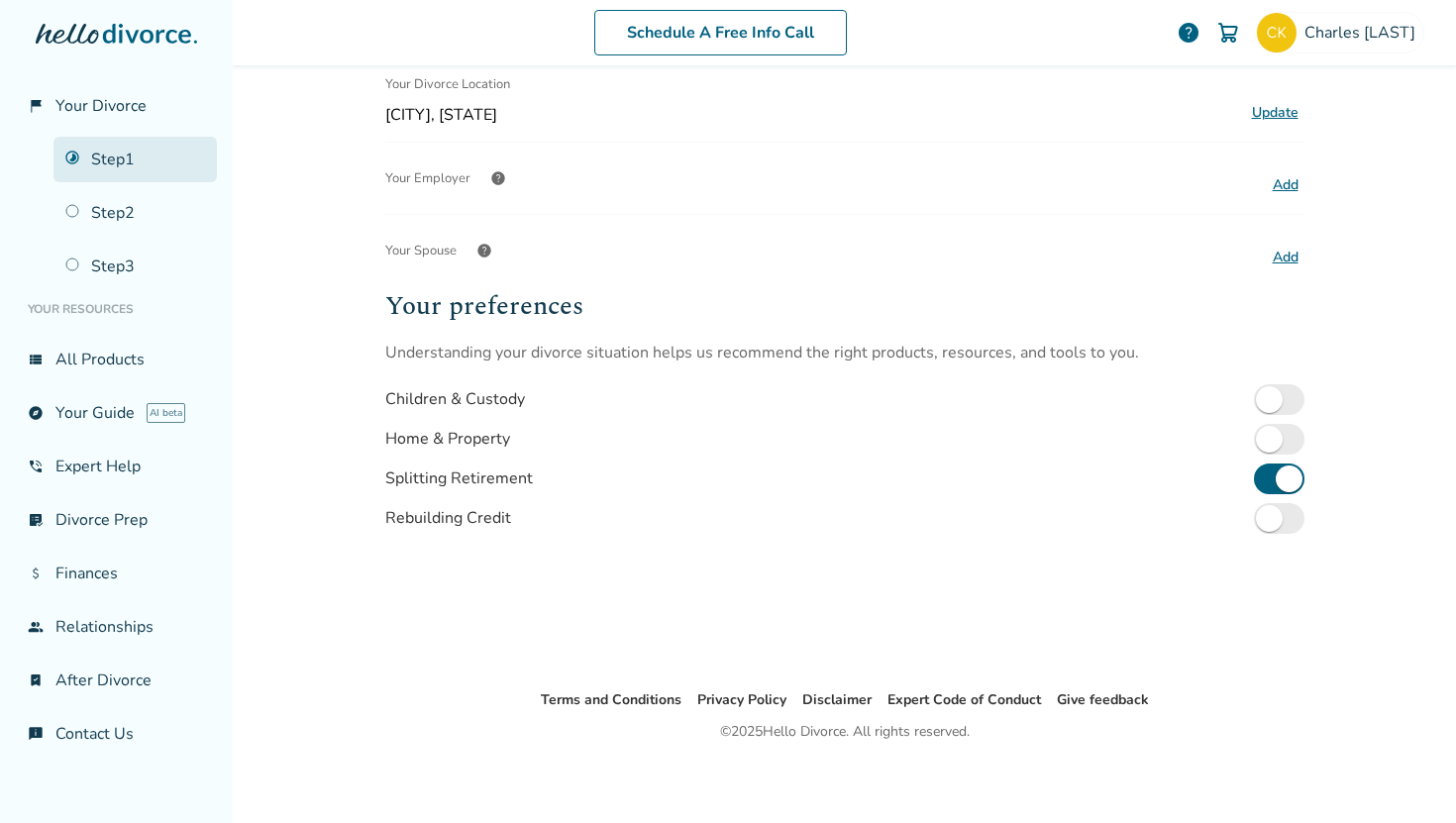click on "Step  1" at bounding box center [135, 159] 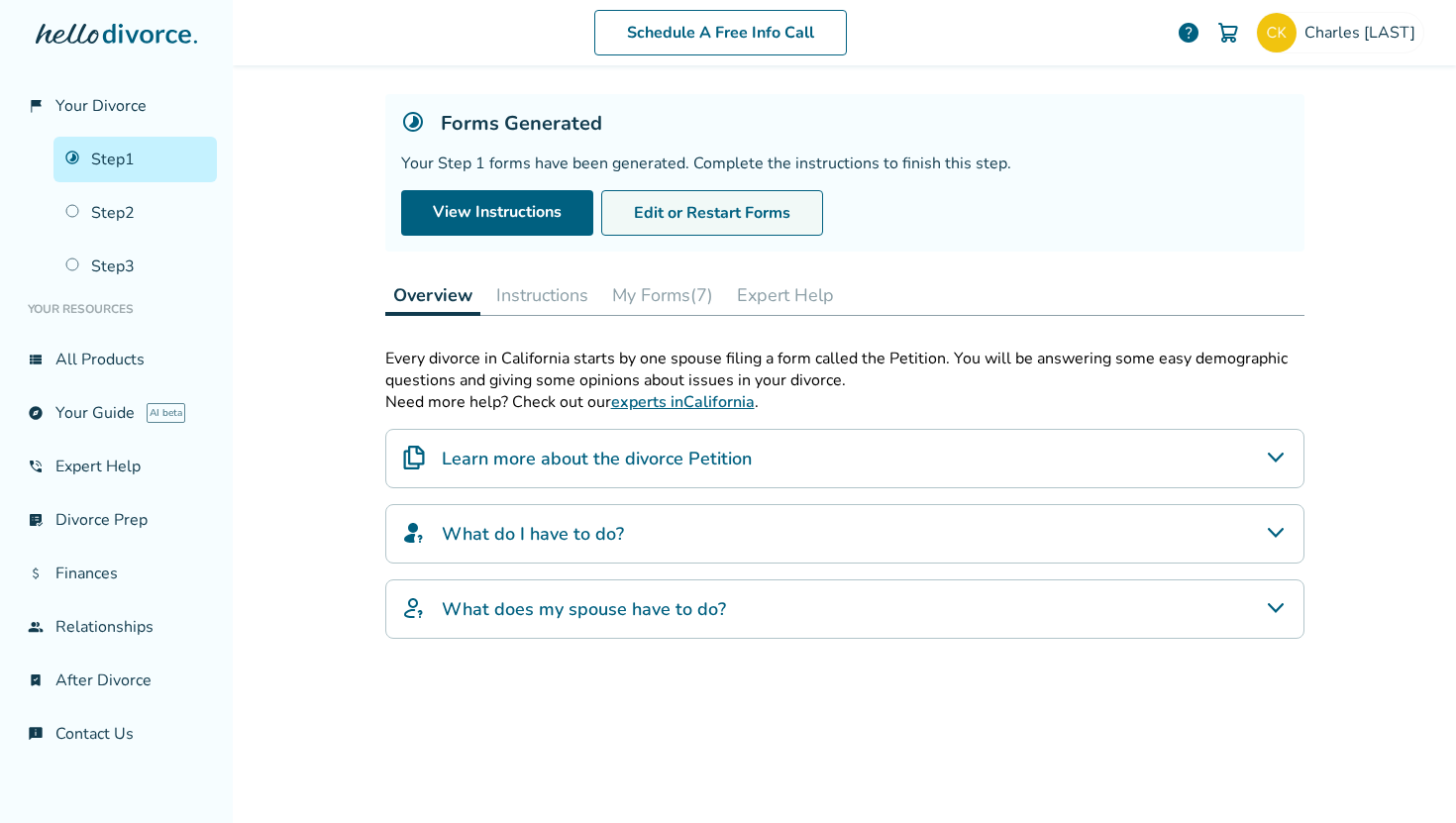 click on "Edit or Restart Forms" at bounding box center (712, 213) 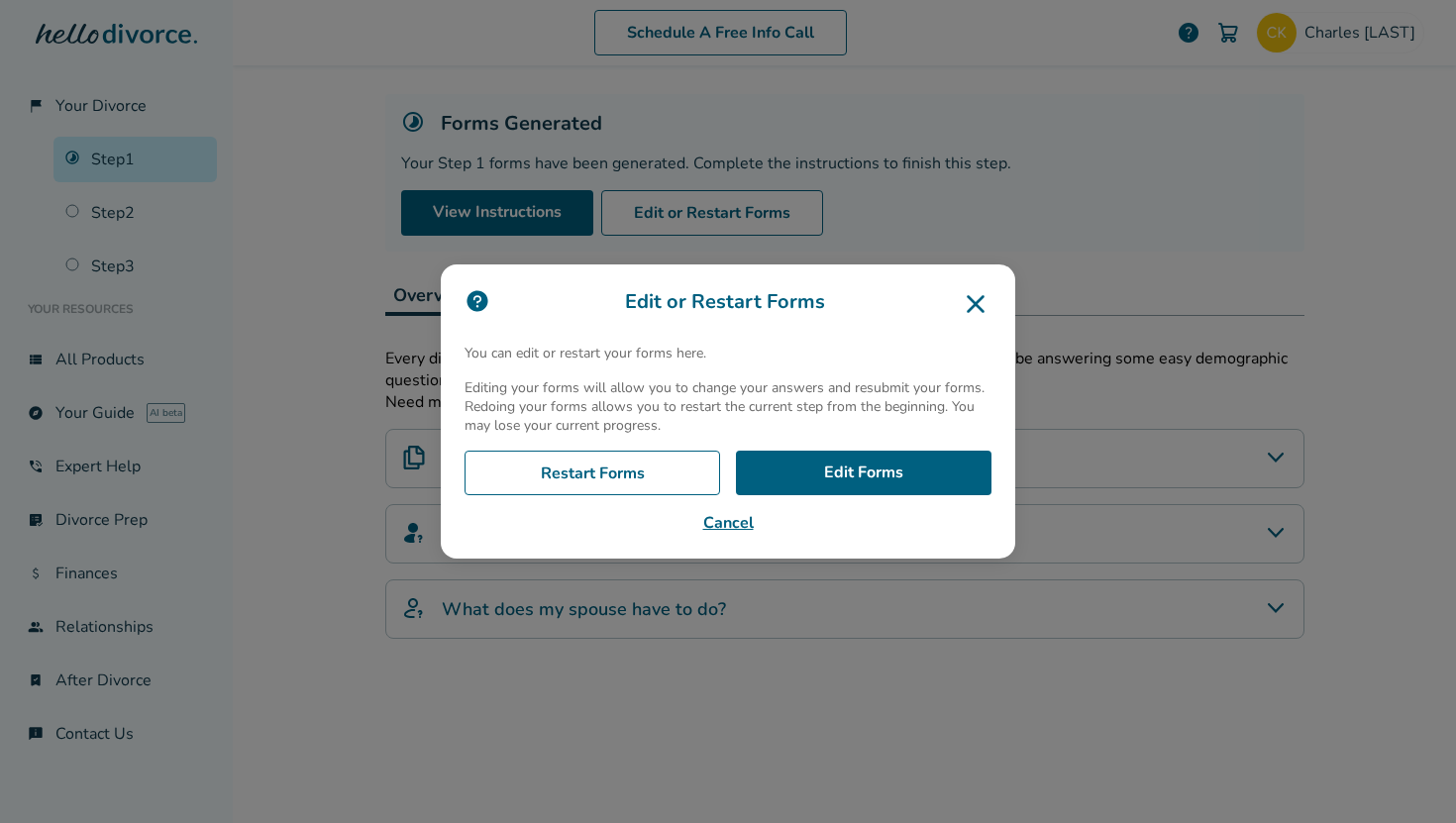 click 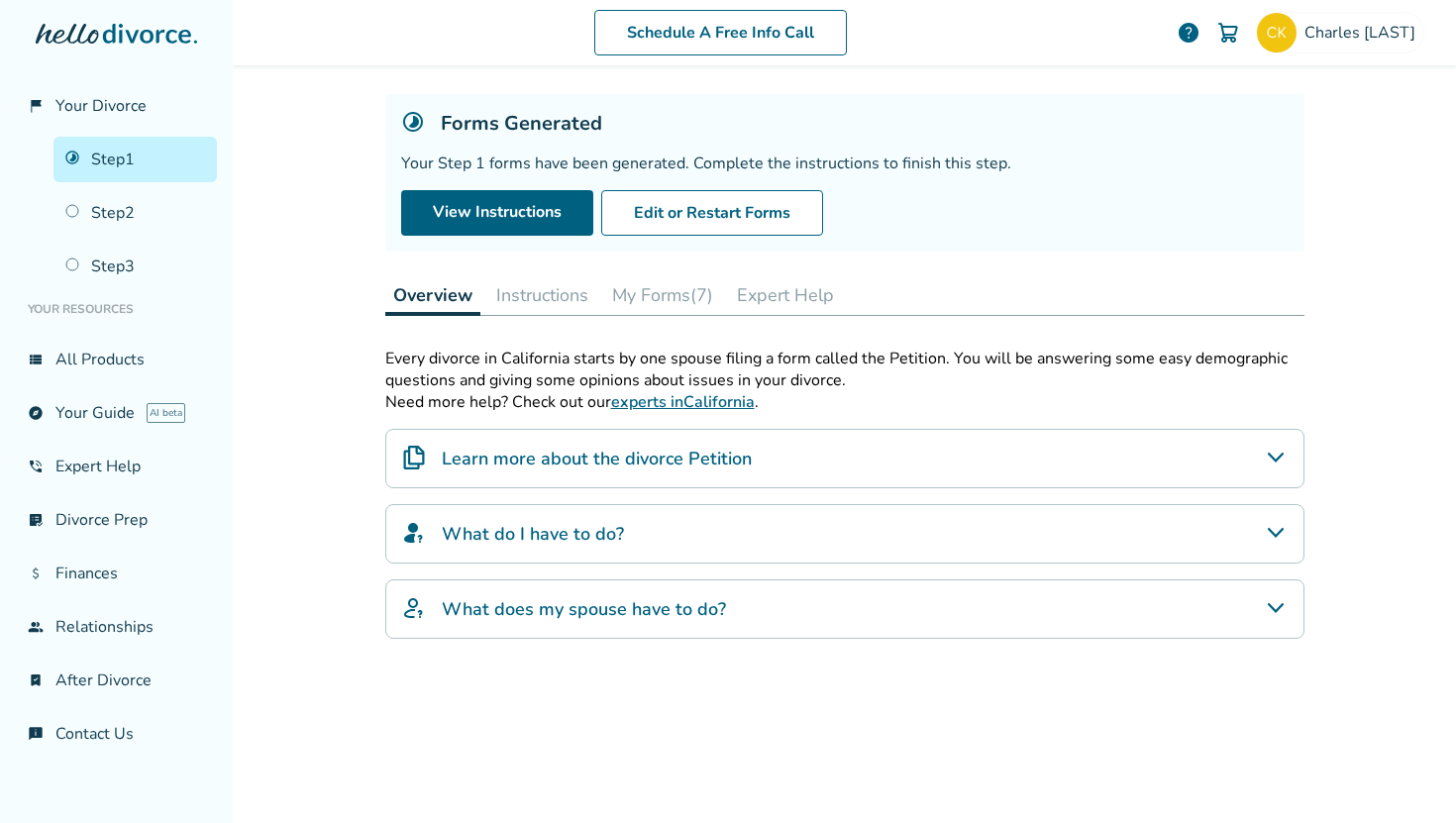 click on "Forms Generated Your Step 1 forms have been generated. Complete the instructions to finish this step. View Instructions Edit or Restart Forms" at bounding box center [845, 172] 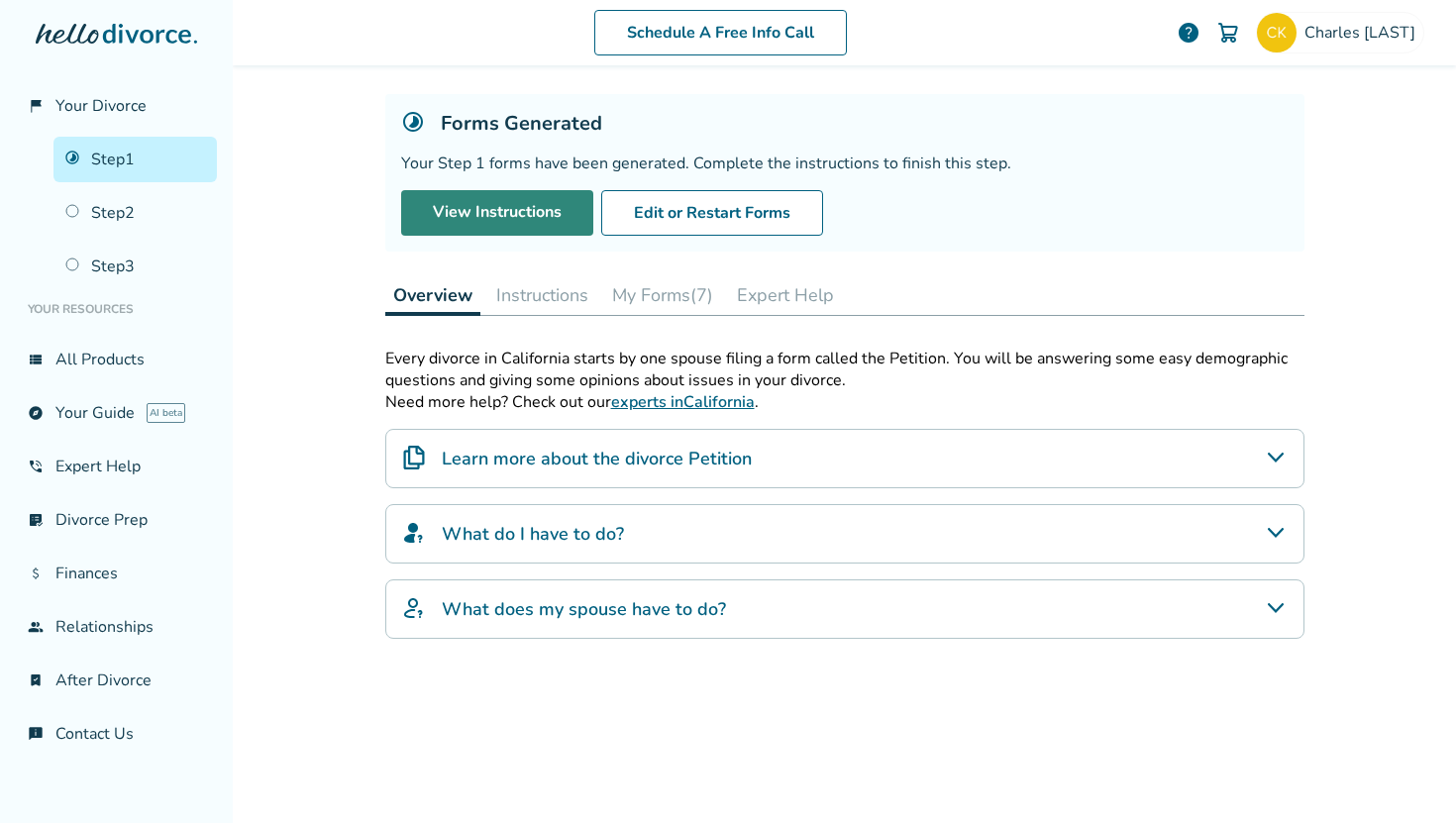 click on "View Instructions" at bounding box center [497, 213] 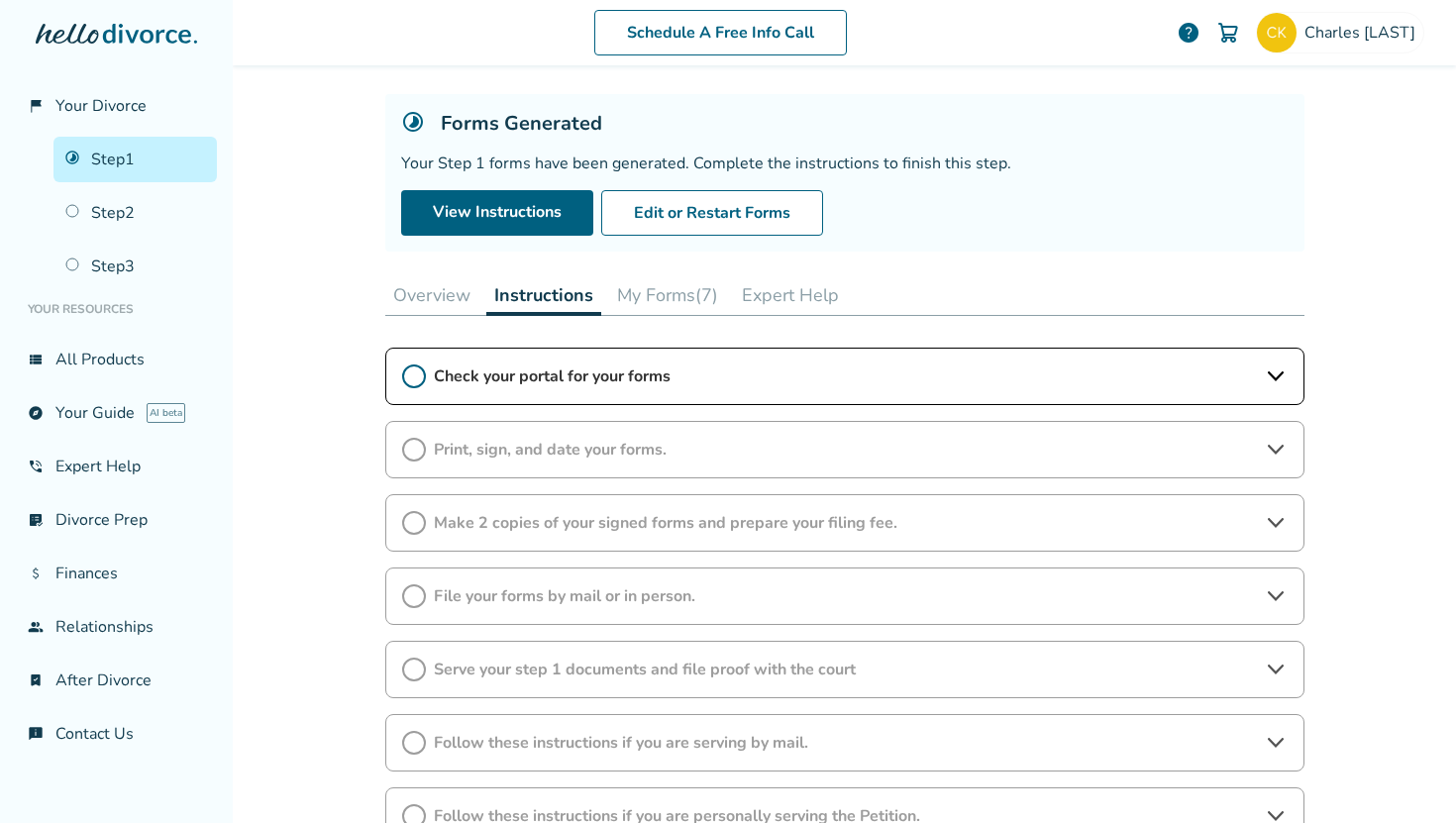 click on "Print, sign, and date your forms." at bounding box center [845, 450] 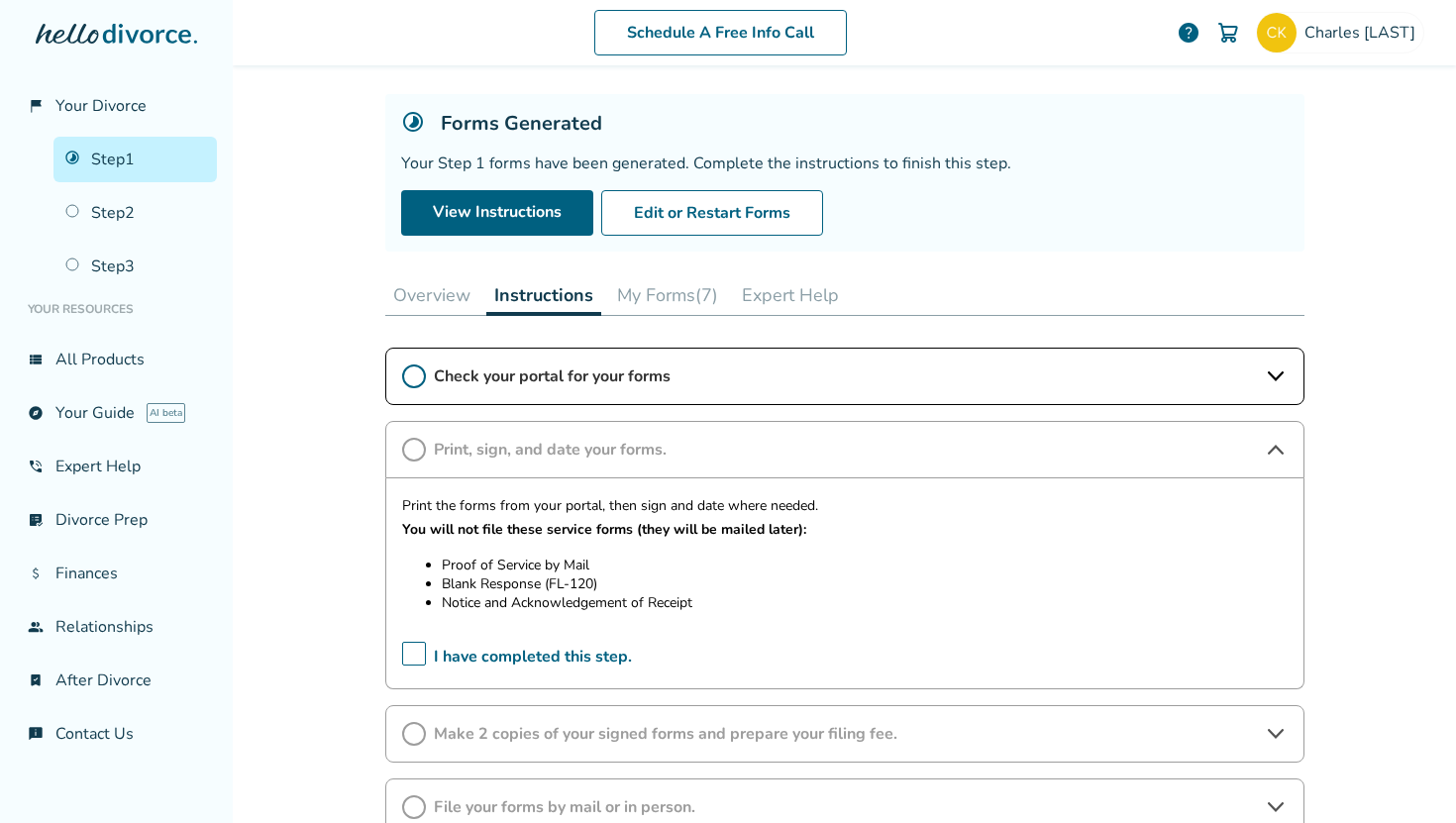 click on "Check your portal for your forms" at bounding box center [845, 376] 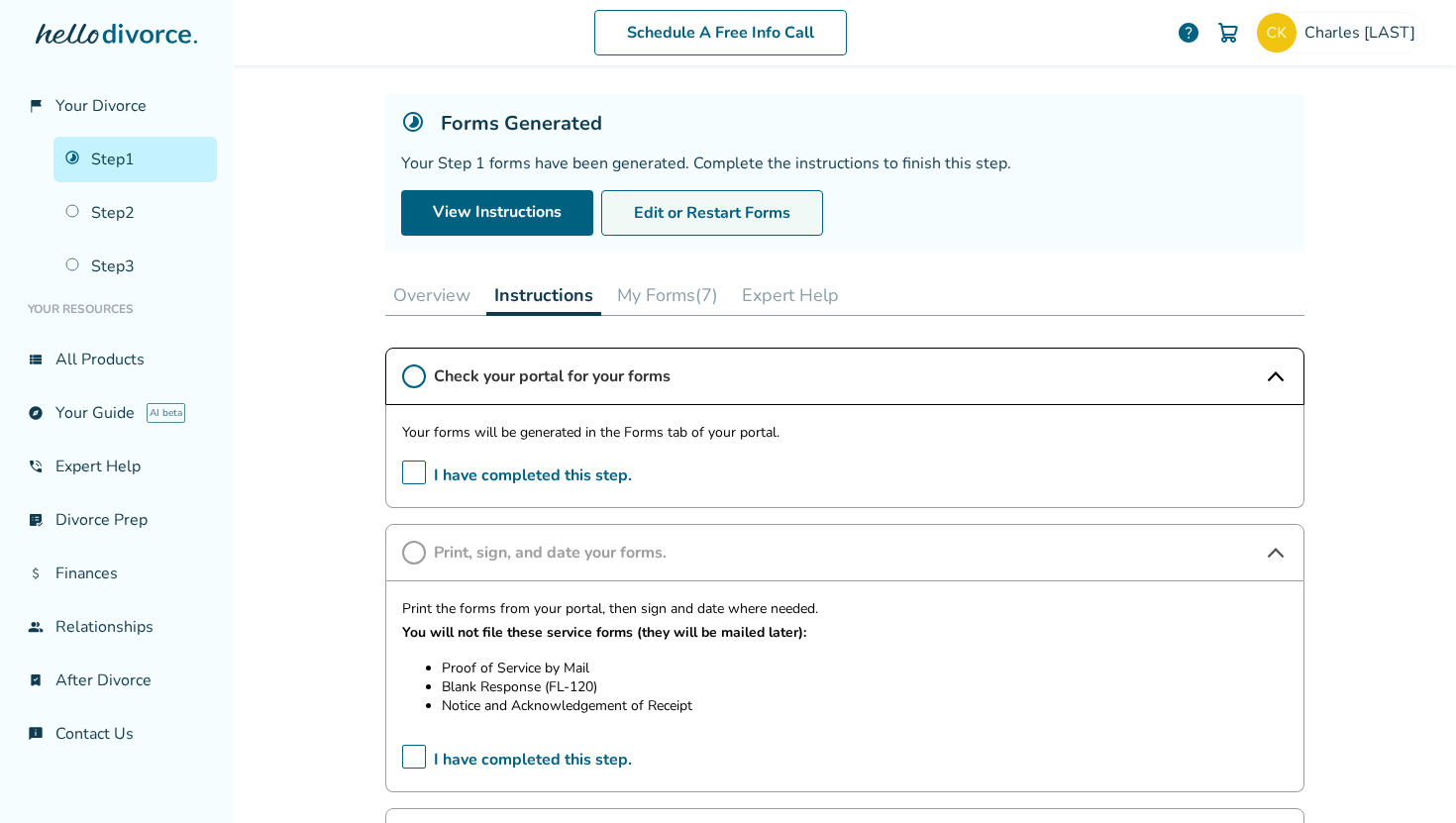 click on "Edit or Restart Forms" at bounding box center [712, 213] 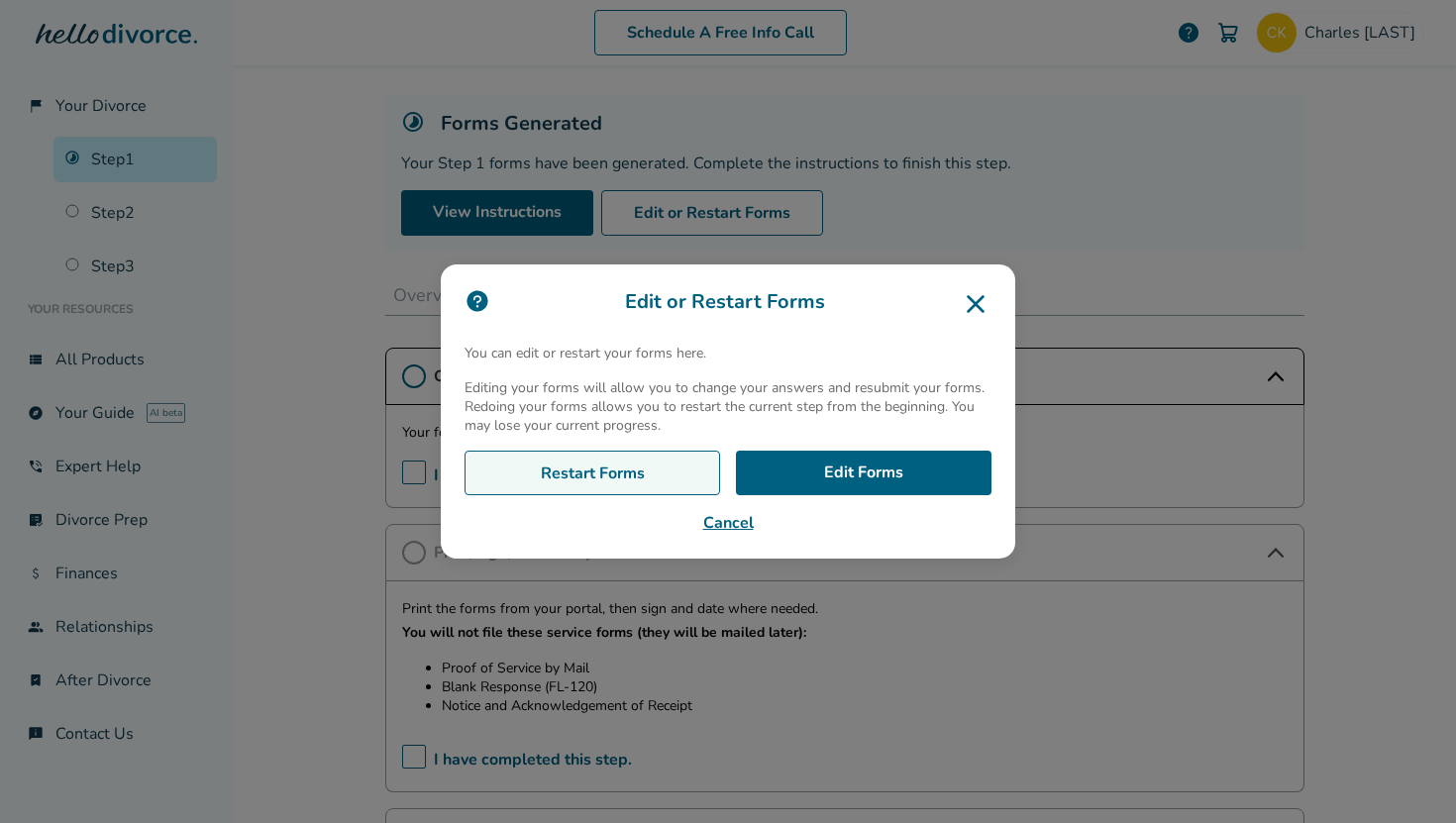click on "Restart Forms" at bounding box center [592, 473] 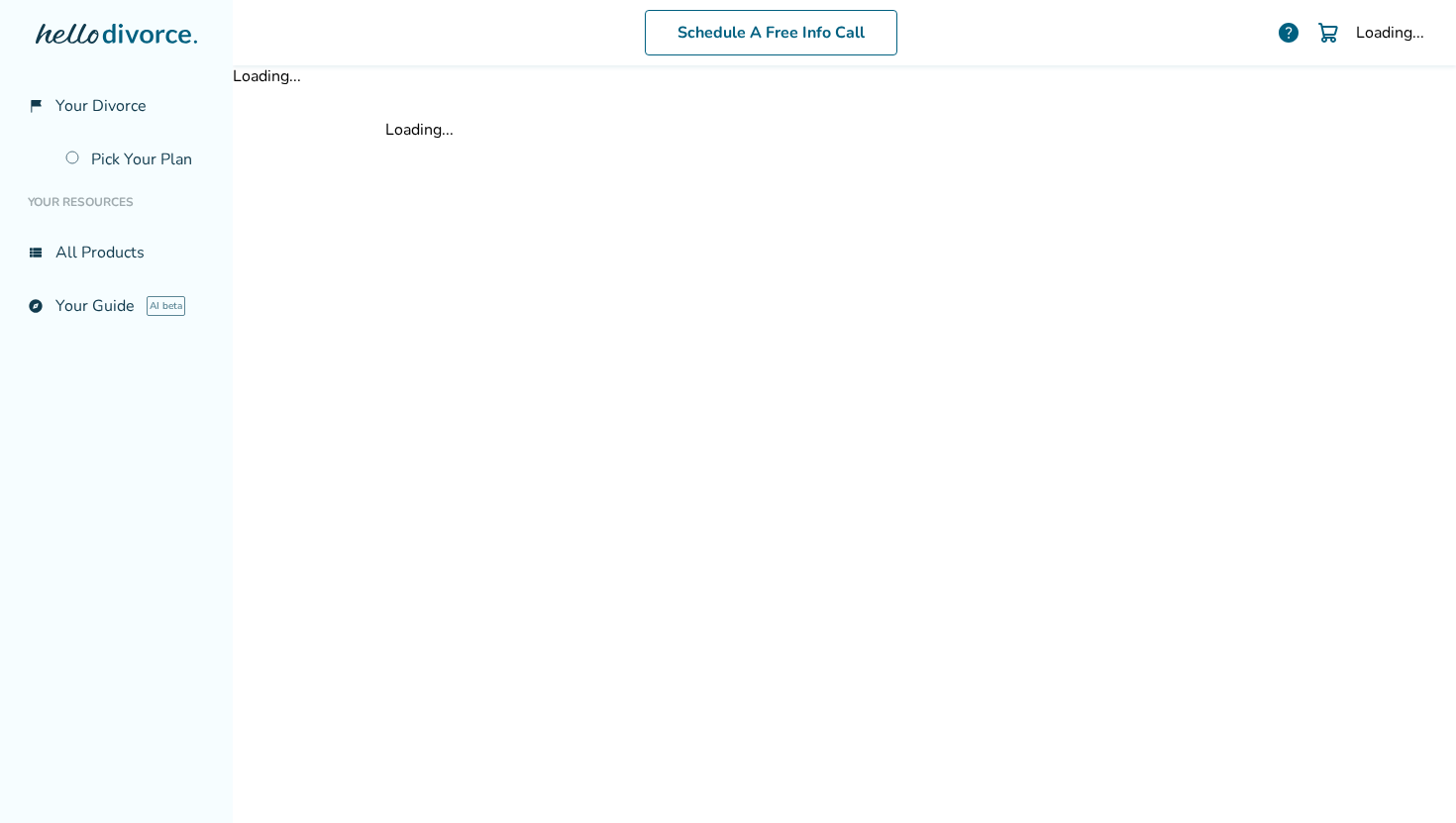 scroll, scrollTop: 0, scrollLeft: 0, axis: both 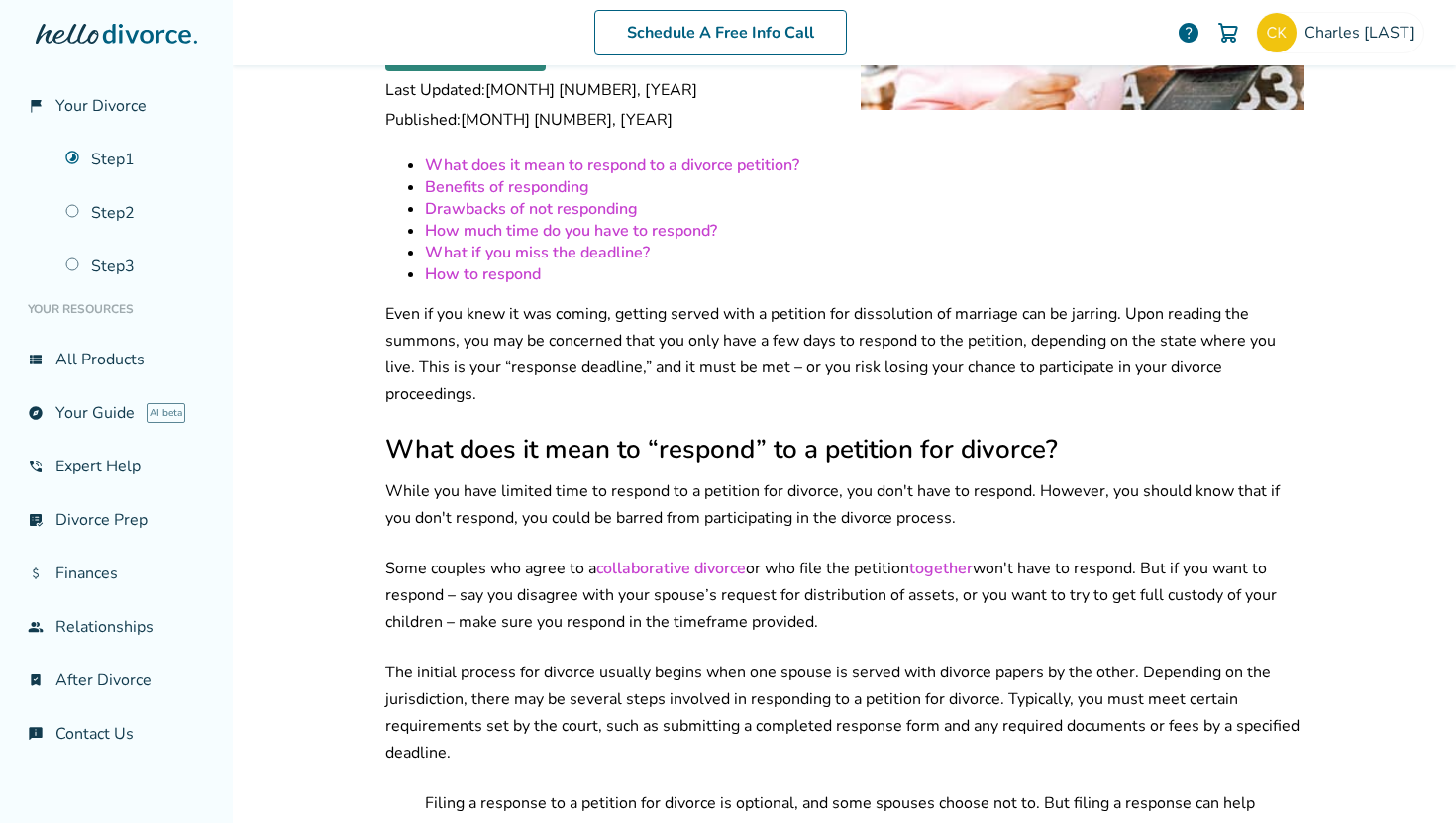 click on "together" at bounding box center (941, 568) 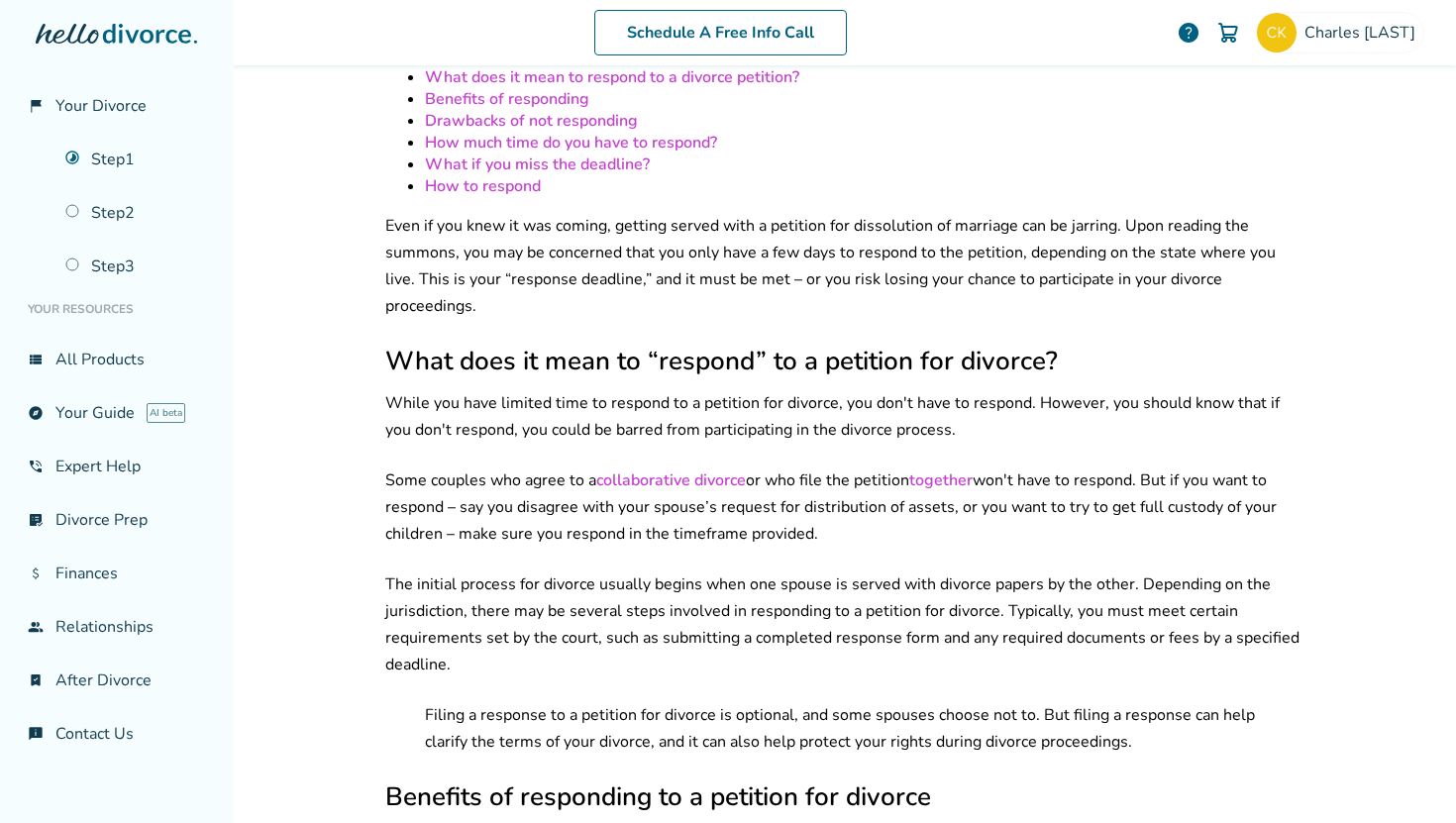 scroll, scrollTop: 387, scrollLeft: 0, axis: vertical 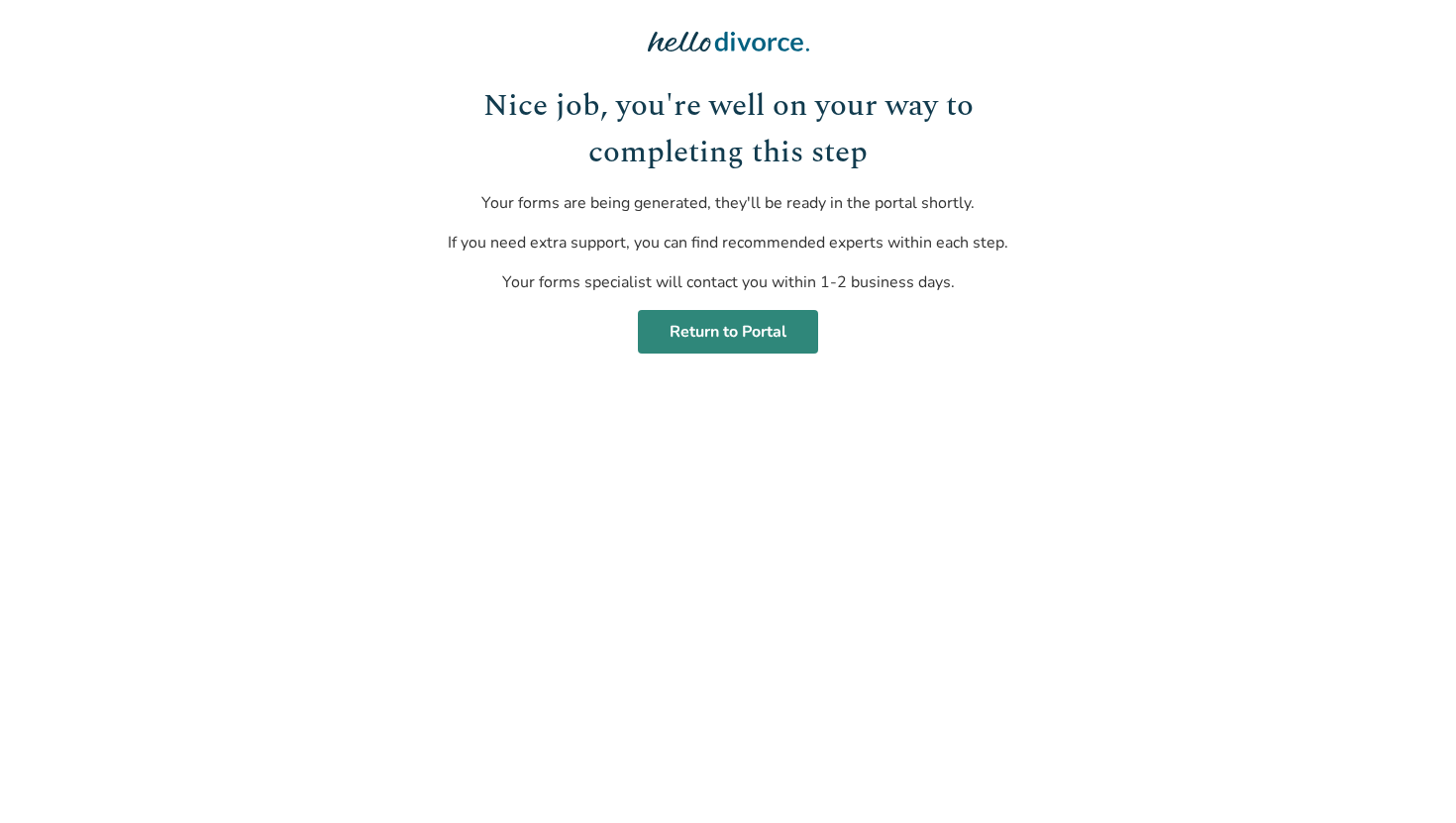click on "Return to Portal" at bounding box center [728, 332] 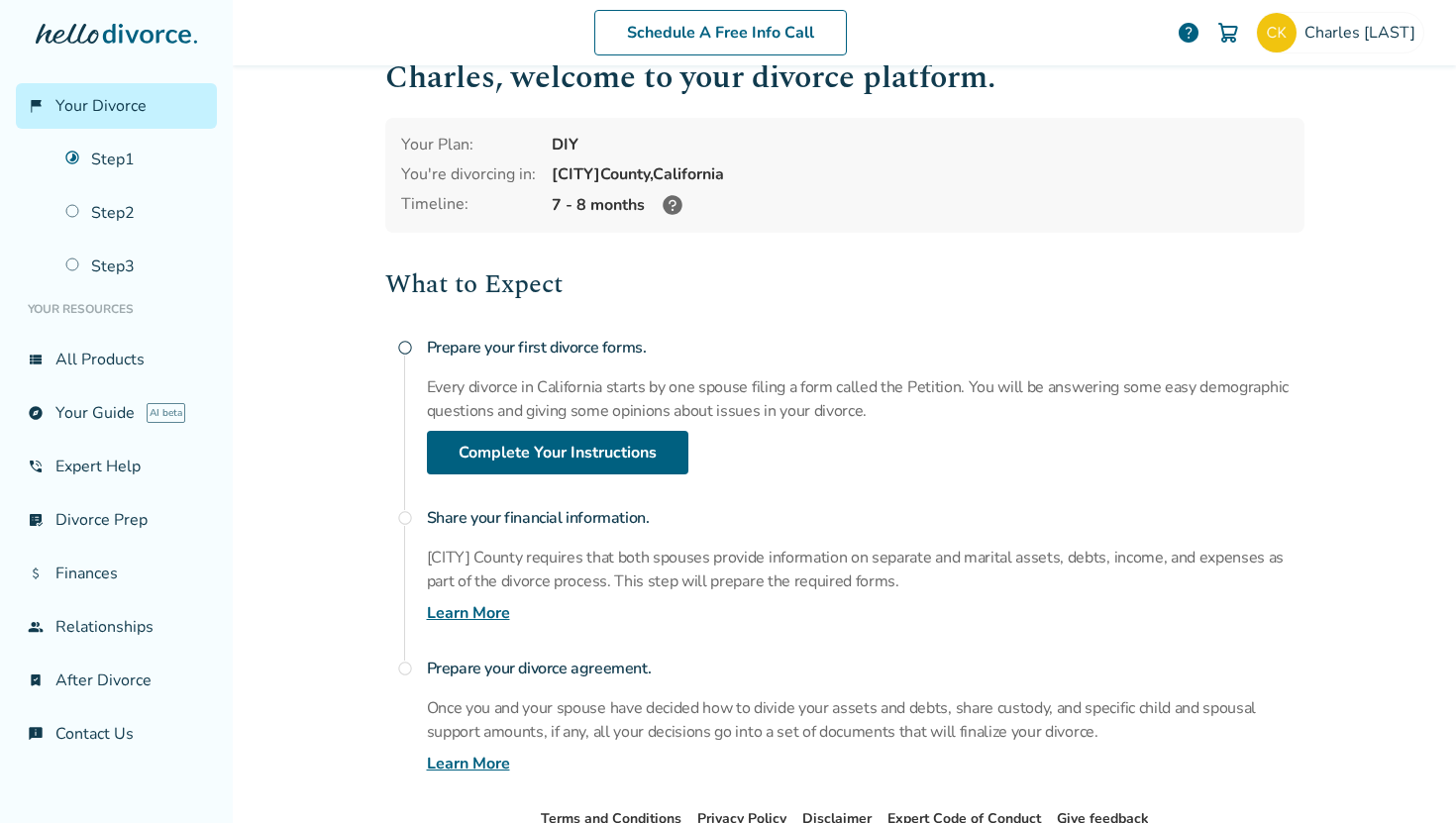 scroll, scrollTop: 93, scrollLeft: 0, axis: vertical 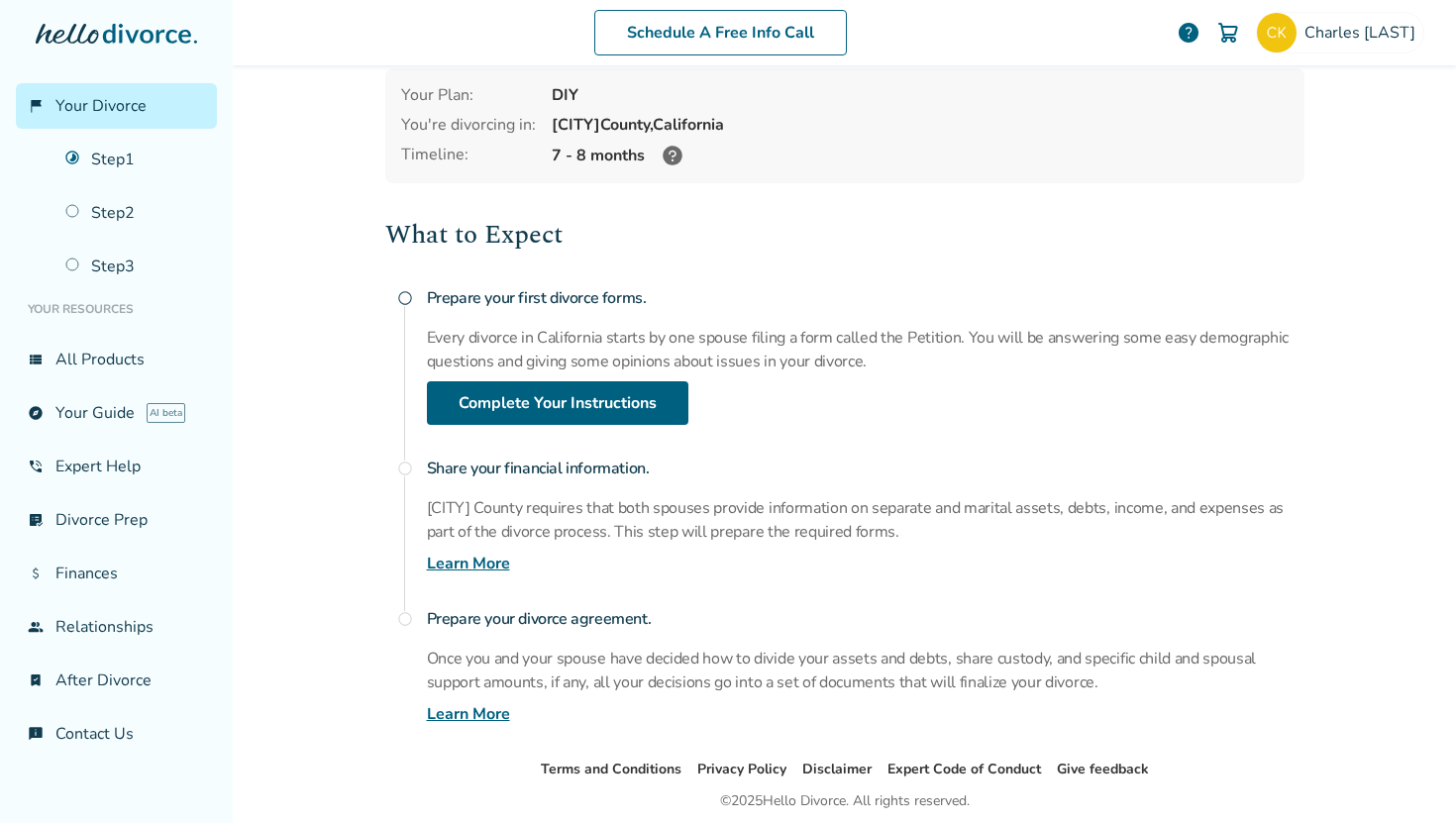 click 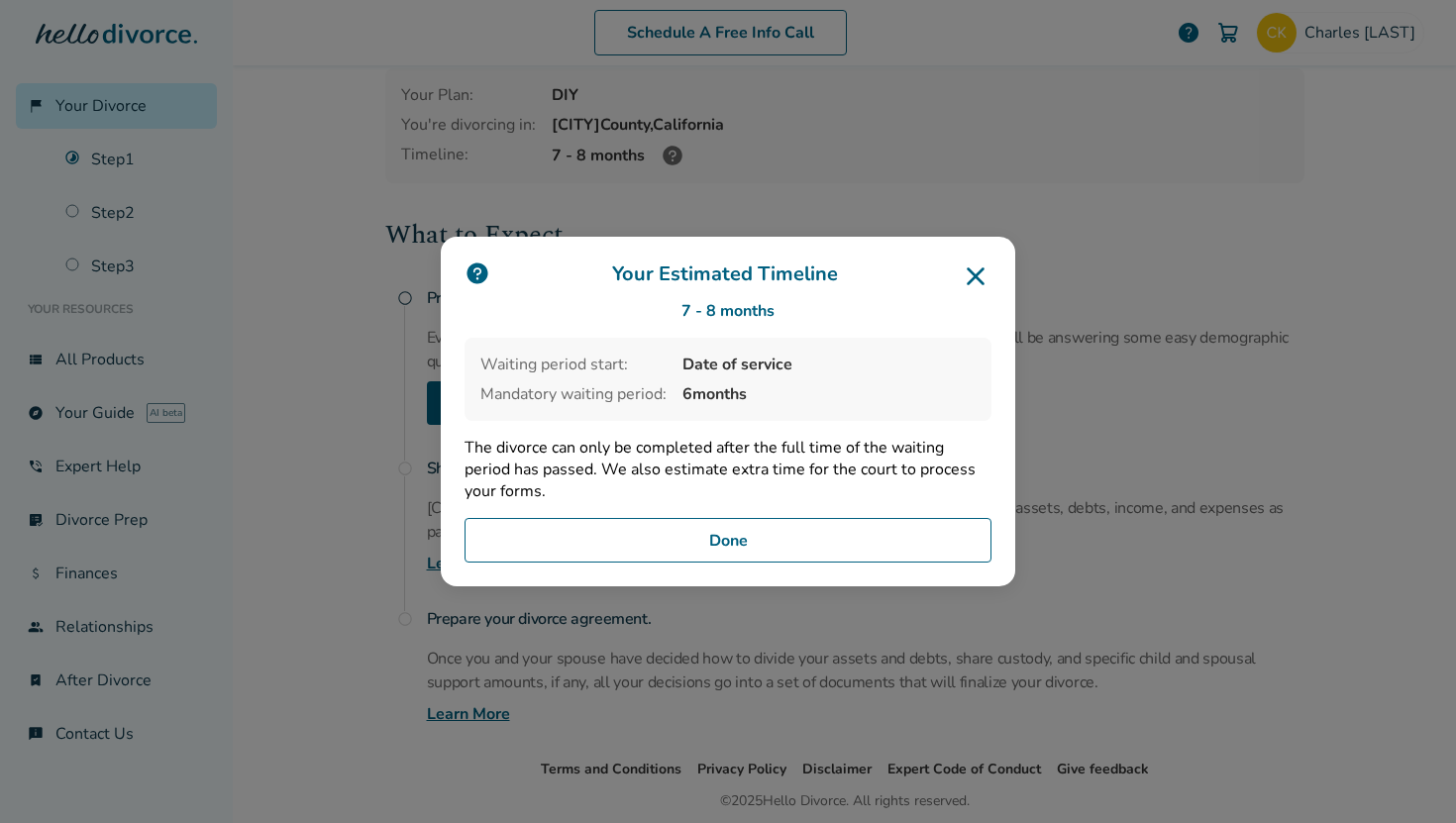 click 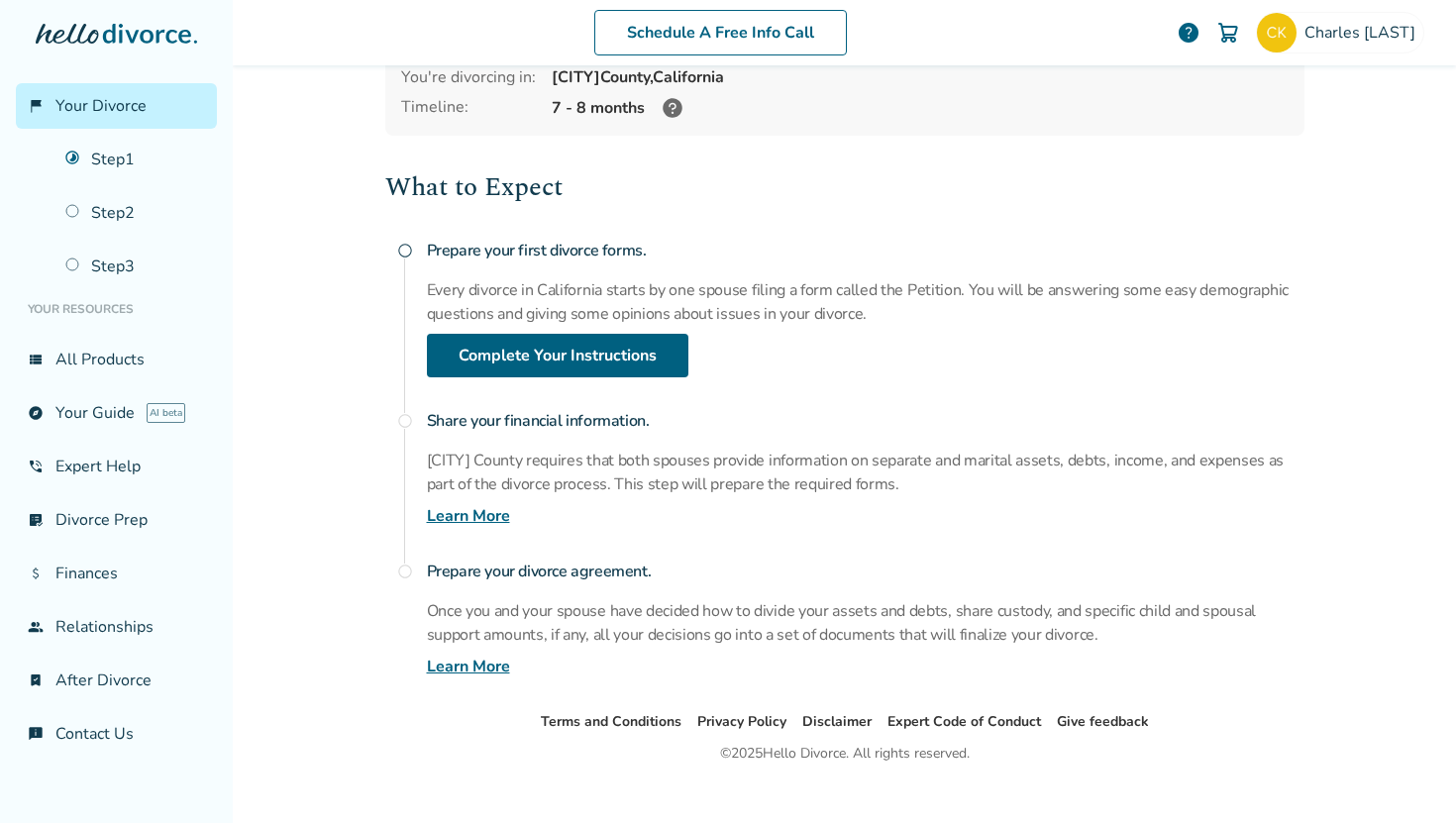 scroll, scrollTop: 157, scrollLeft: 0, axis: vertical 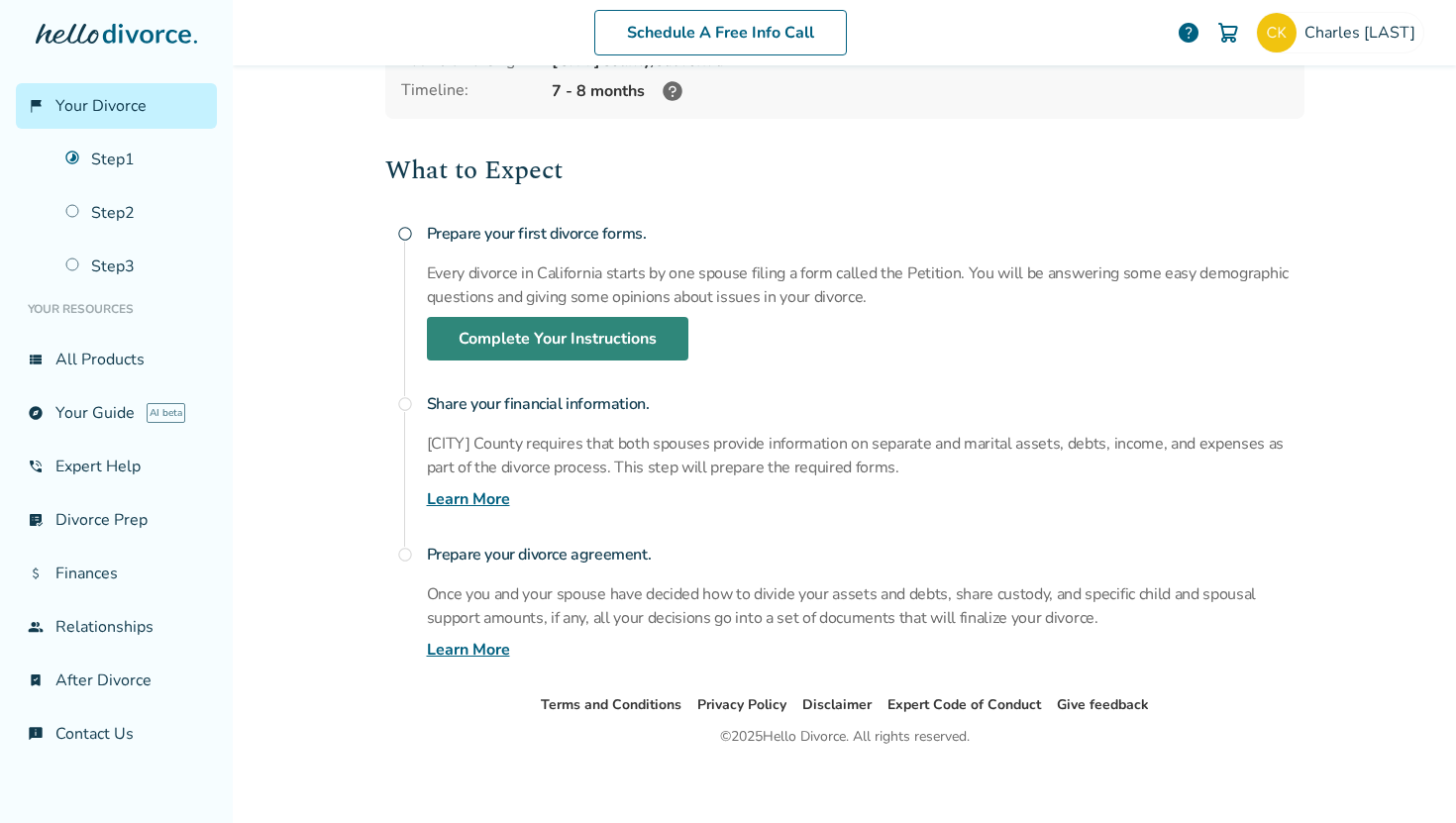 click on "Complete Your Instructions" at bounding box center (558, 339) 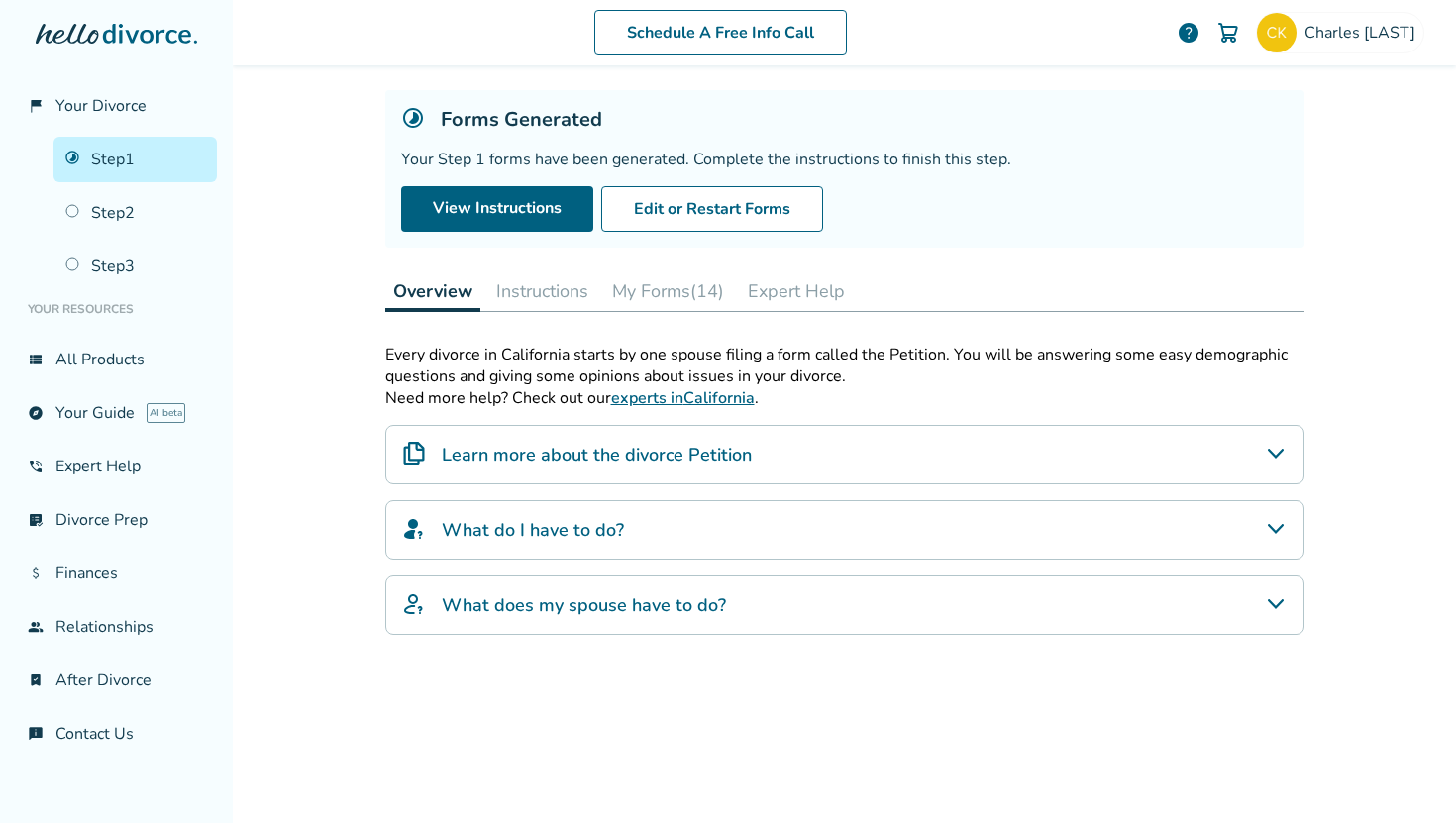 scroll, scrollTop: 102, scrollLeft: 0, axis: vertical 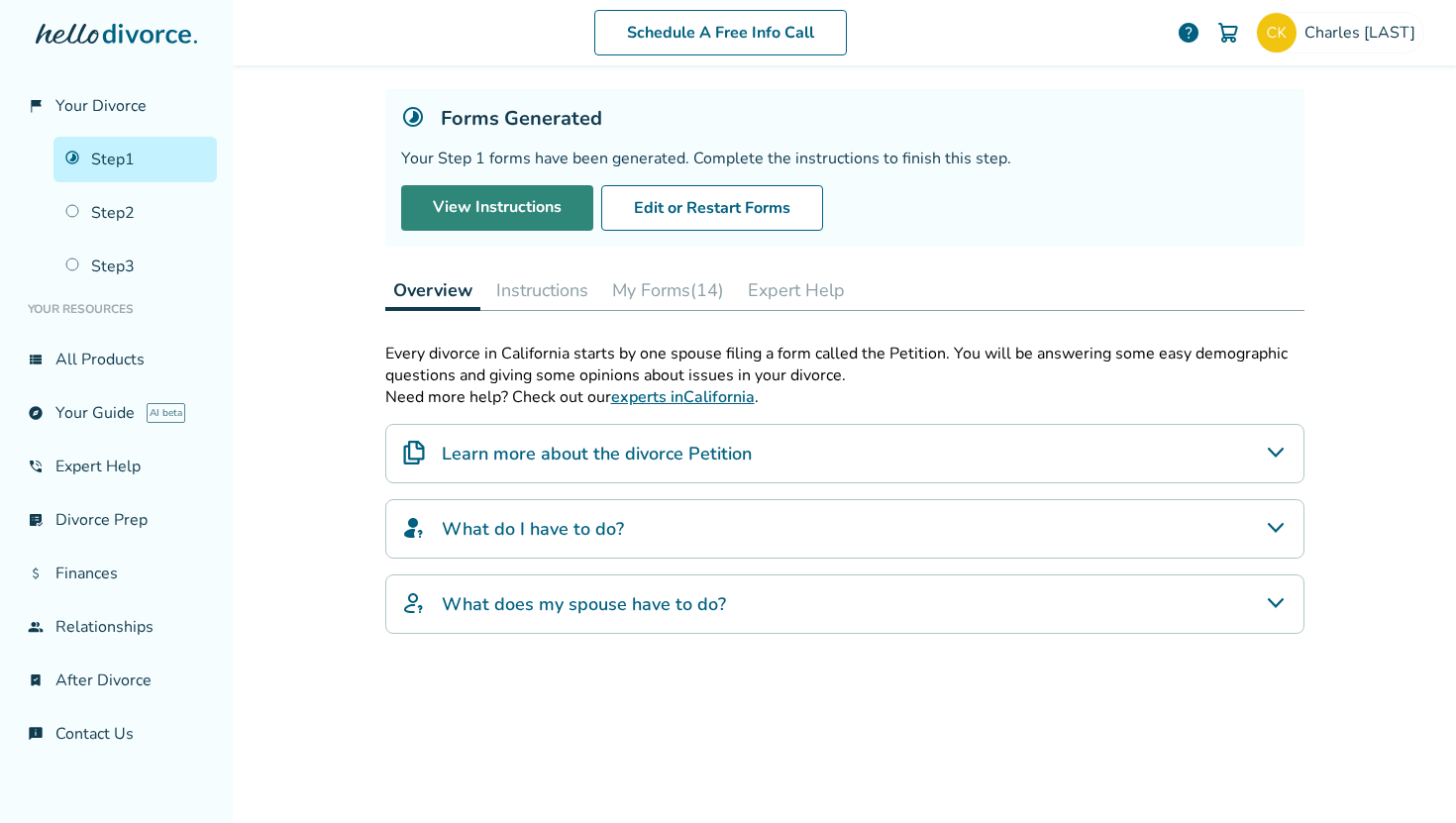 click on "View Instructions" at bounding box center (497, 208) 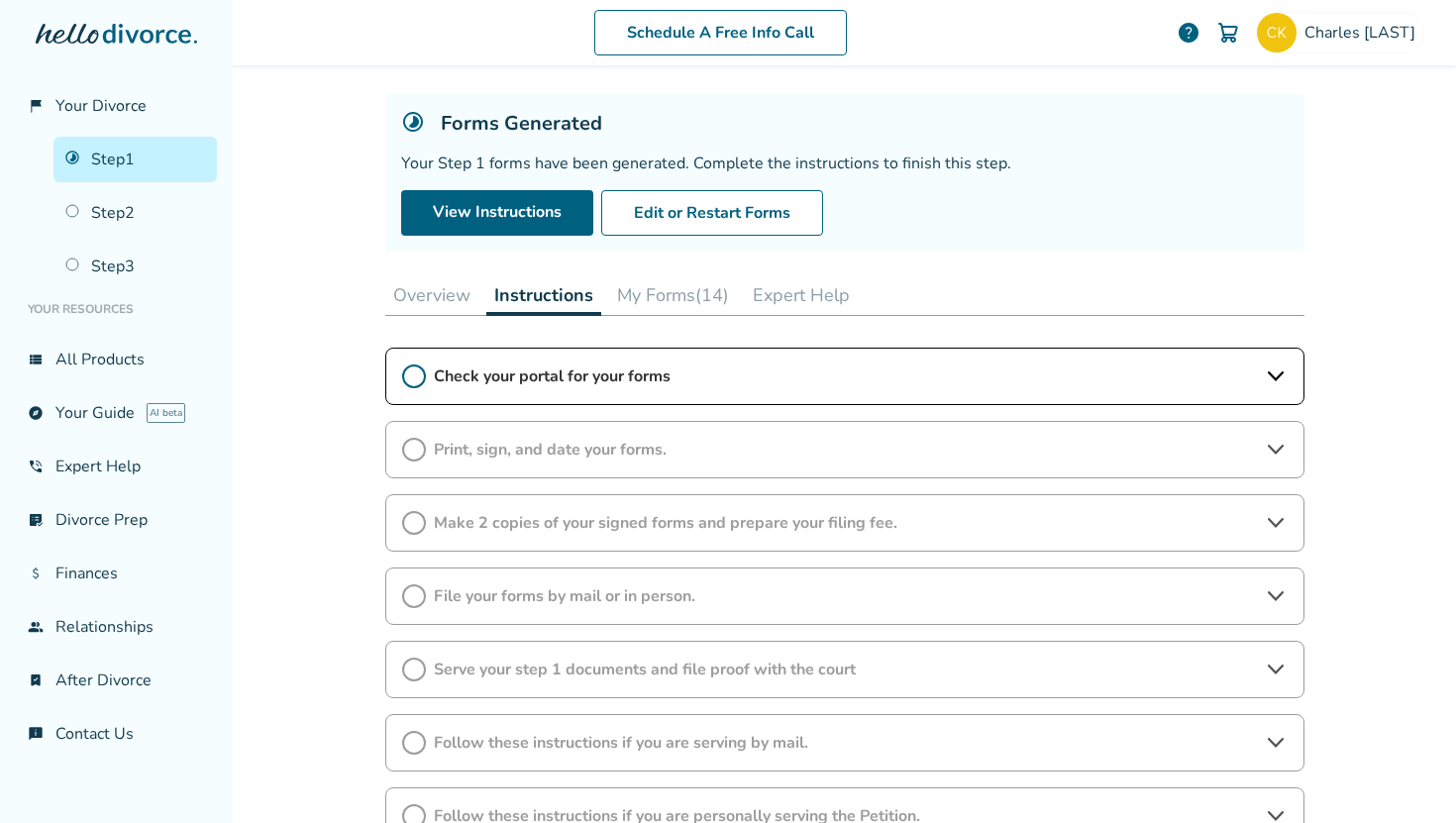 click 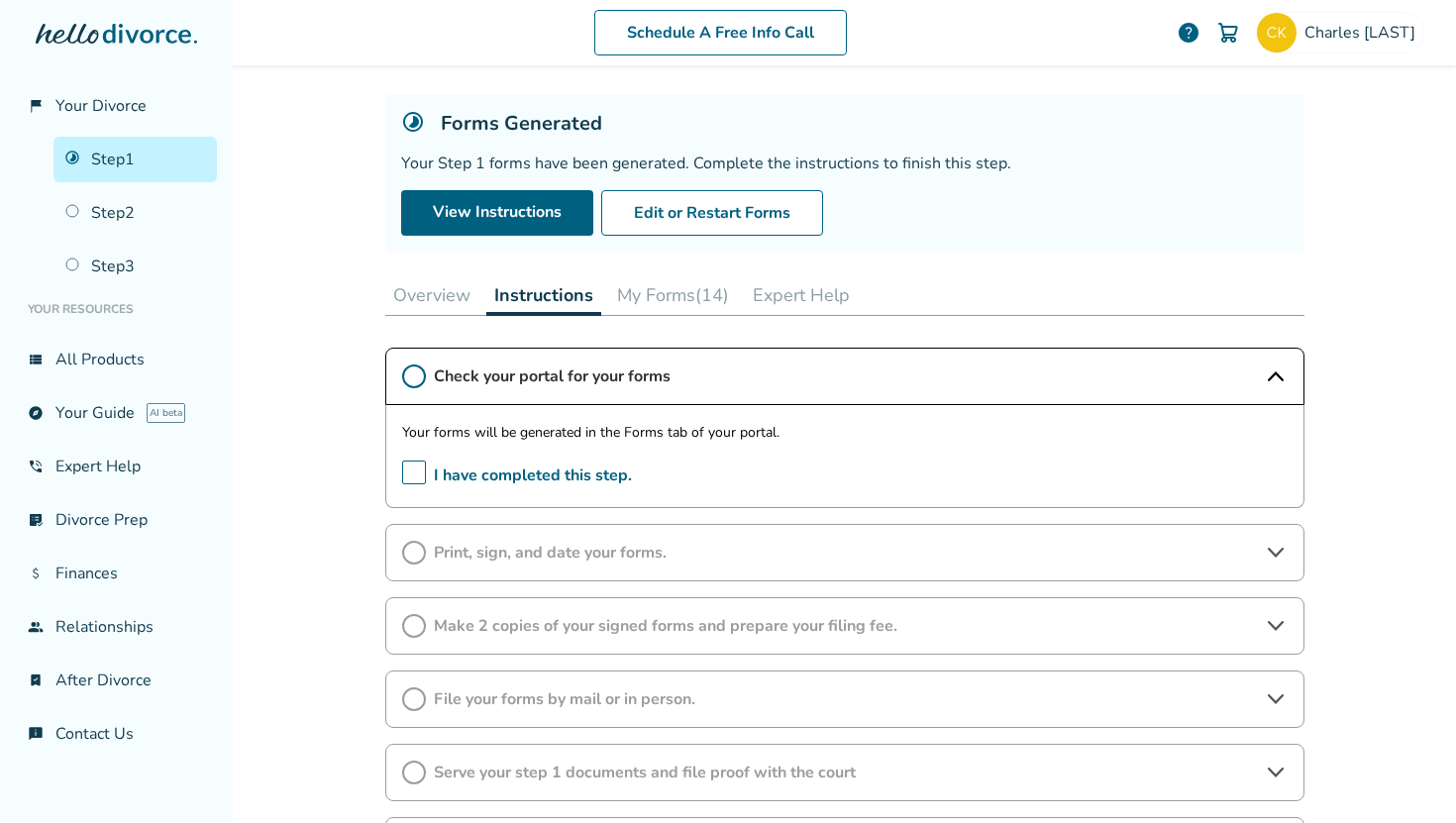 click on "I have completed this step." at bounding box center (517, 475) 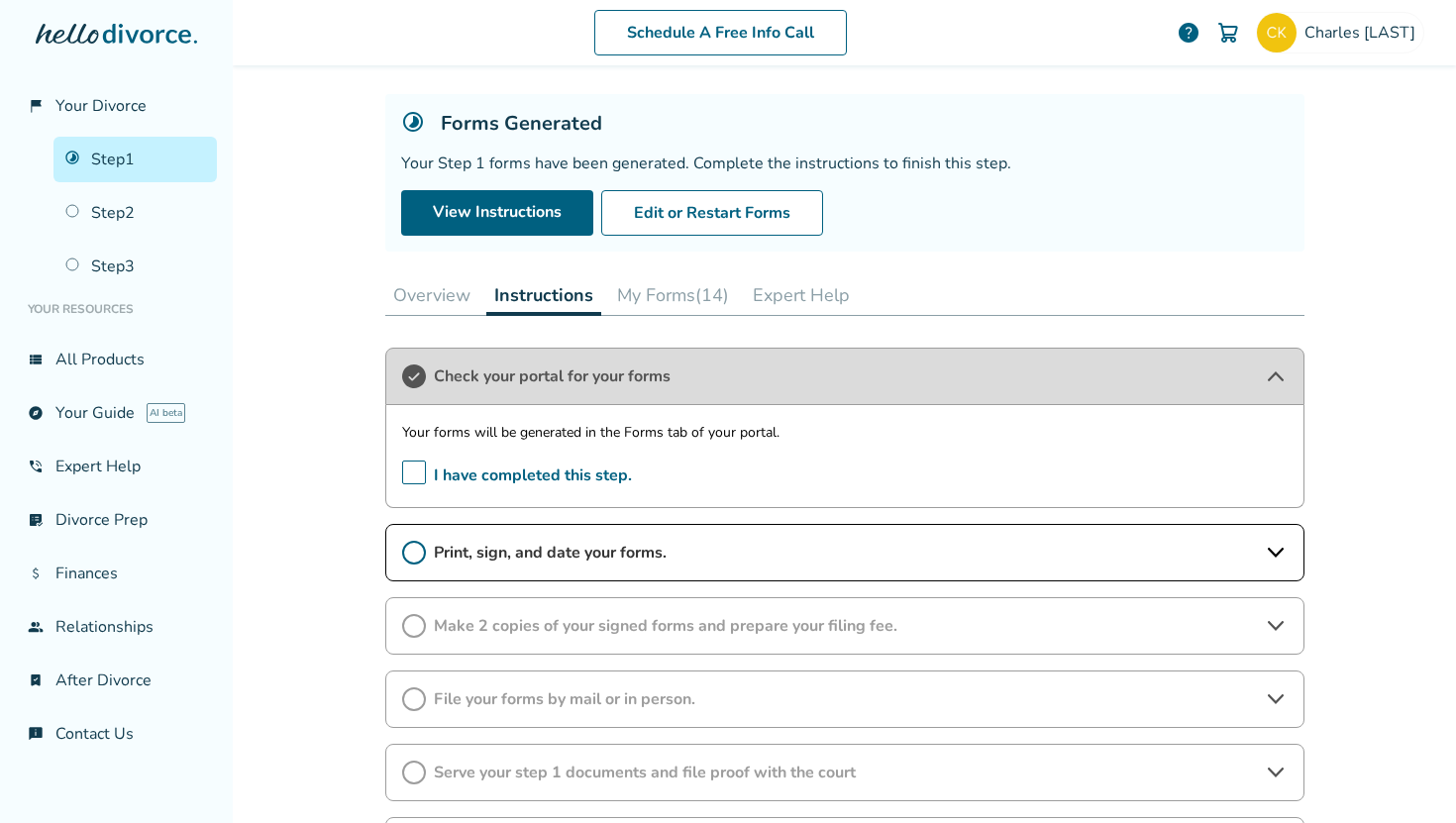 click on "Print, sign, and date your forms." at bounding box center (845, 553) 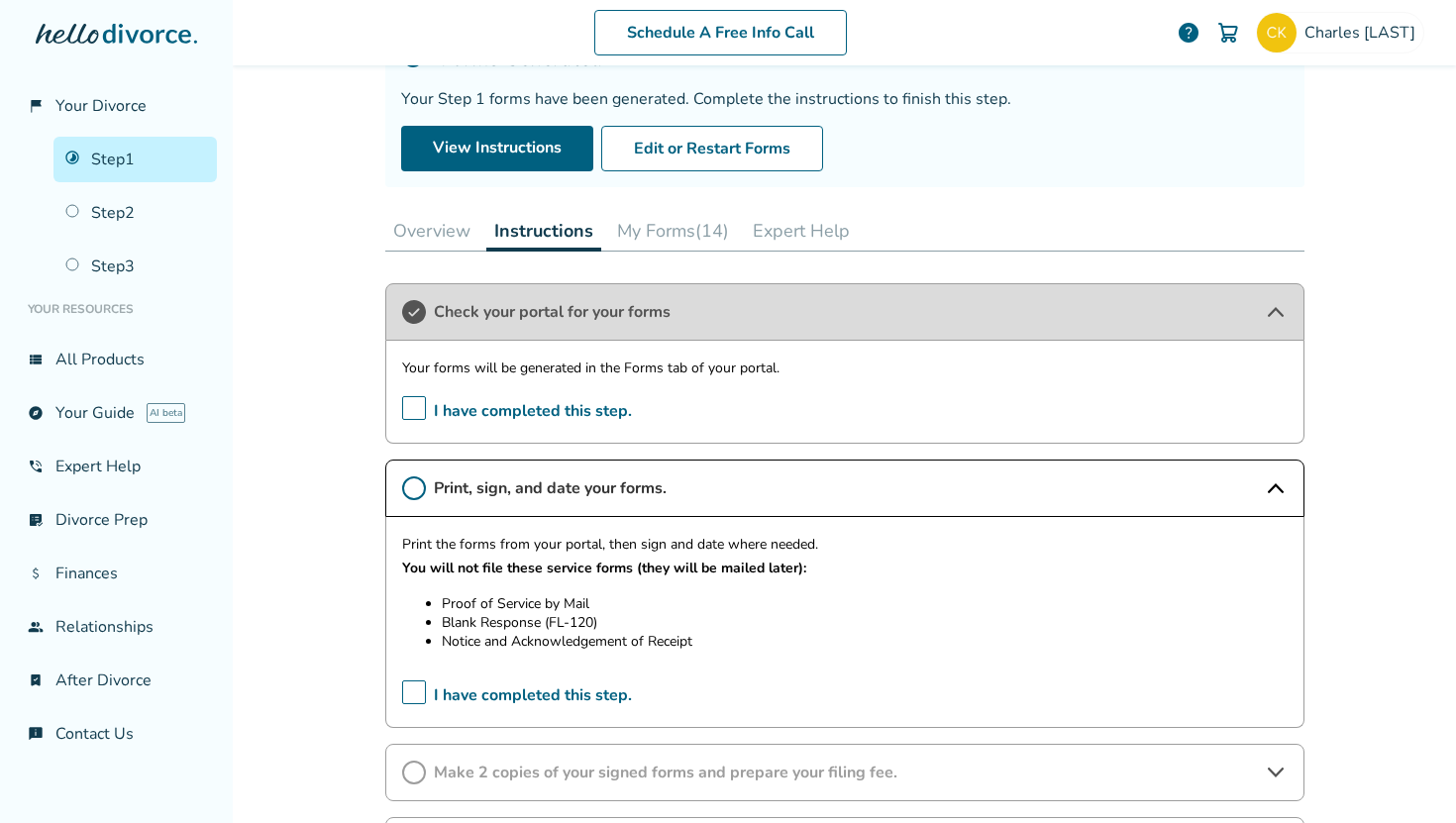 scroll, scrollTop: 0, scrollLeft: 0, axis: both 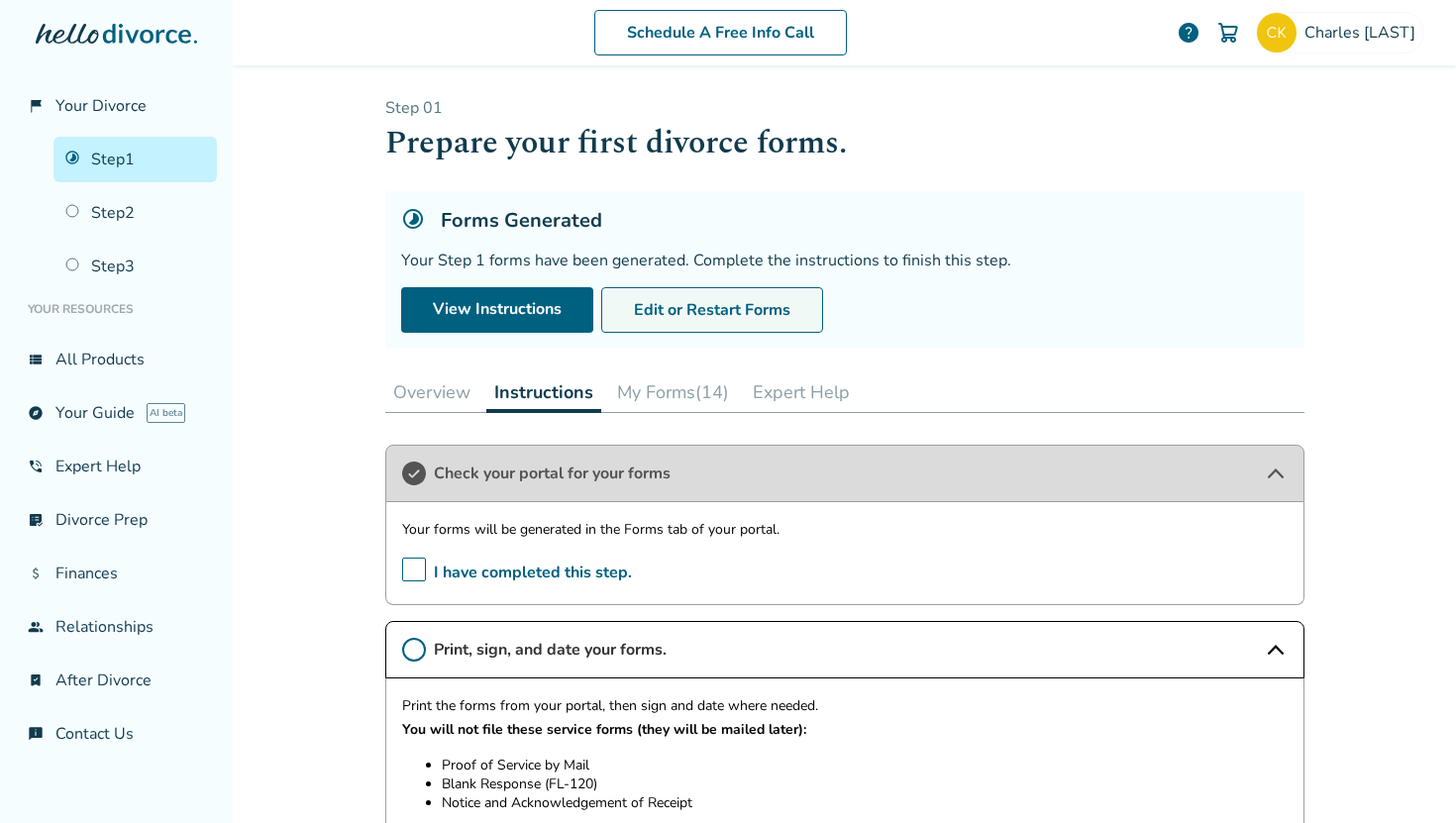click on "Edit or Restart Forms" at bounding box center (712, 310) 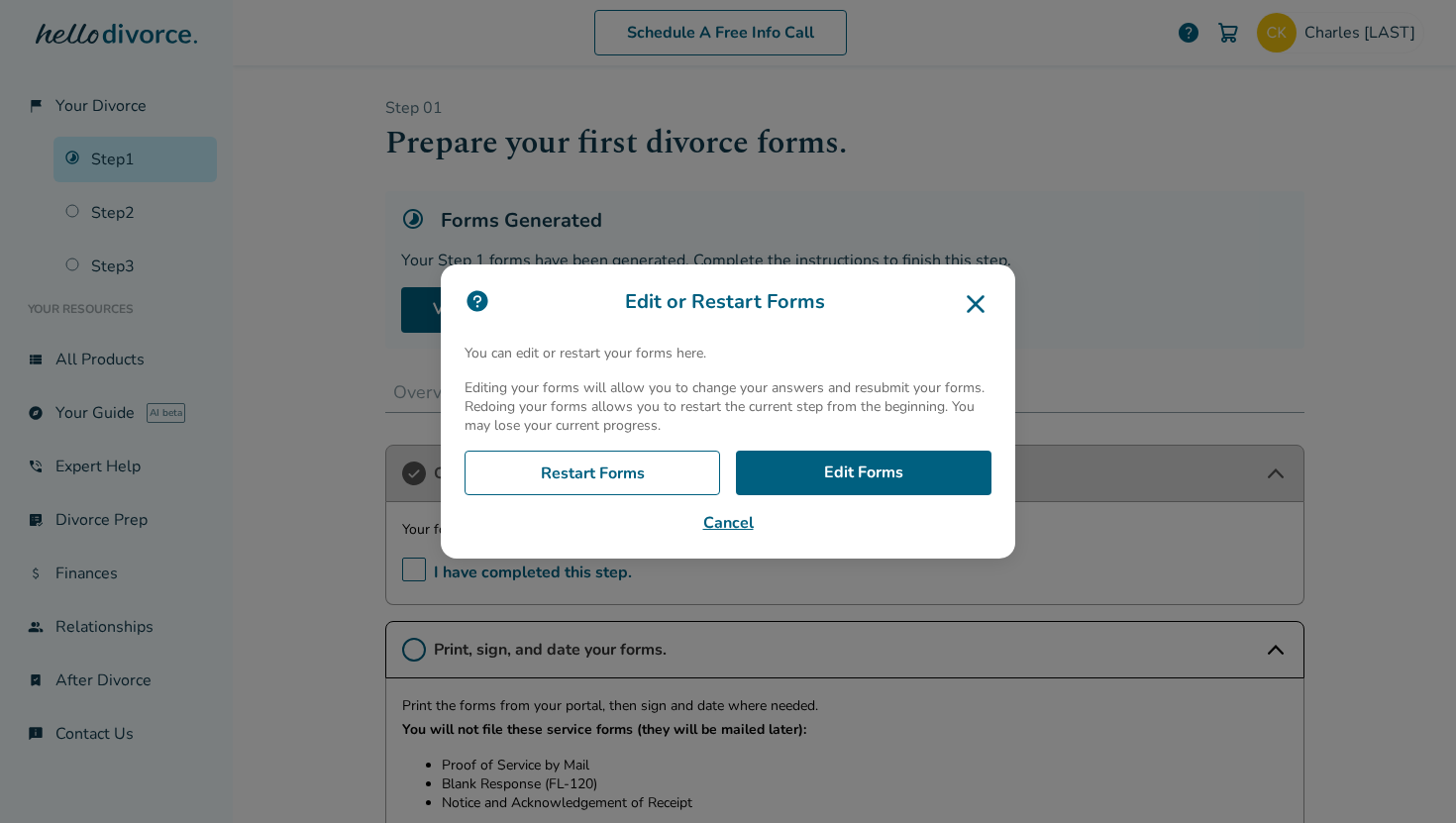 click 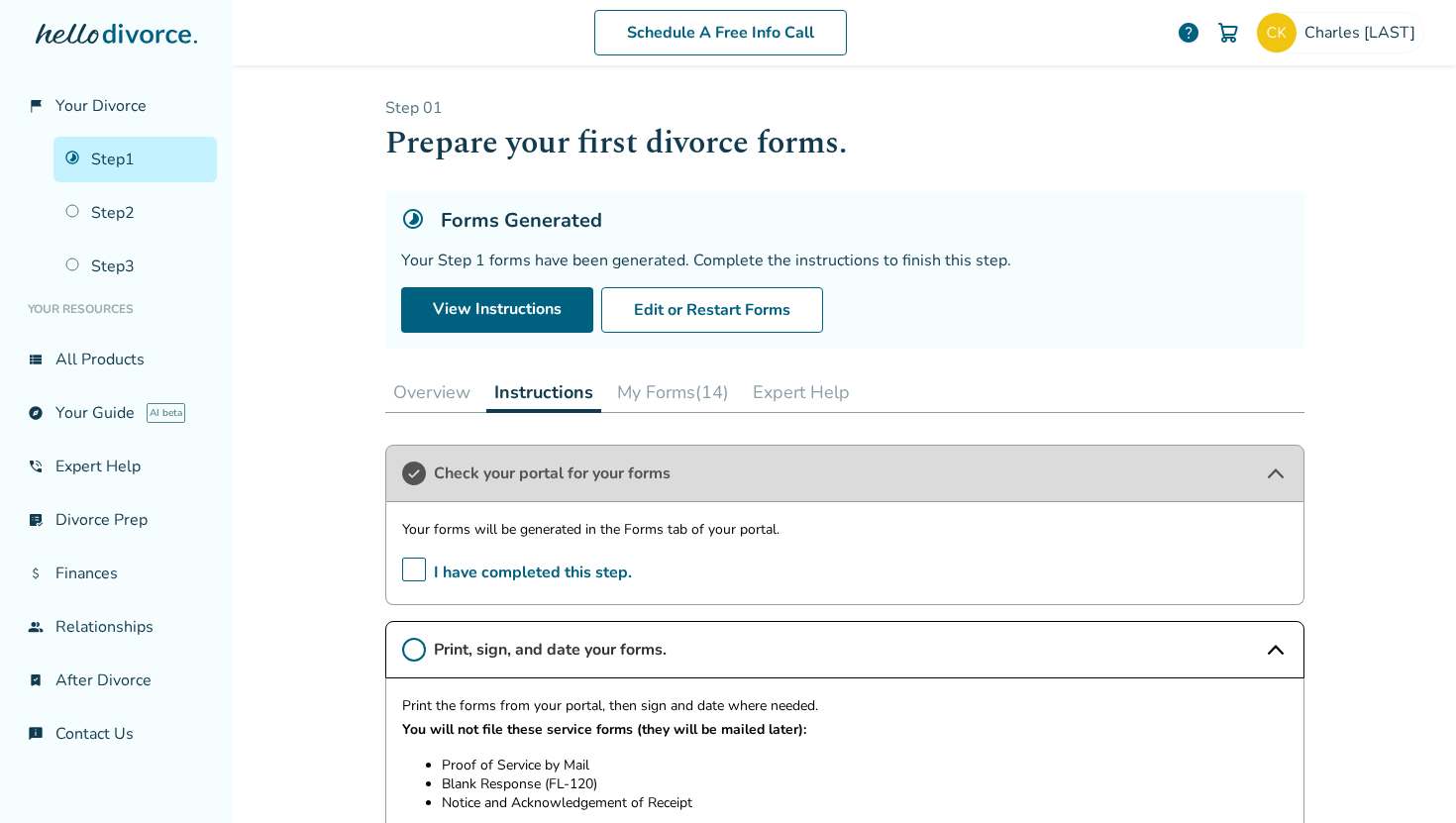 click on "My Forms  (14)" at bounding box center (673, 392) 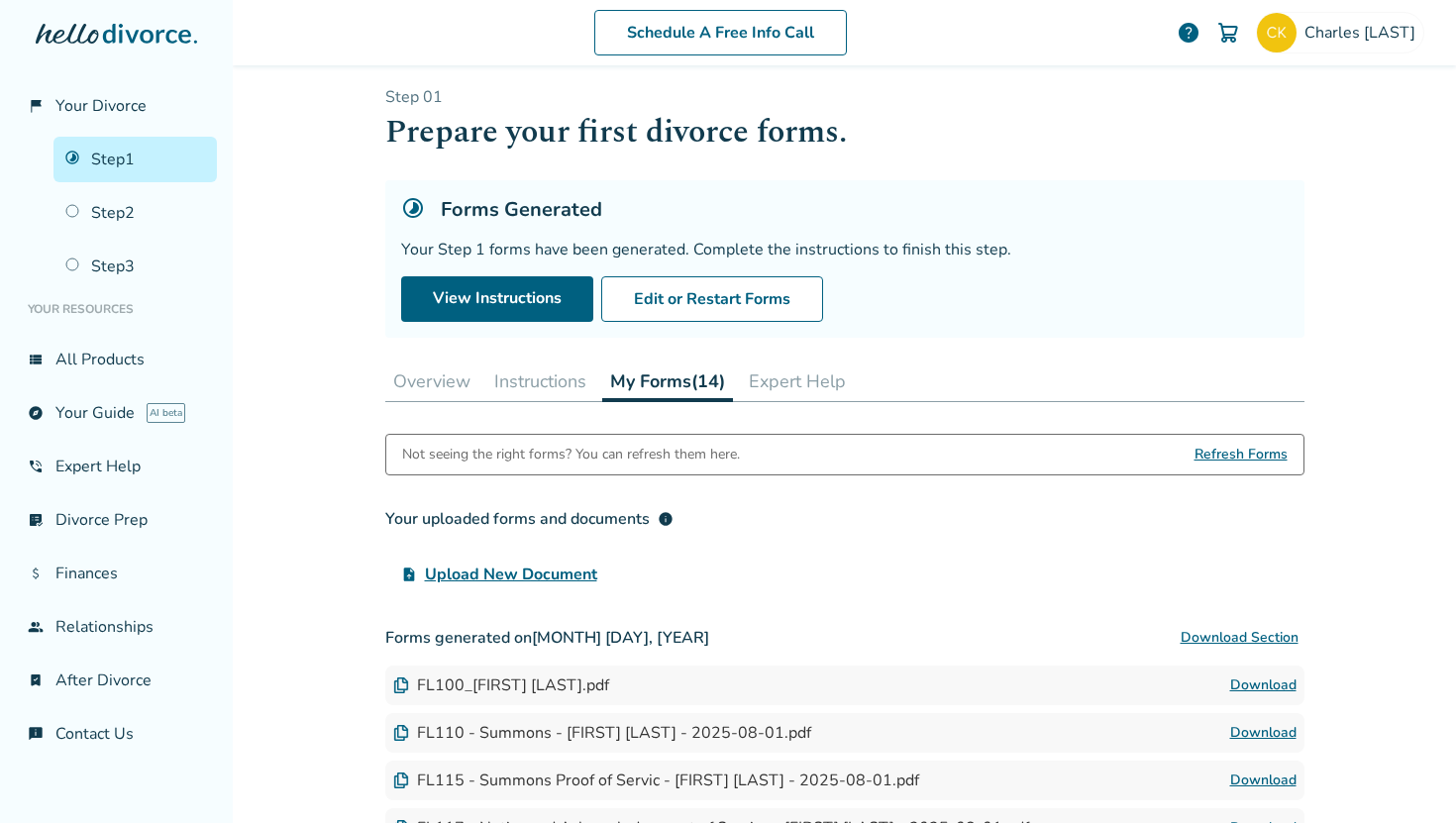scroll, scrollTop: 9, scrollLeft: 0, axis: vertical 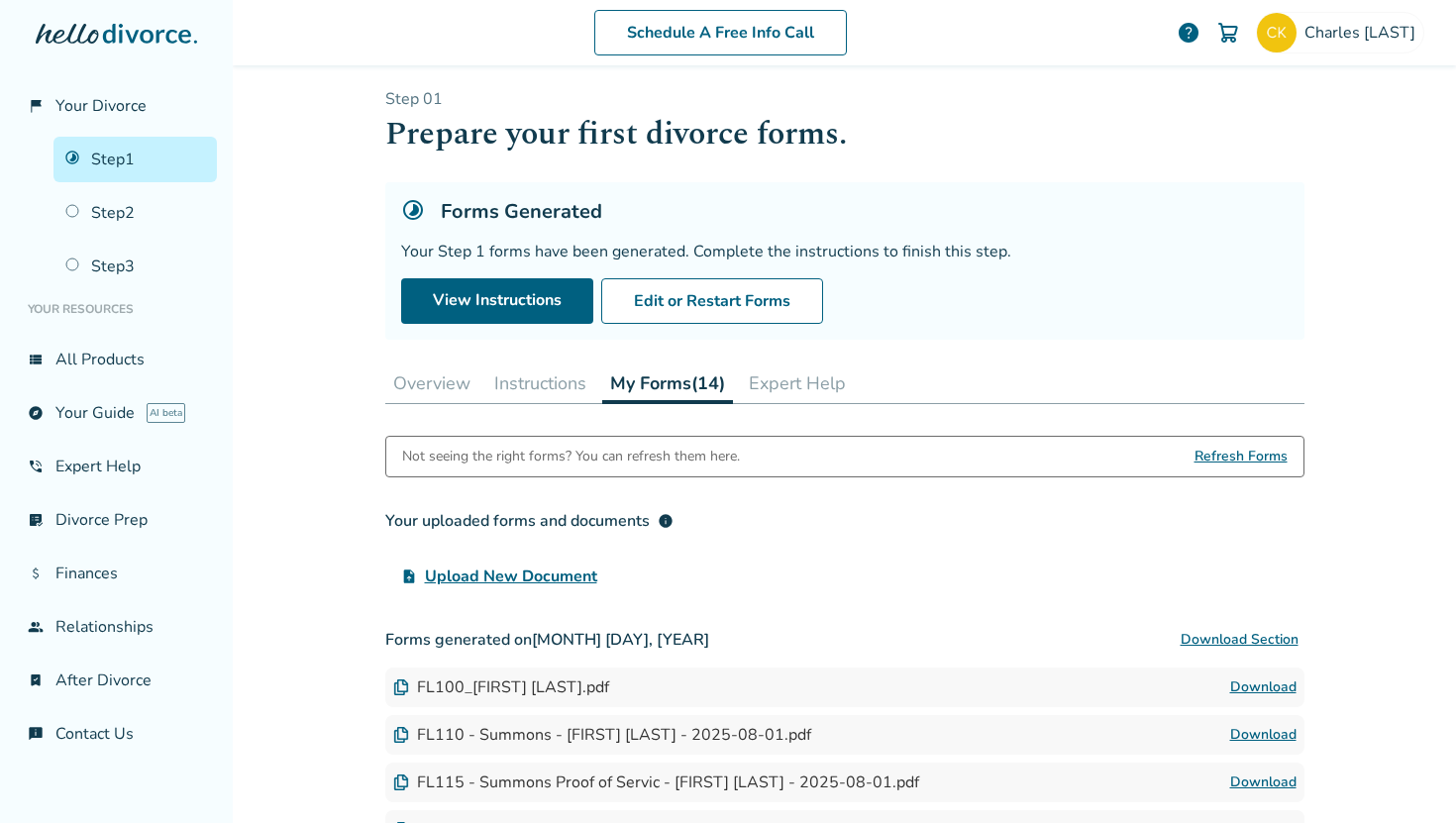click on "Instructions" at bounding box center [540, 383] 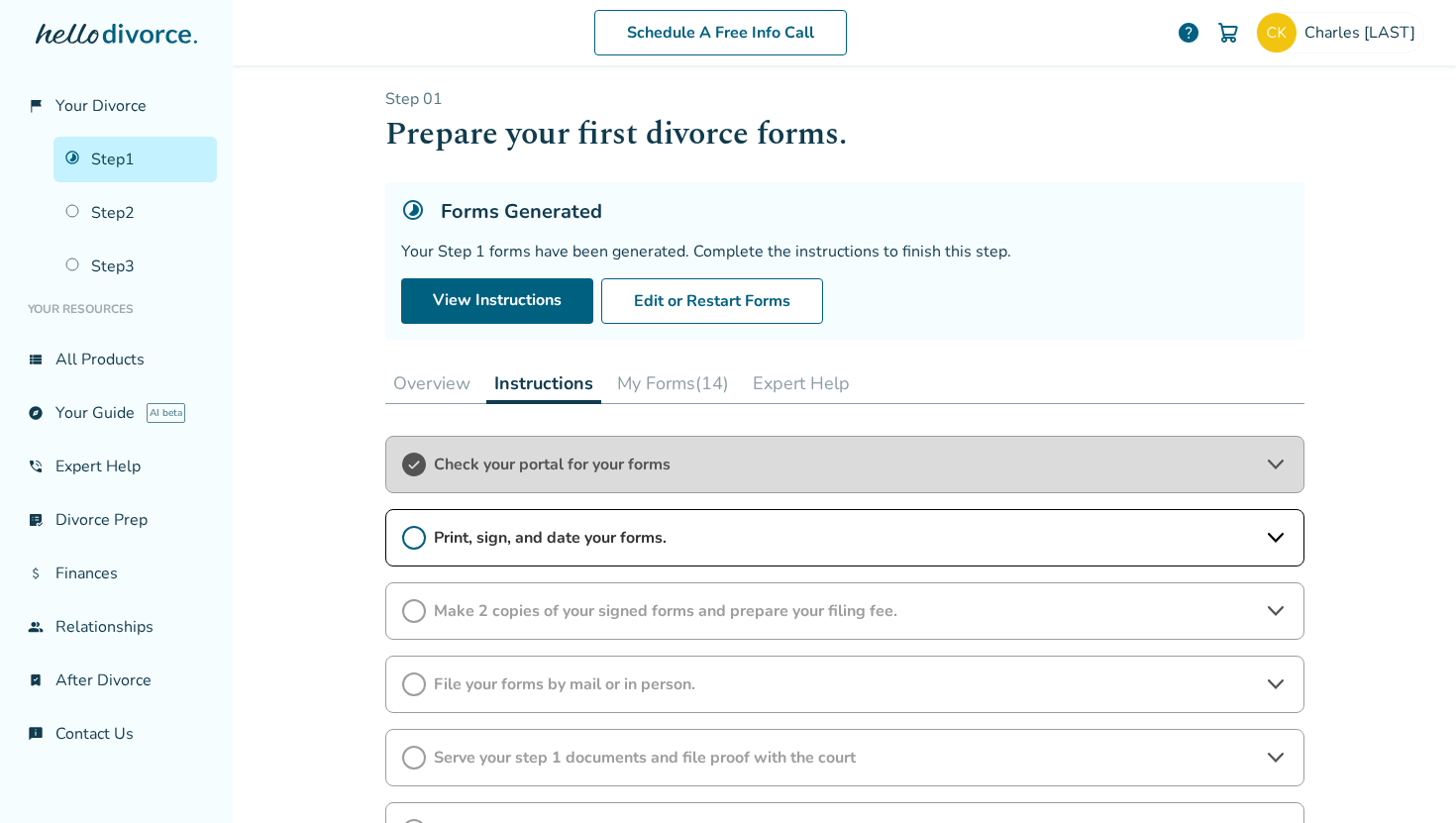 click on "Print, sign, and date your forms." at bounding box center (845, 538) 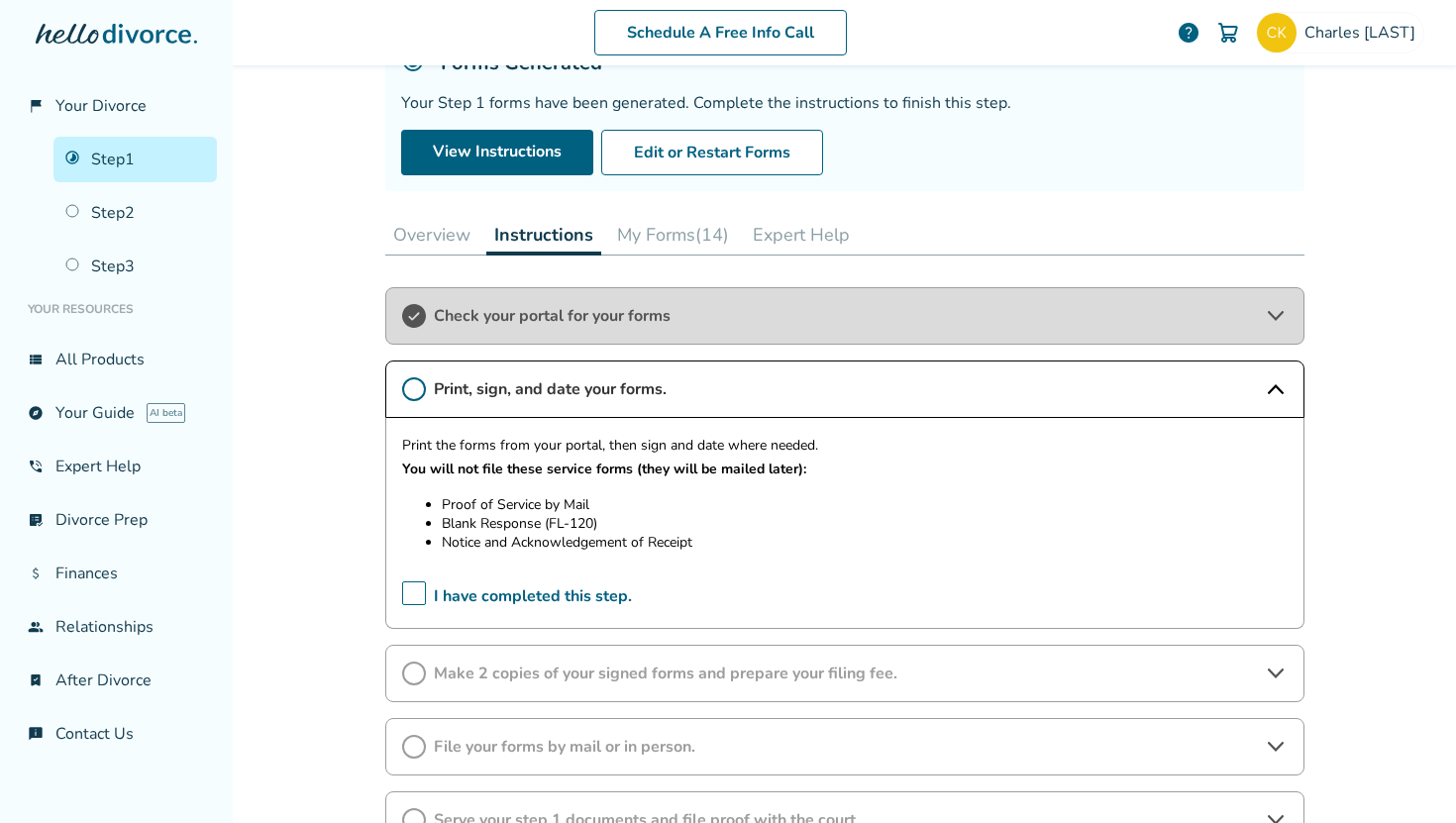 scroll, scrollTop: 160, scrollLeft: 0, axis: vertical 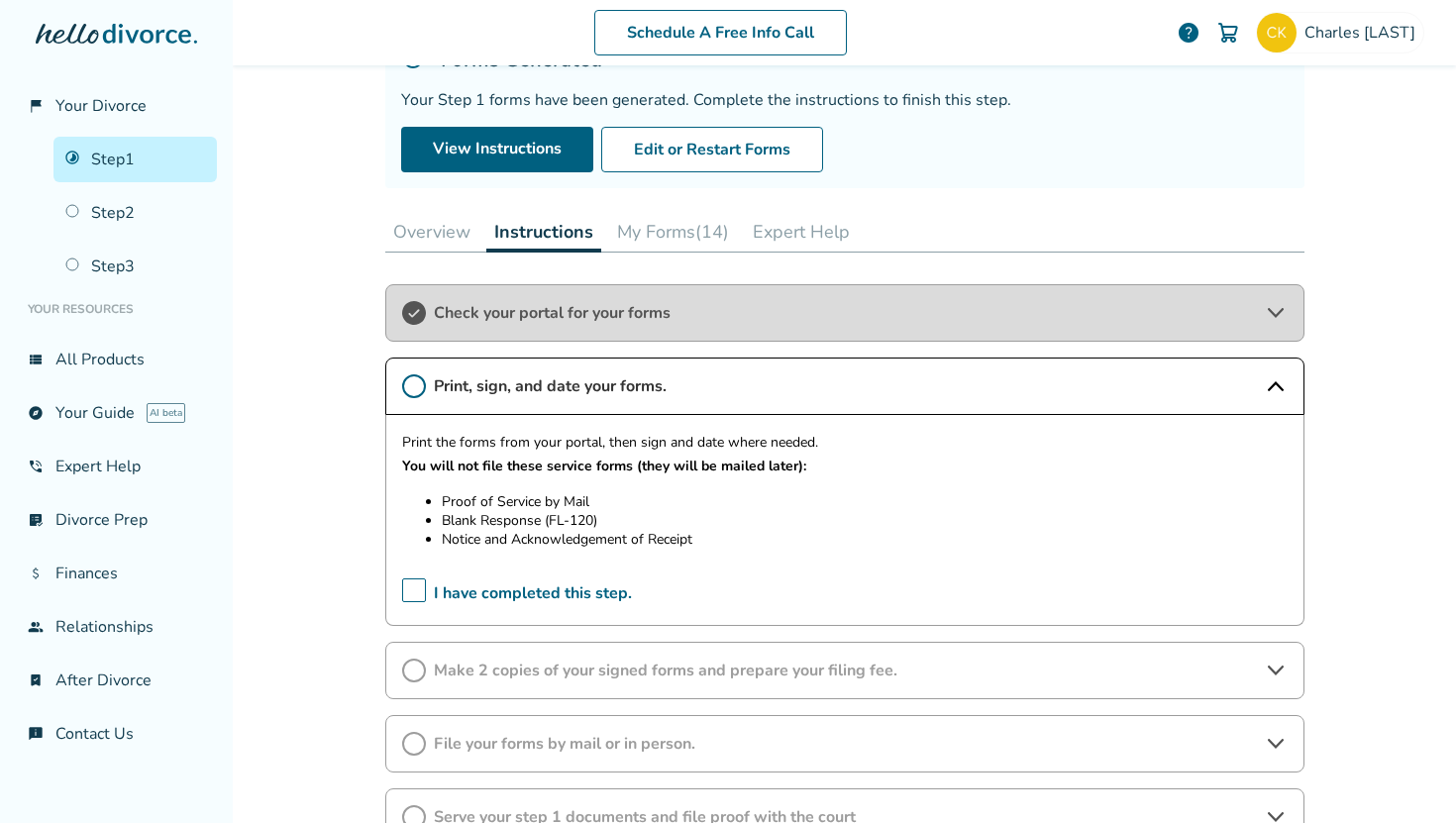 click on "Check your portal for your forms" at bounding box center (845, 313) 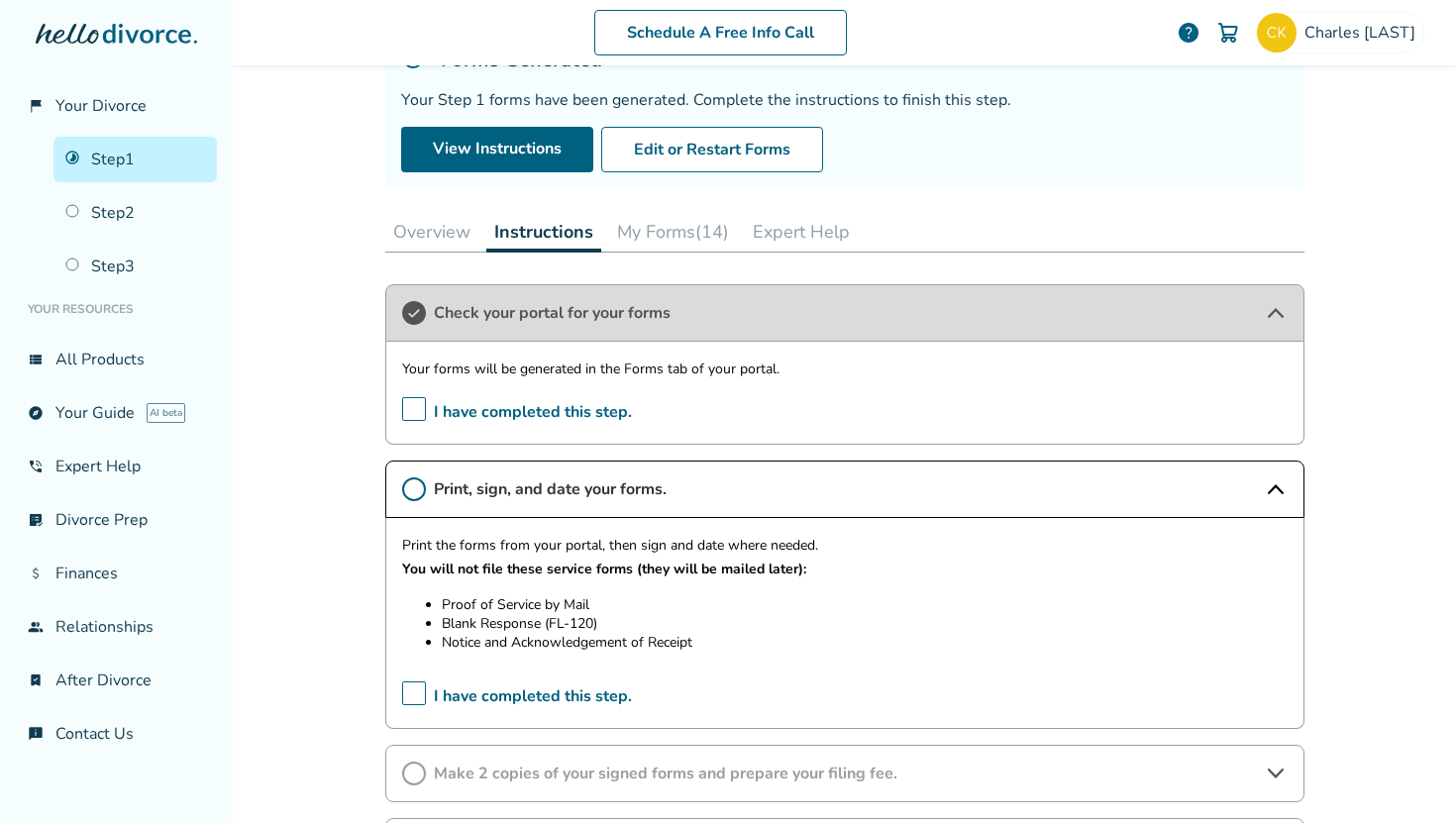 click on "My Forms  (14)" at bounding box center [673, 232] 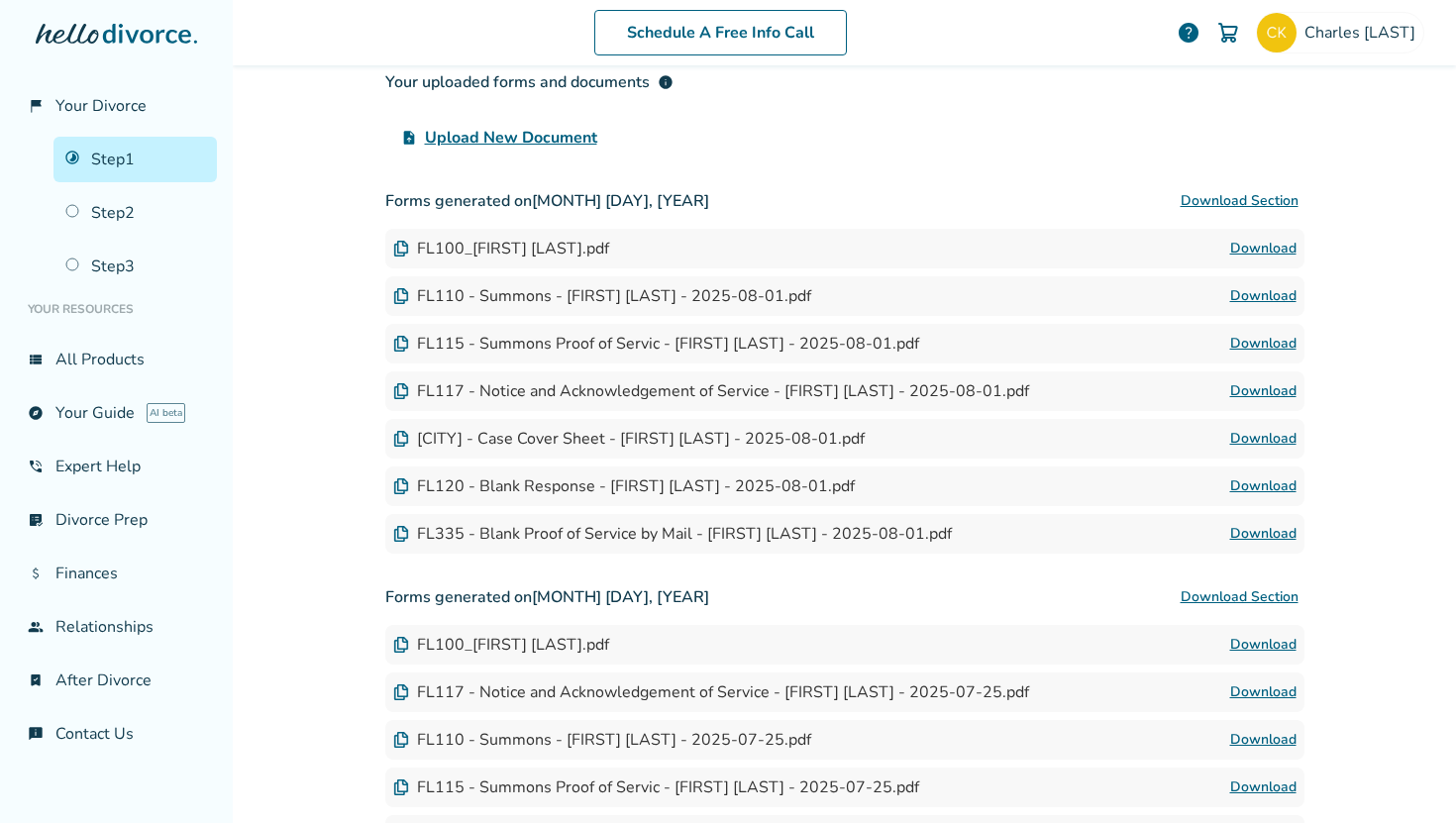 scroll, scrollTop: 436, scrollLeft: 0, axis: vertical 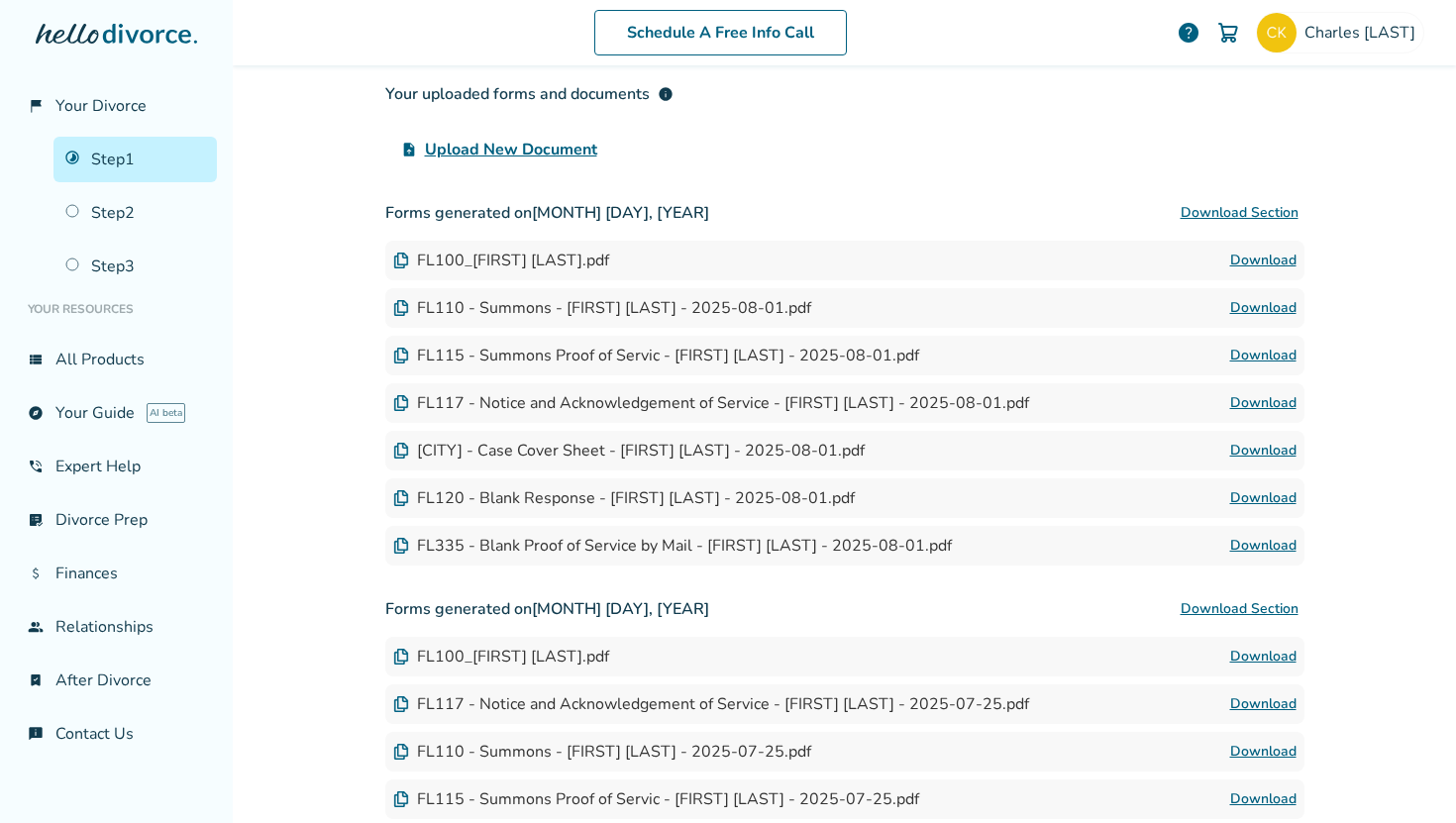 click on "FL100_[FIRST] [LAST].pdf" at bounding box center [501, 260] 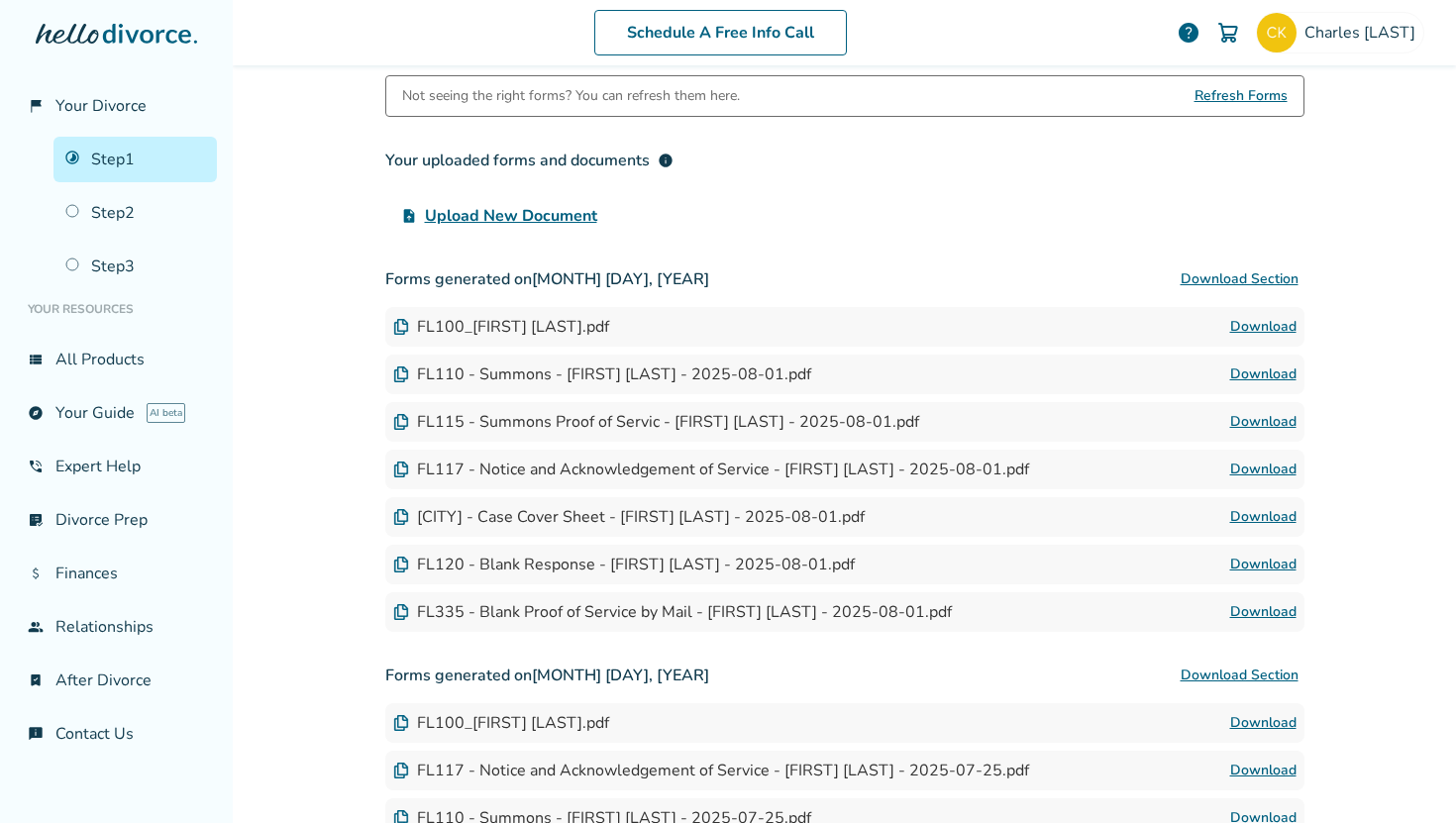 scroll, scrollTop: 295, scrollLeft: 0, axis: vertical 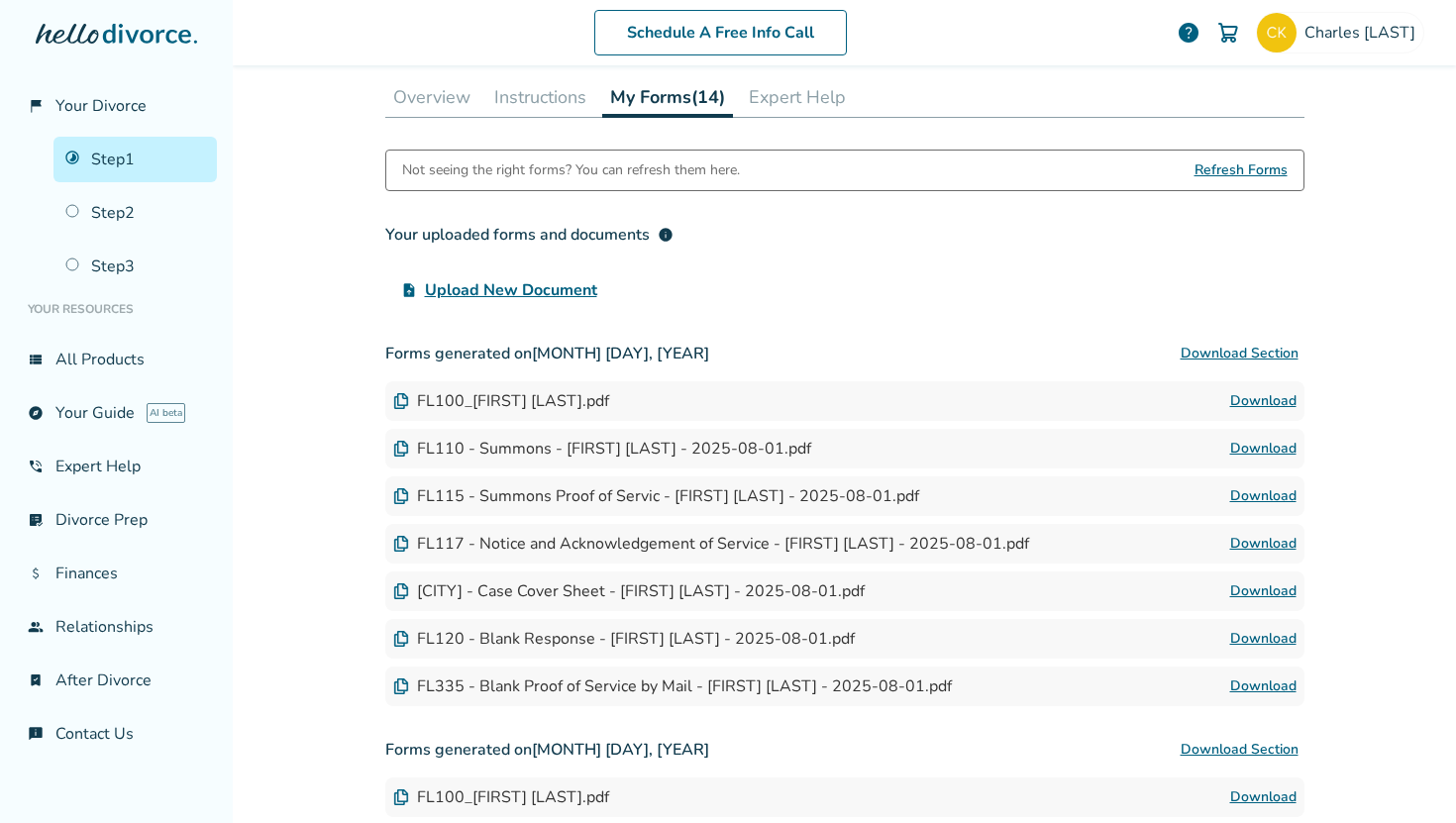 click on "Instructions" at bounding box center (540, 97) 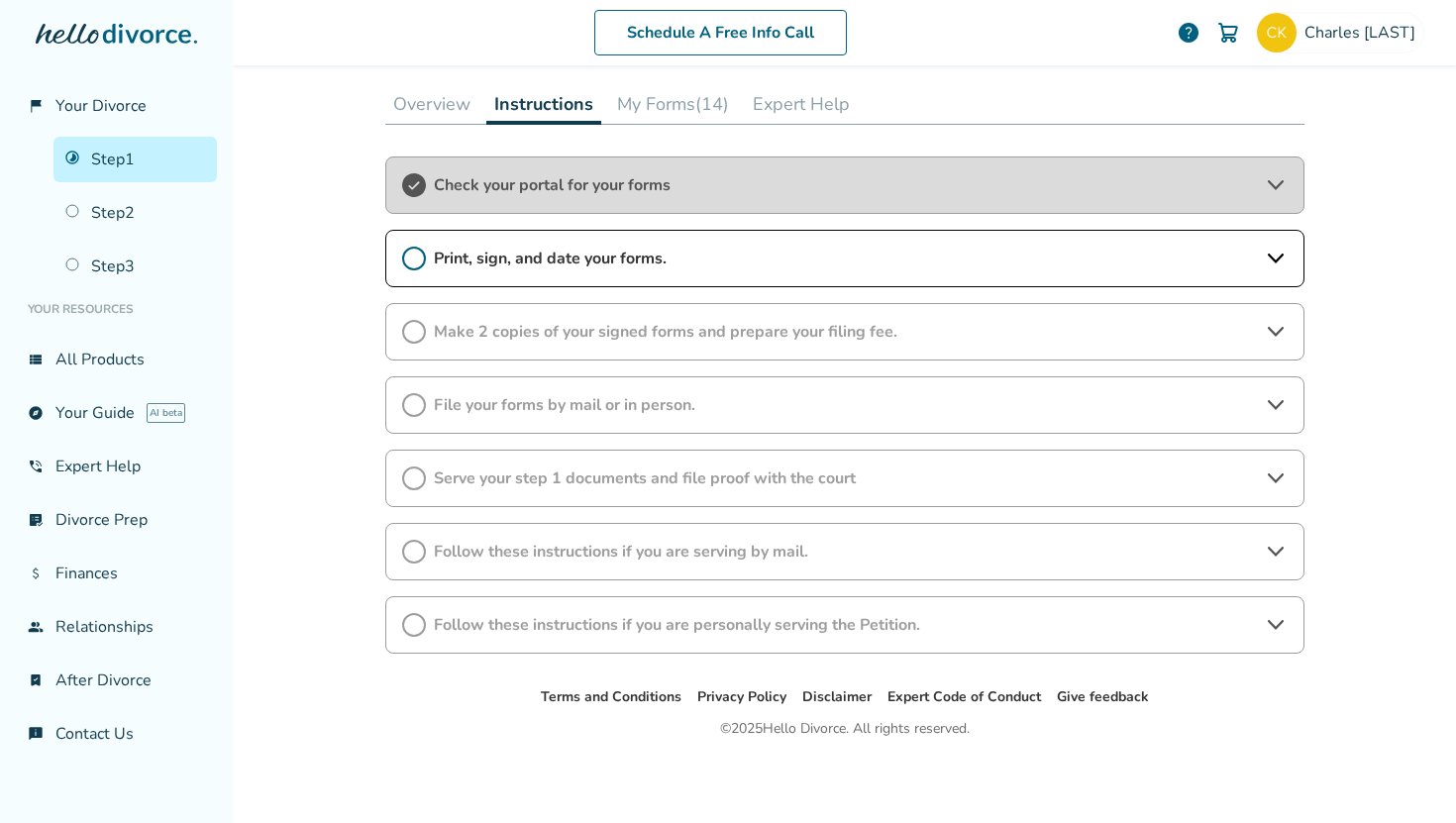 click on "Make 2 copies of your signed forms and prepare your filing fee." at bounding box center (845, 332) 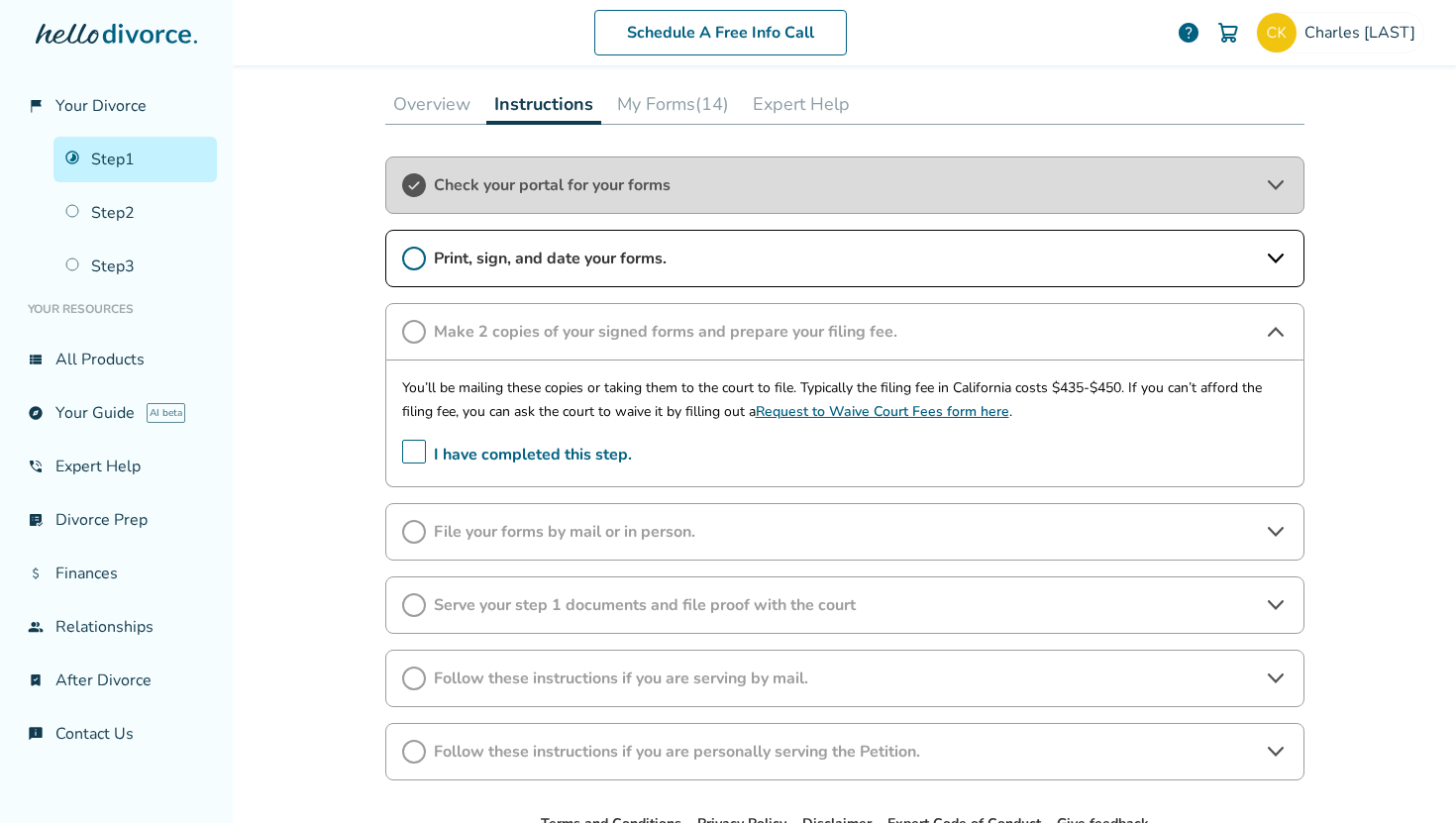 click on "File your forms by mail or in person." at bounding box center [845, 532] 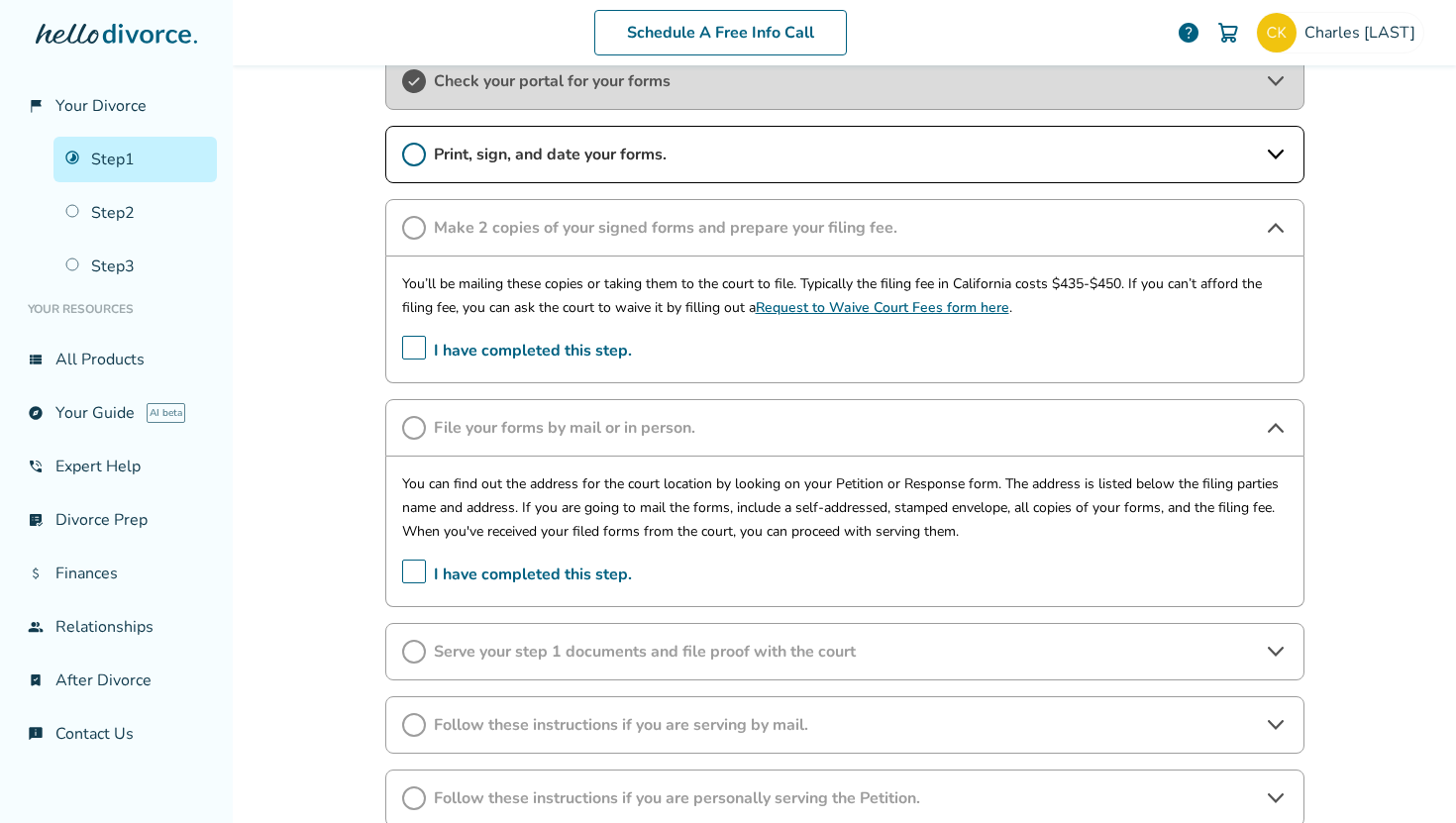 scroll, scrollTop: 453, scrollLeft: 0, axis: vertical 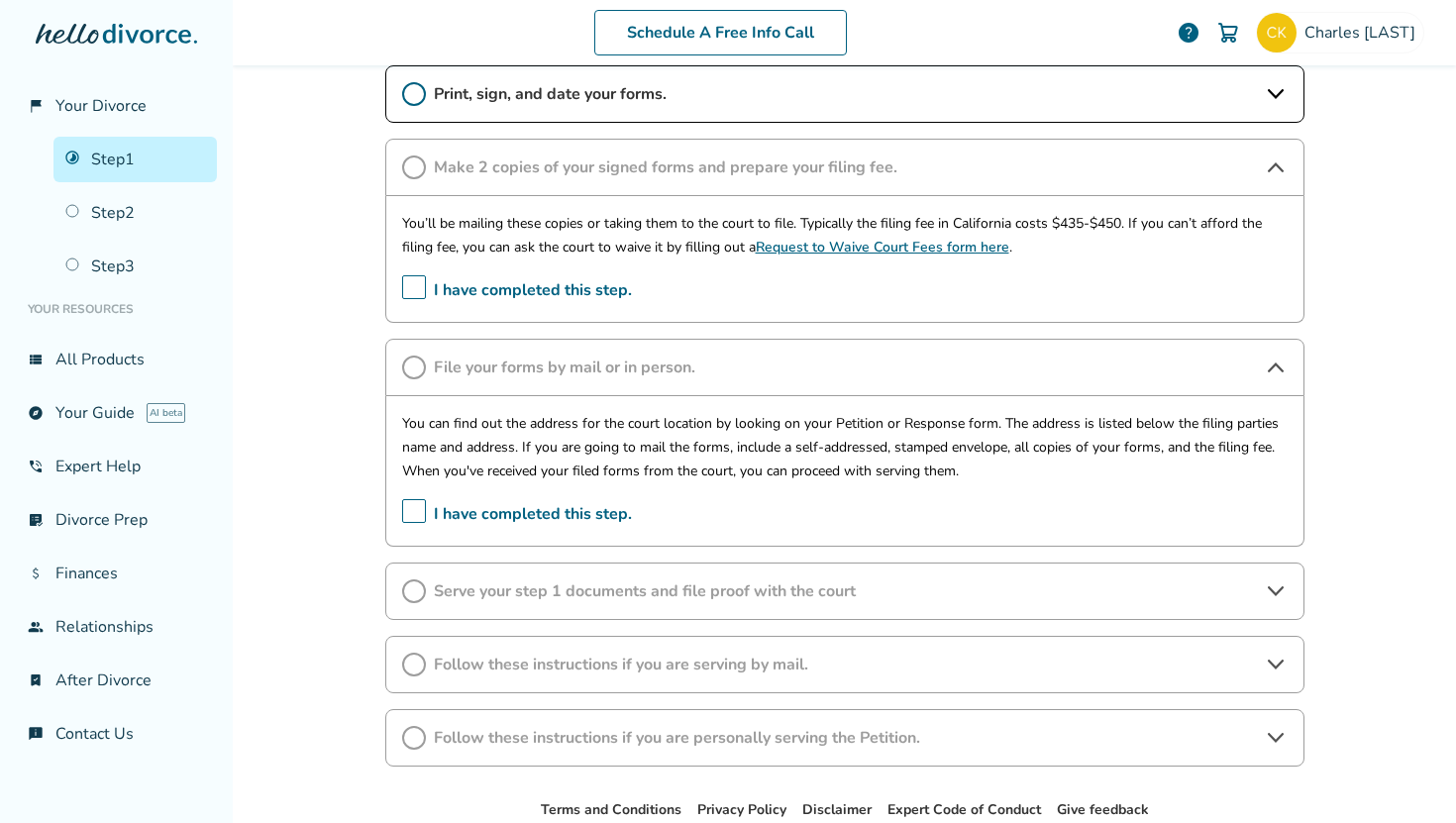 click on "Serve your step 1 documents and file proof with the court" at bounding box center [845, 591] 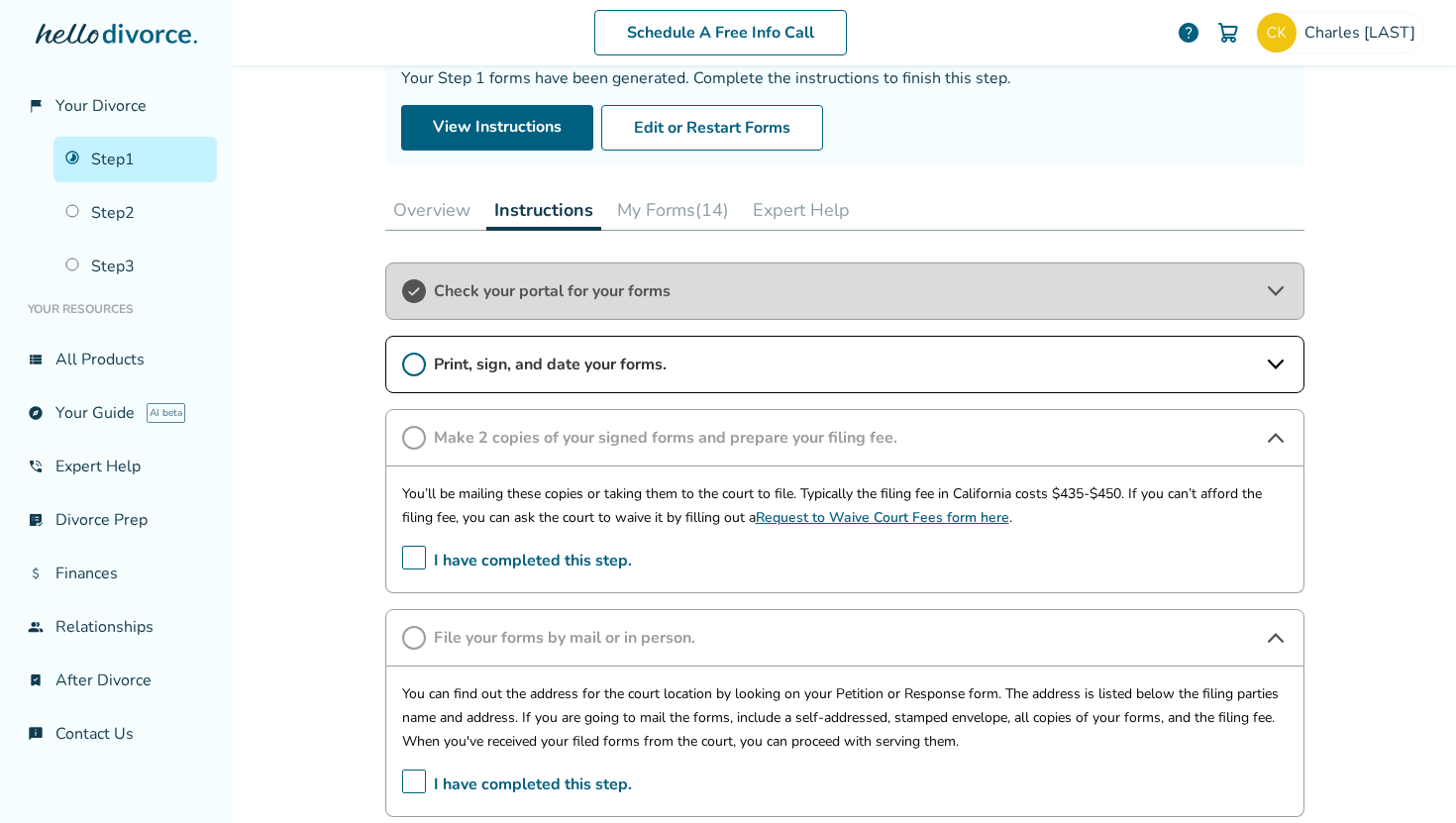 scroll, scrollTop: 181, scrollLeft: 0, axis: vertical 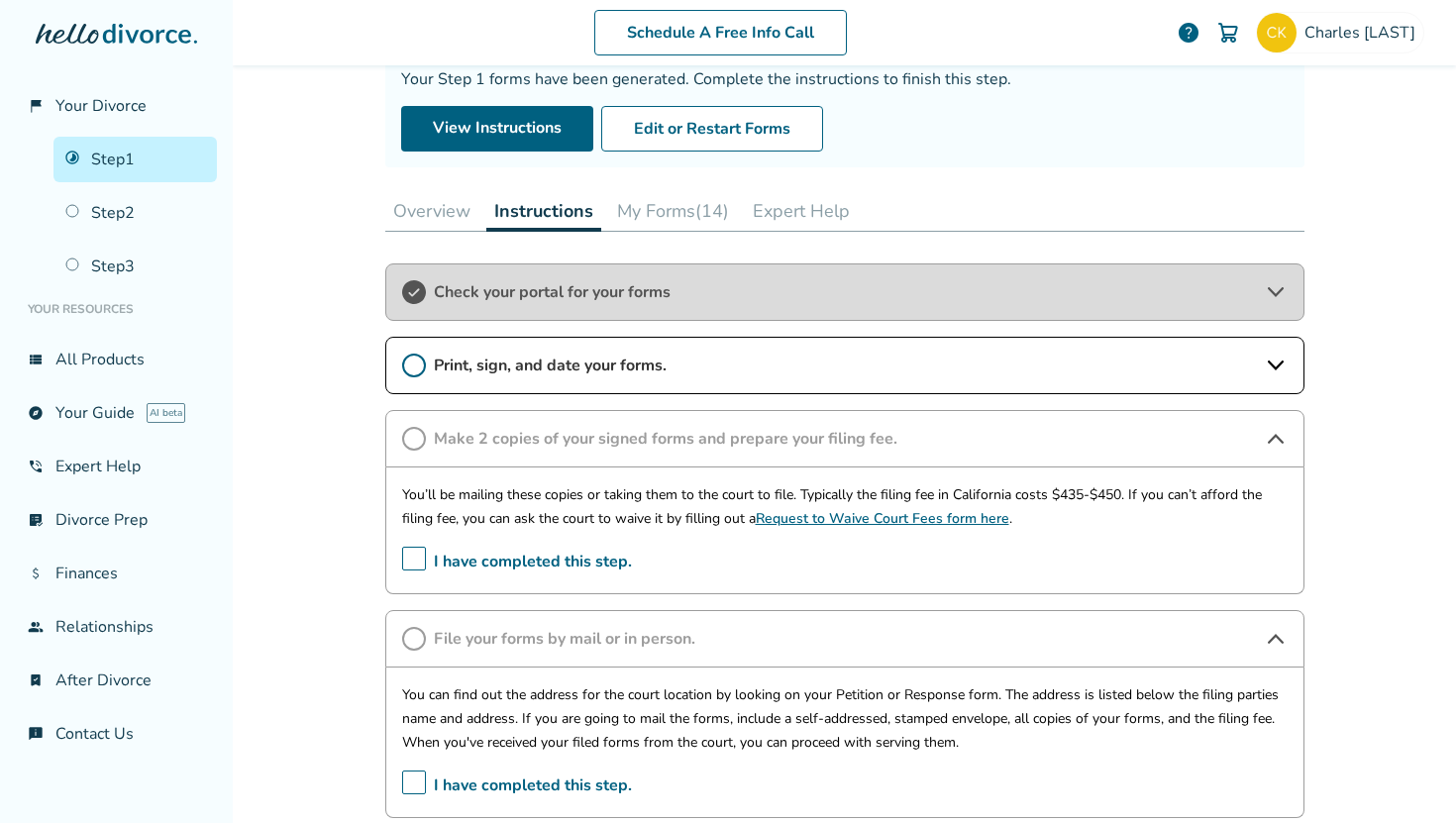 click on "My Forms  (14)" at bounding box center [673, 211] 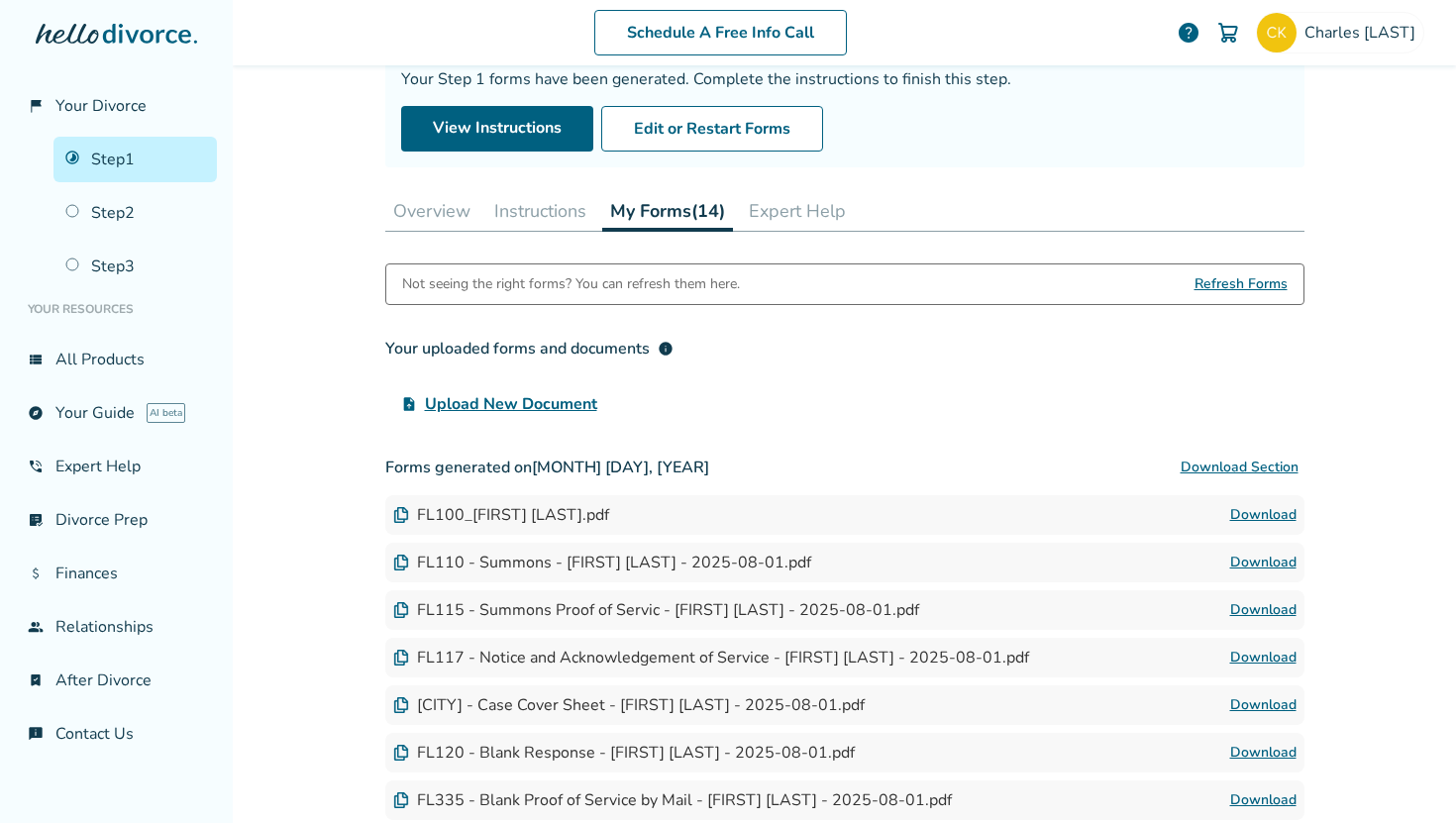 click on "Download Section" at bounding box center (1239, 467) 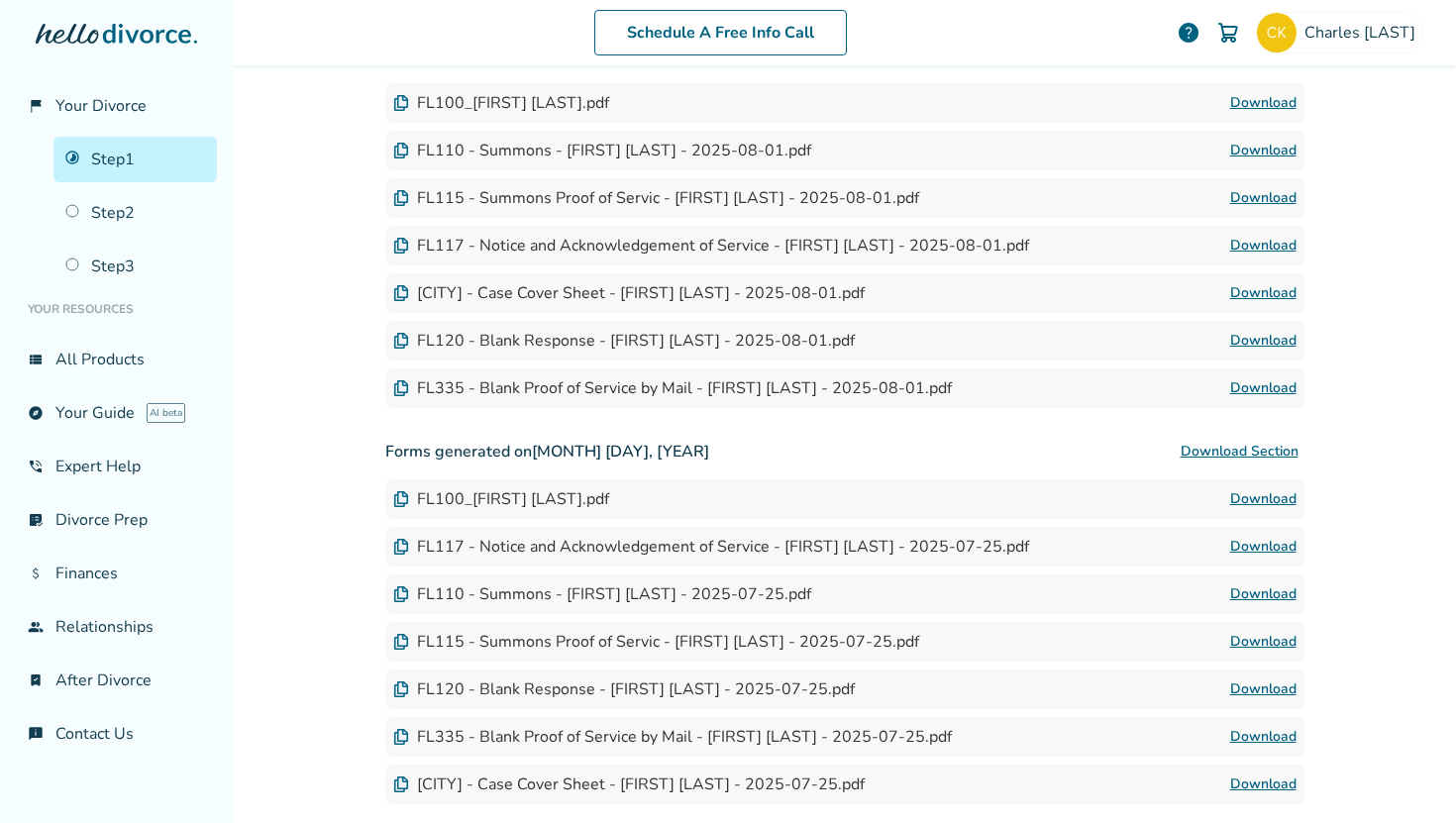 scroll, scrollTop: 559, scrollLeft: 0, axis: vertical 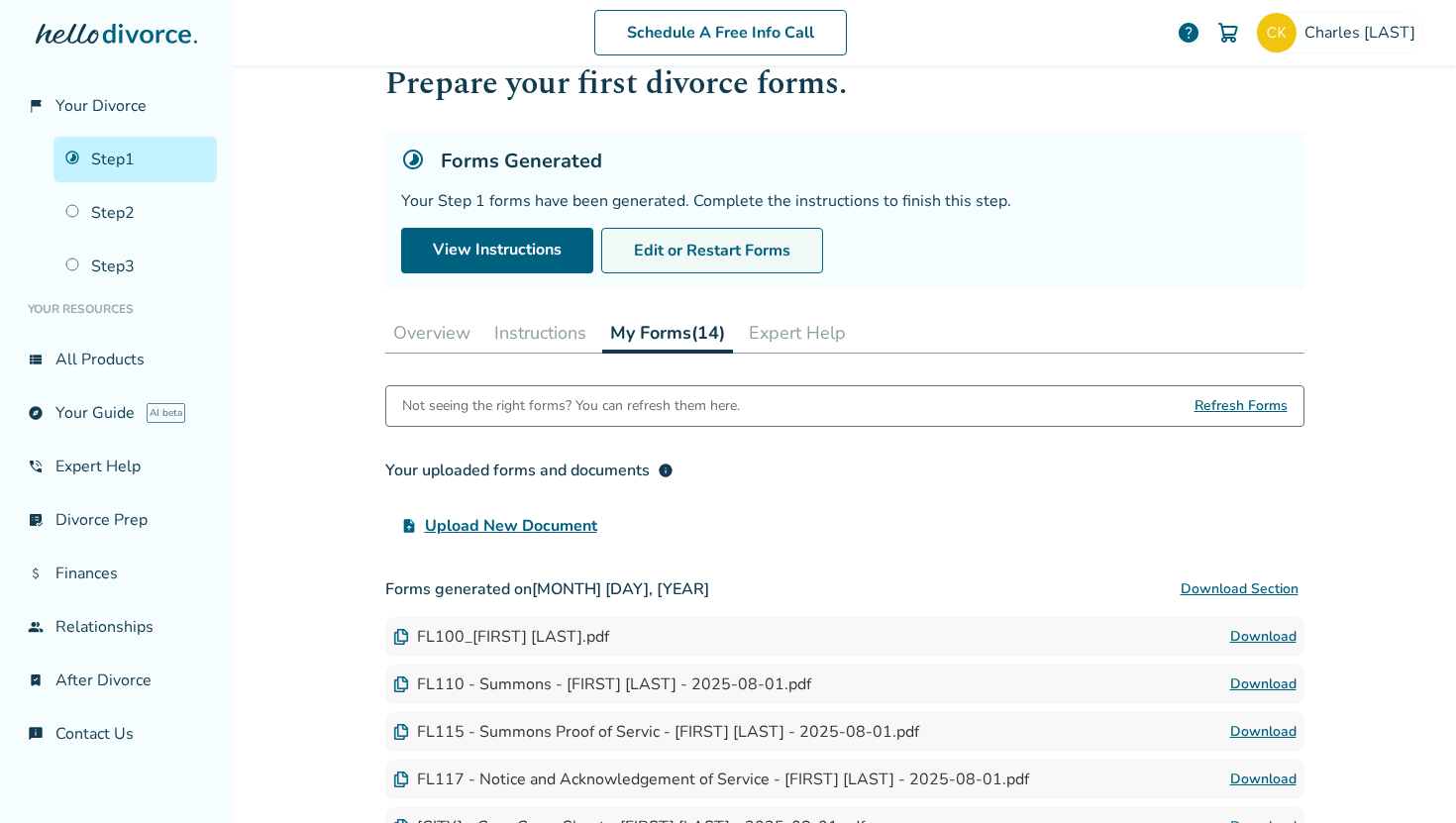 click on "Edit or Restart Forms" at bounding box center [712, 251] 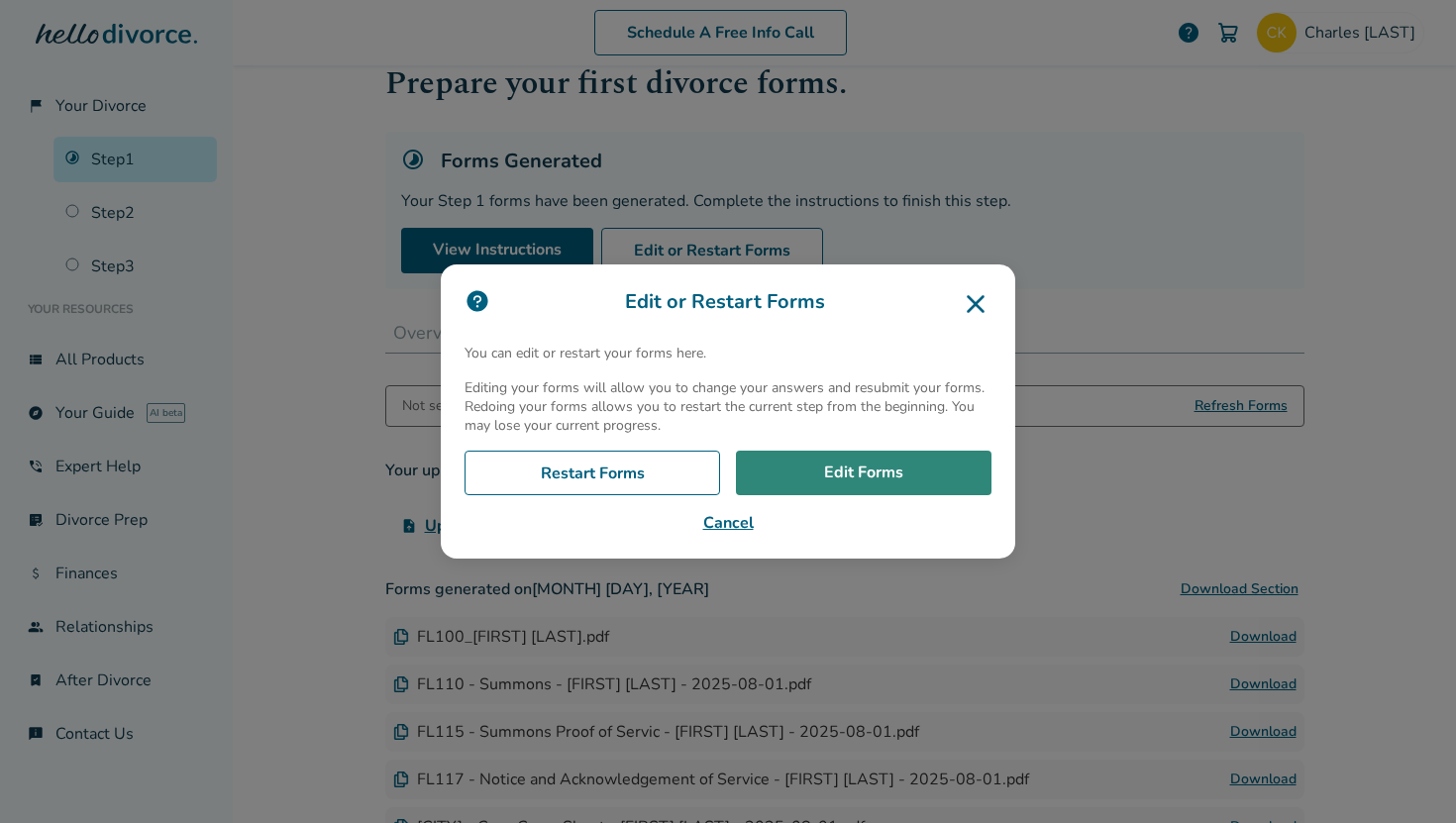click on "Edit Forms" at bounding box center (864, 473) 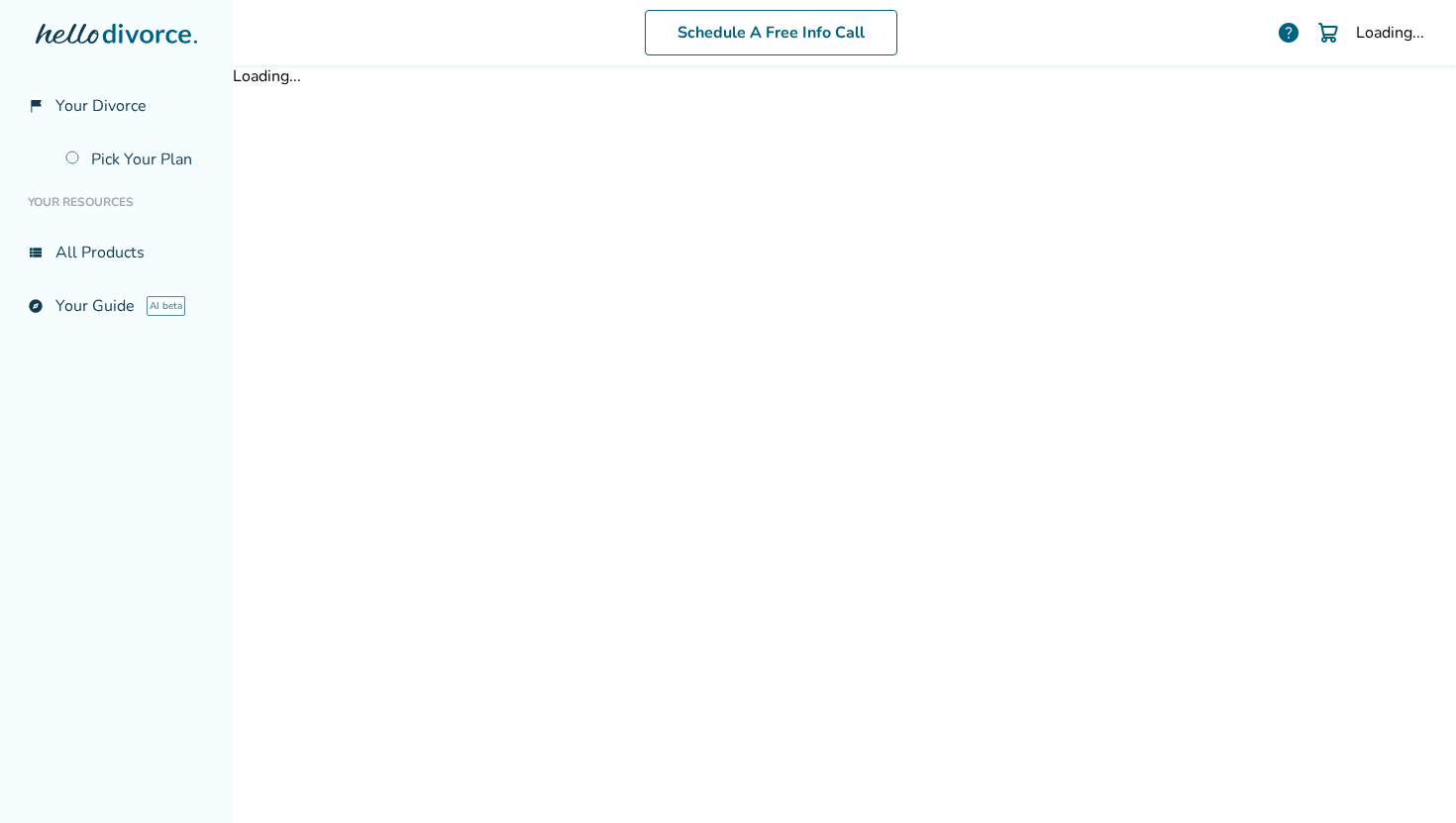 scroll, scrollTop: 0, scrollLeft: 0, axis: both 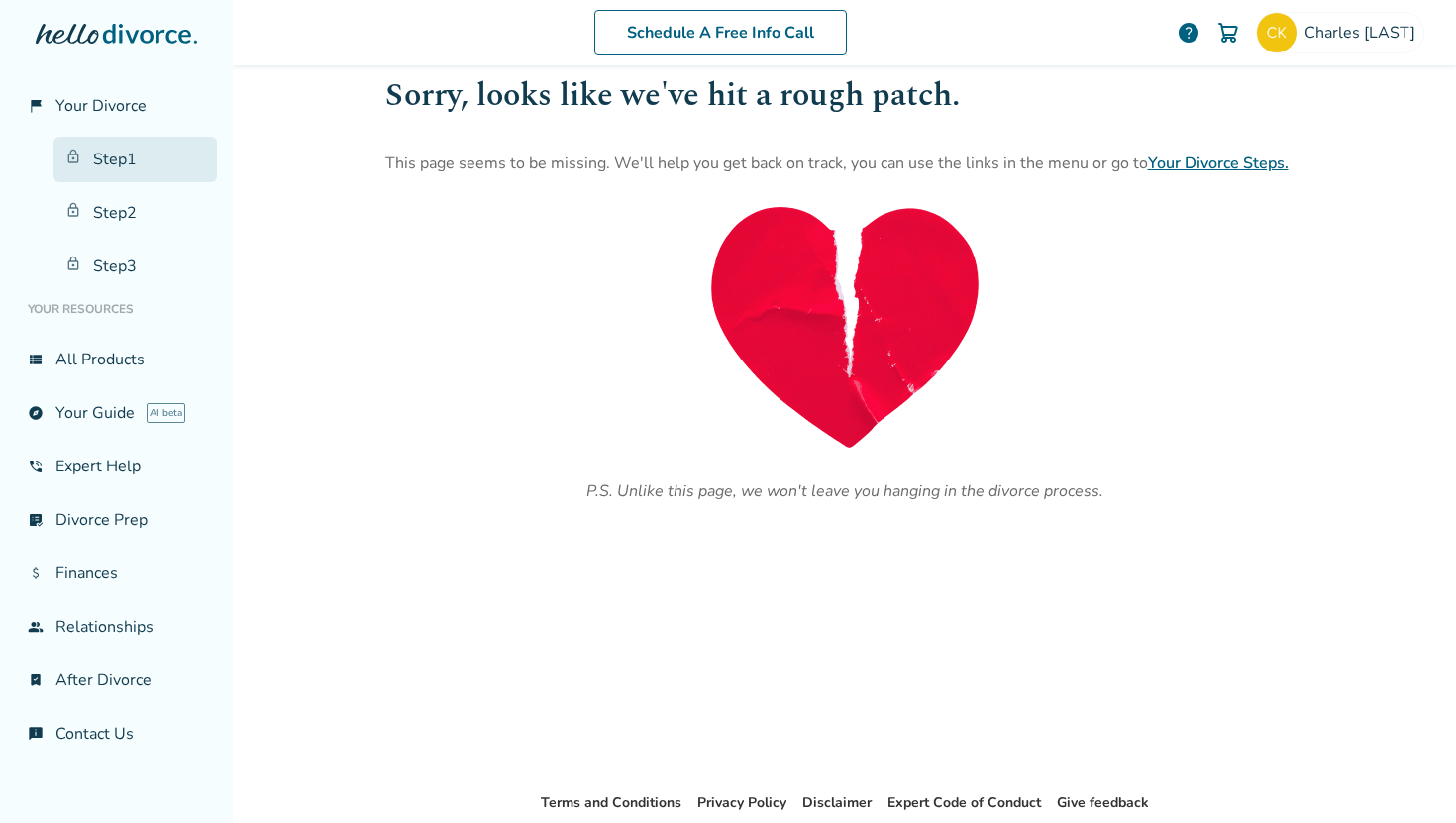 click on "Step  1" at bounding box center (135, 159) 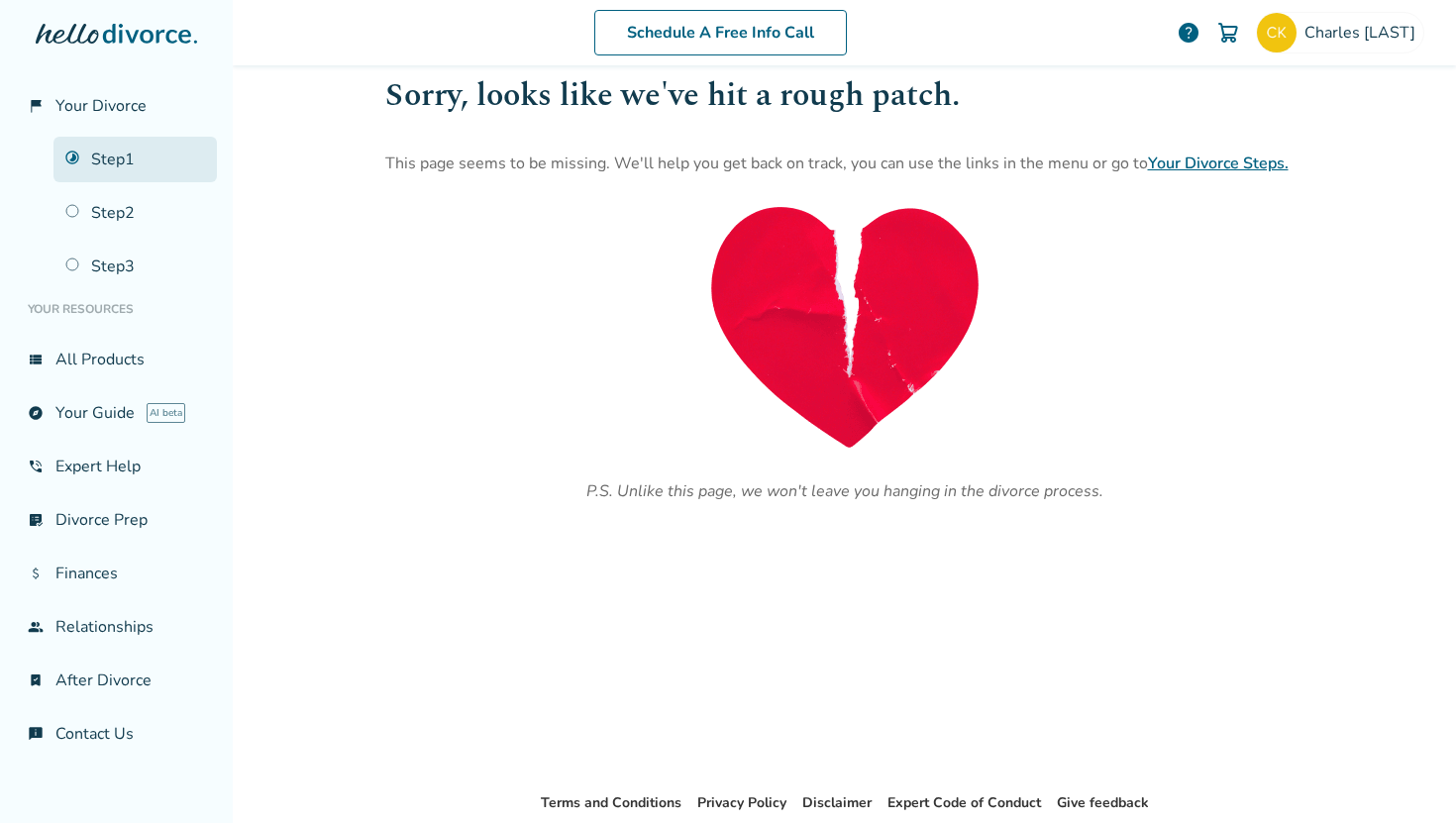 click on "Step  1" at bounding box center [135, 159] 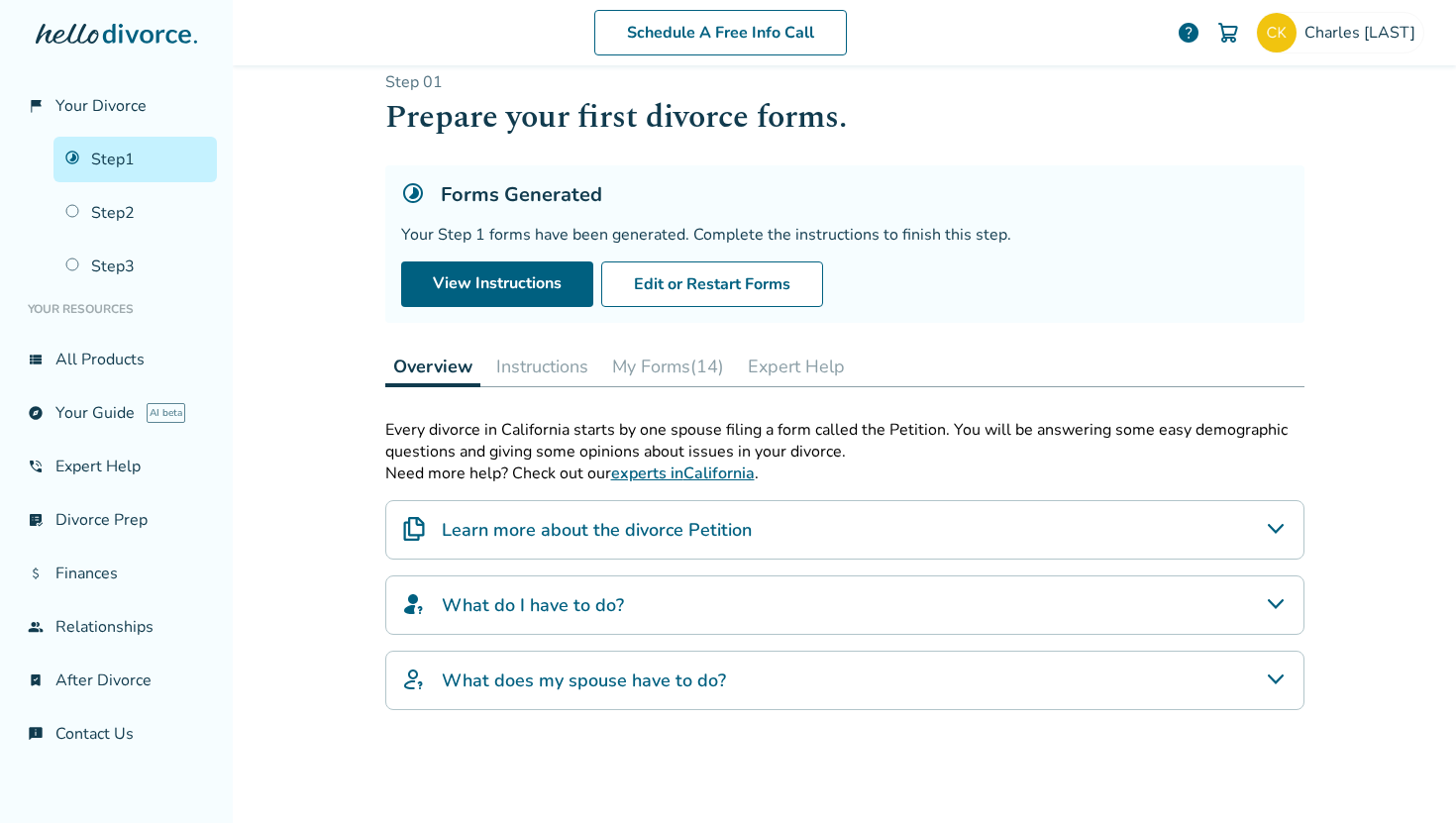 click on "My Forms  (14)" at bounding box center [668, 366] 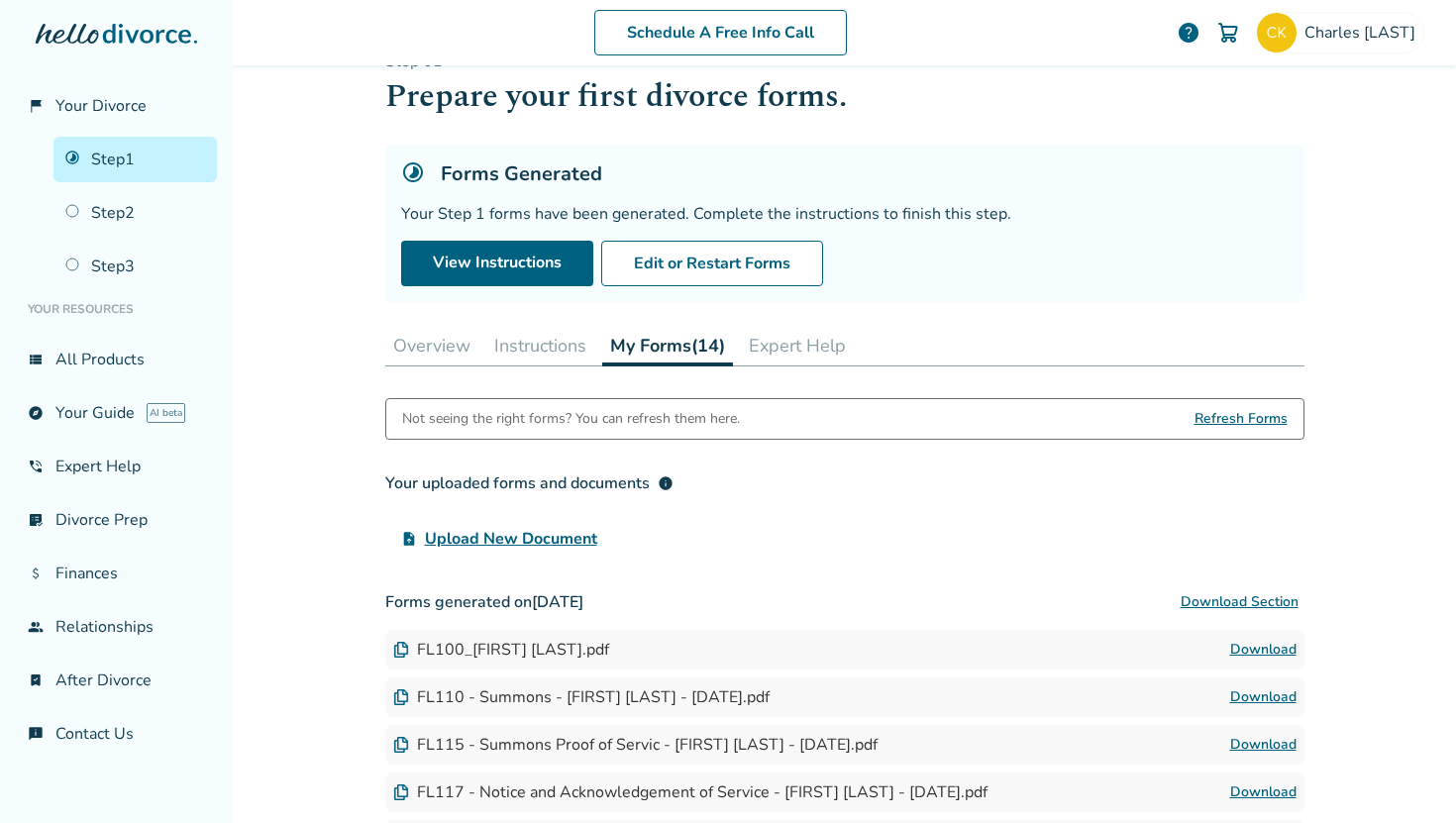 scroll, scrollTop: 49, scrollLeft: 0, axis: vertical 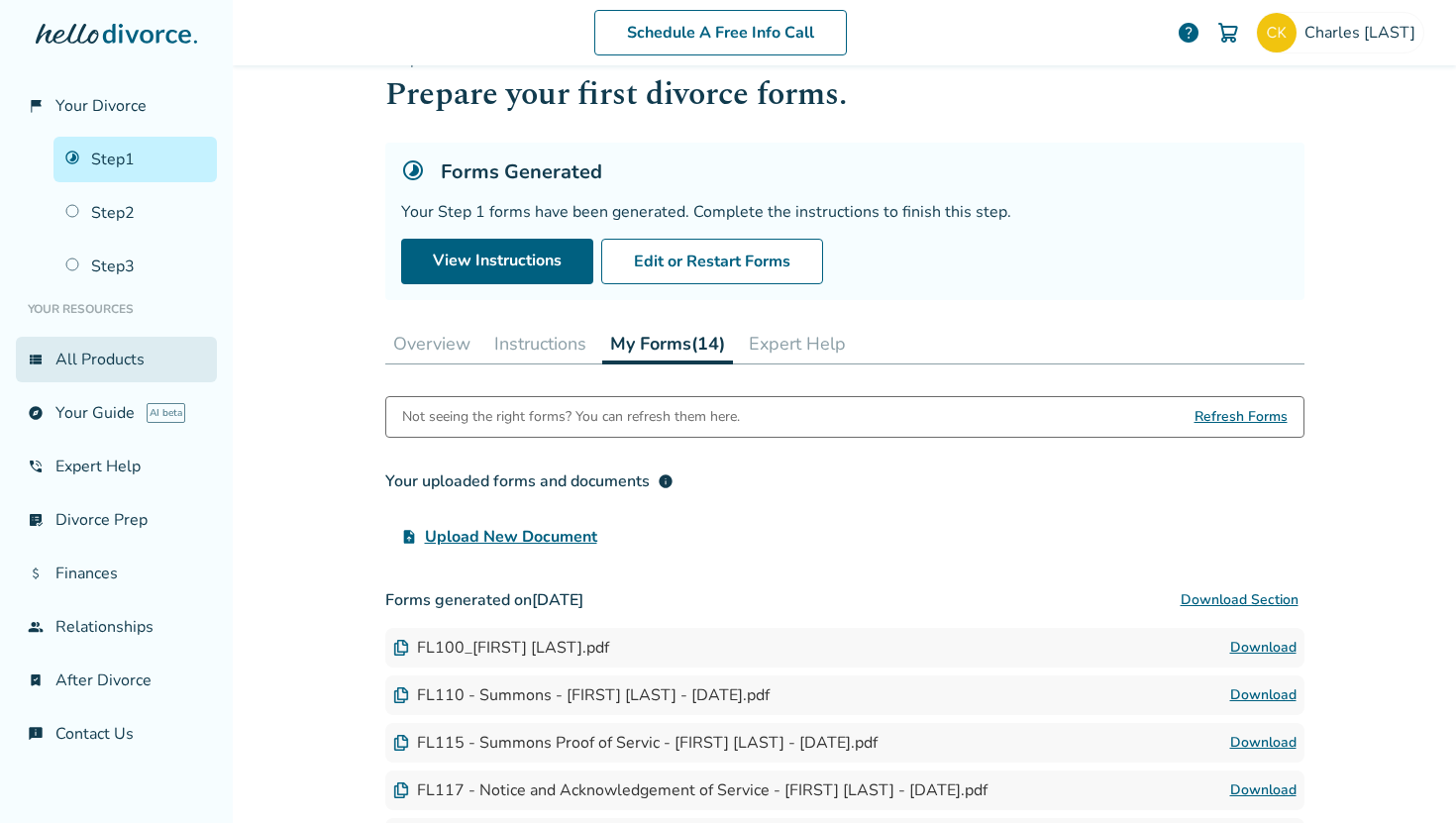 click on "view_list All Products" at bounding box center (116, 360) 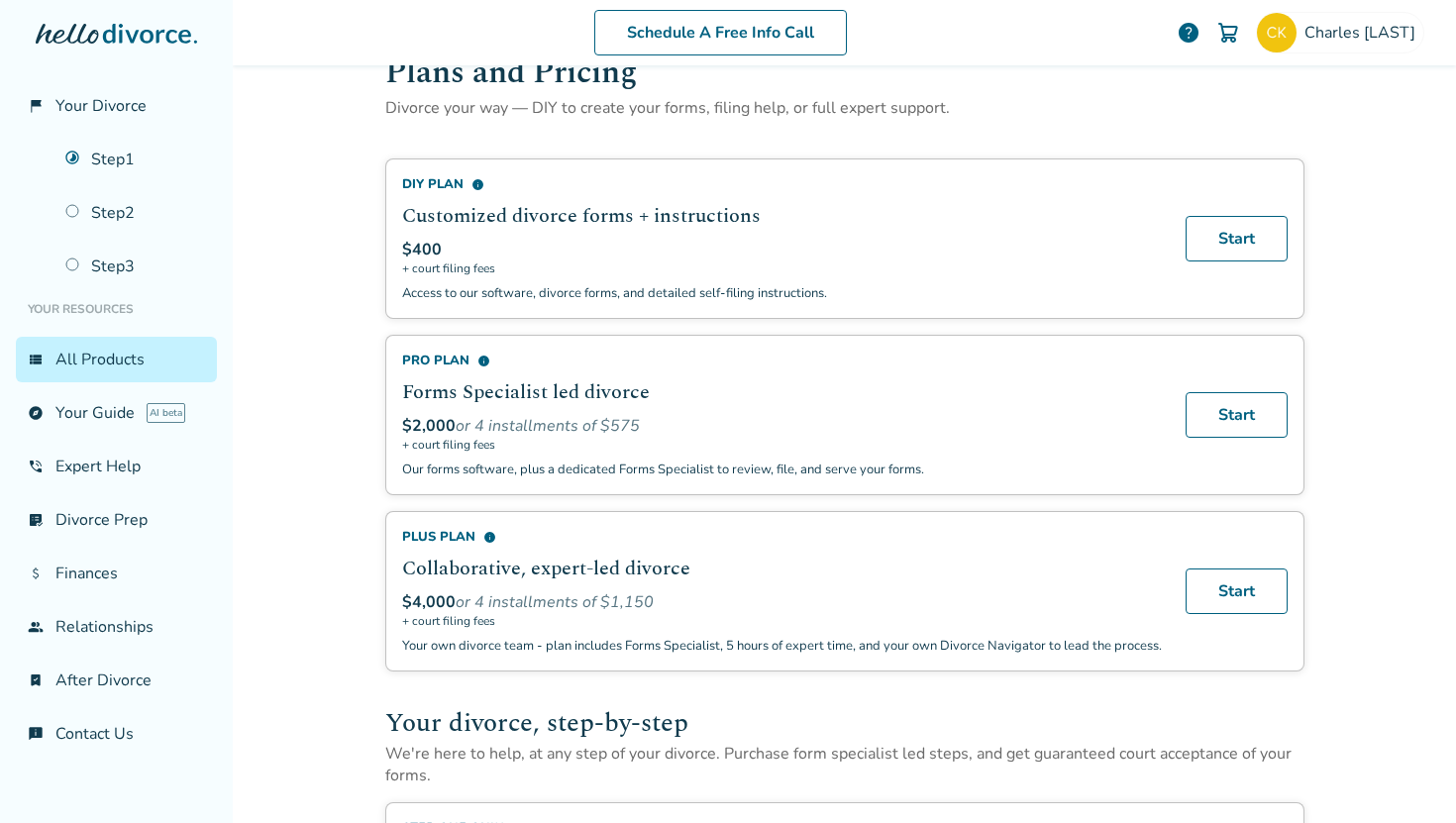 scroll, scrollTop: 73, scrollLeft: 0, axis: vertical 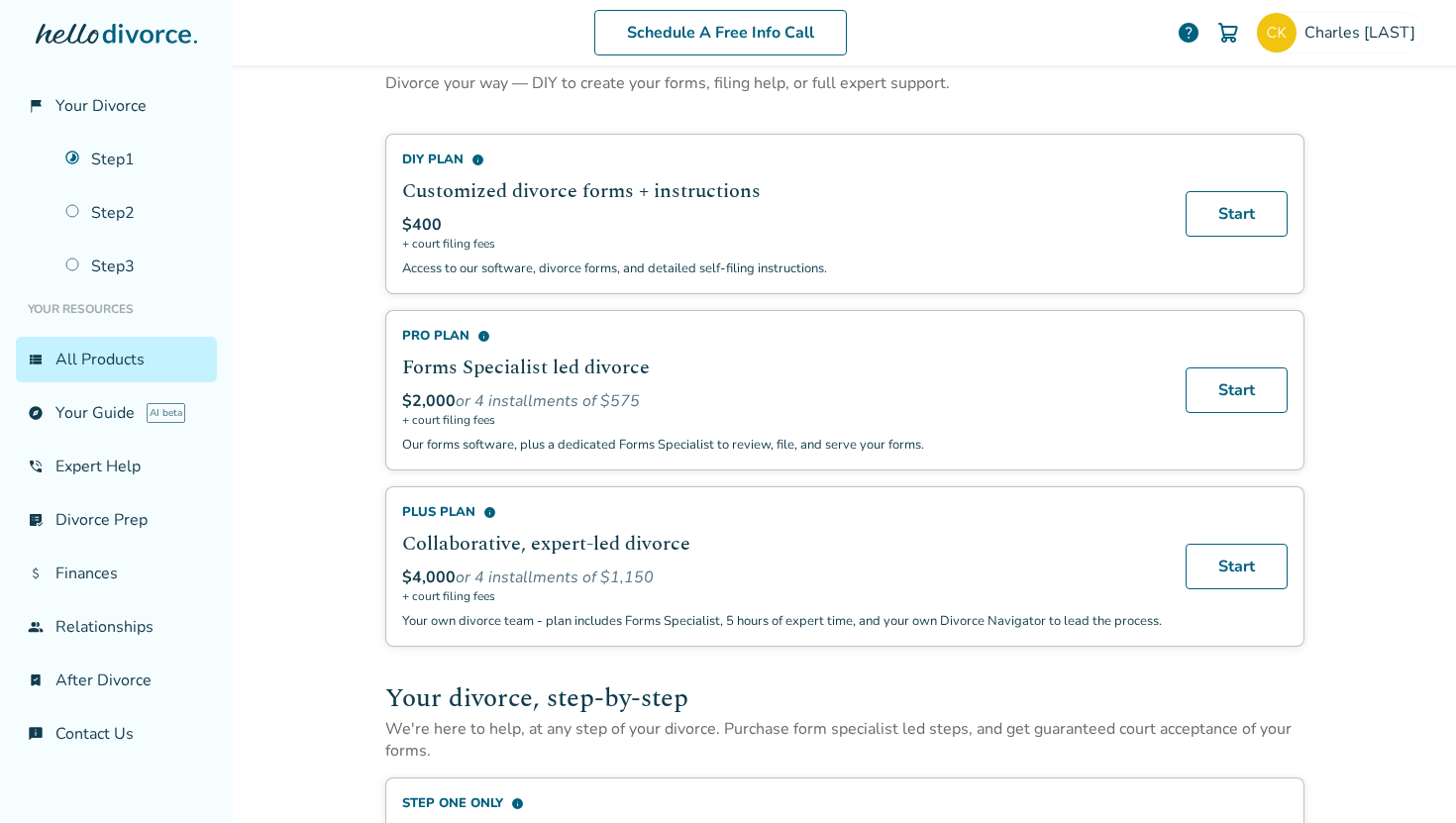 click on "info" at bounding box center (483, 336) 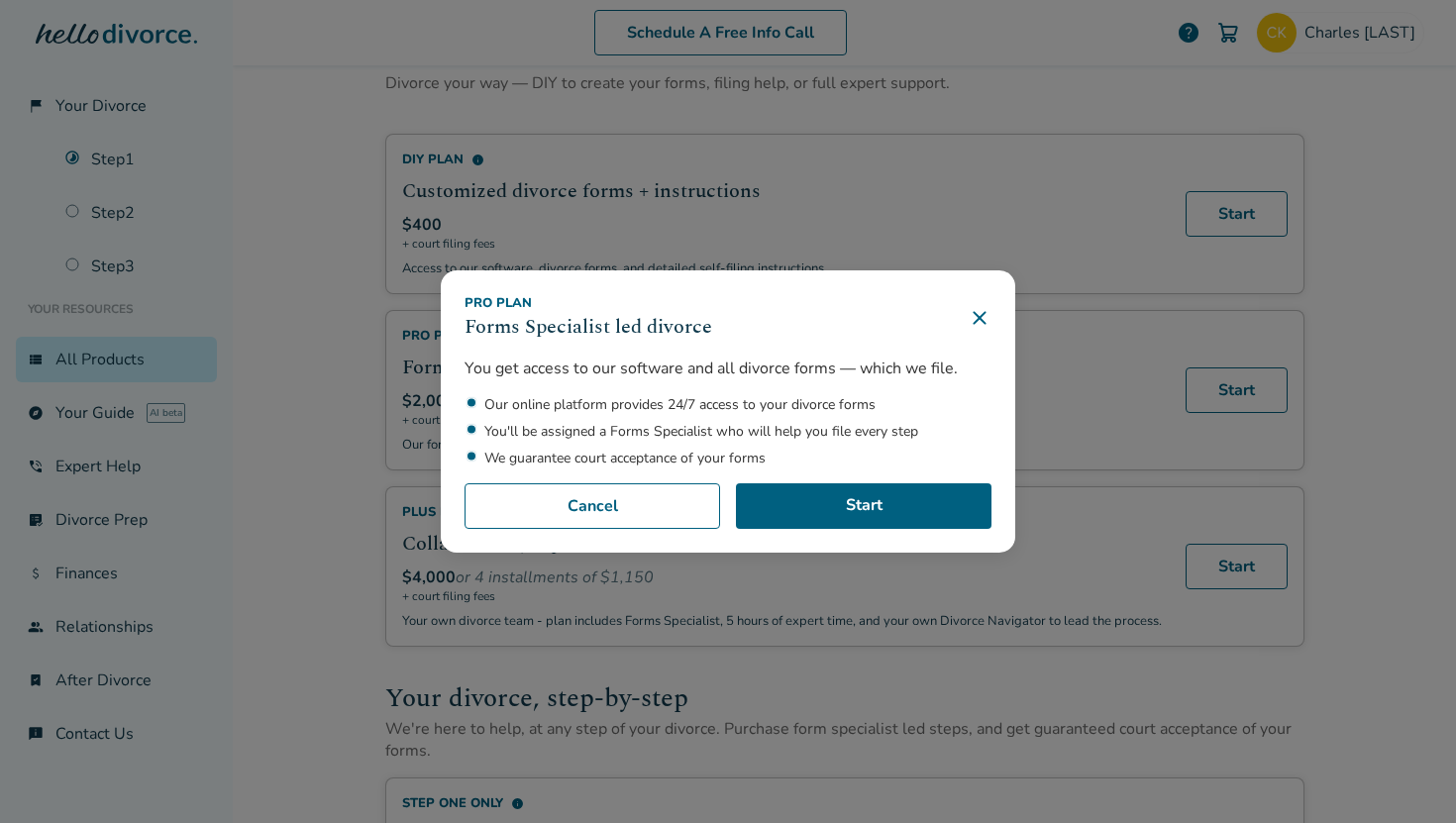 click 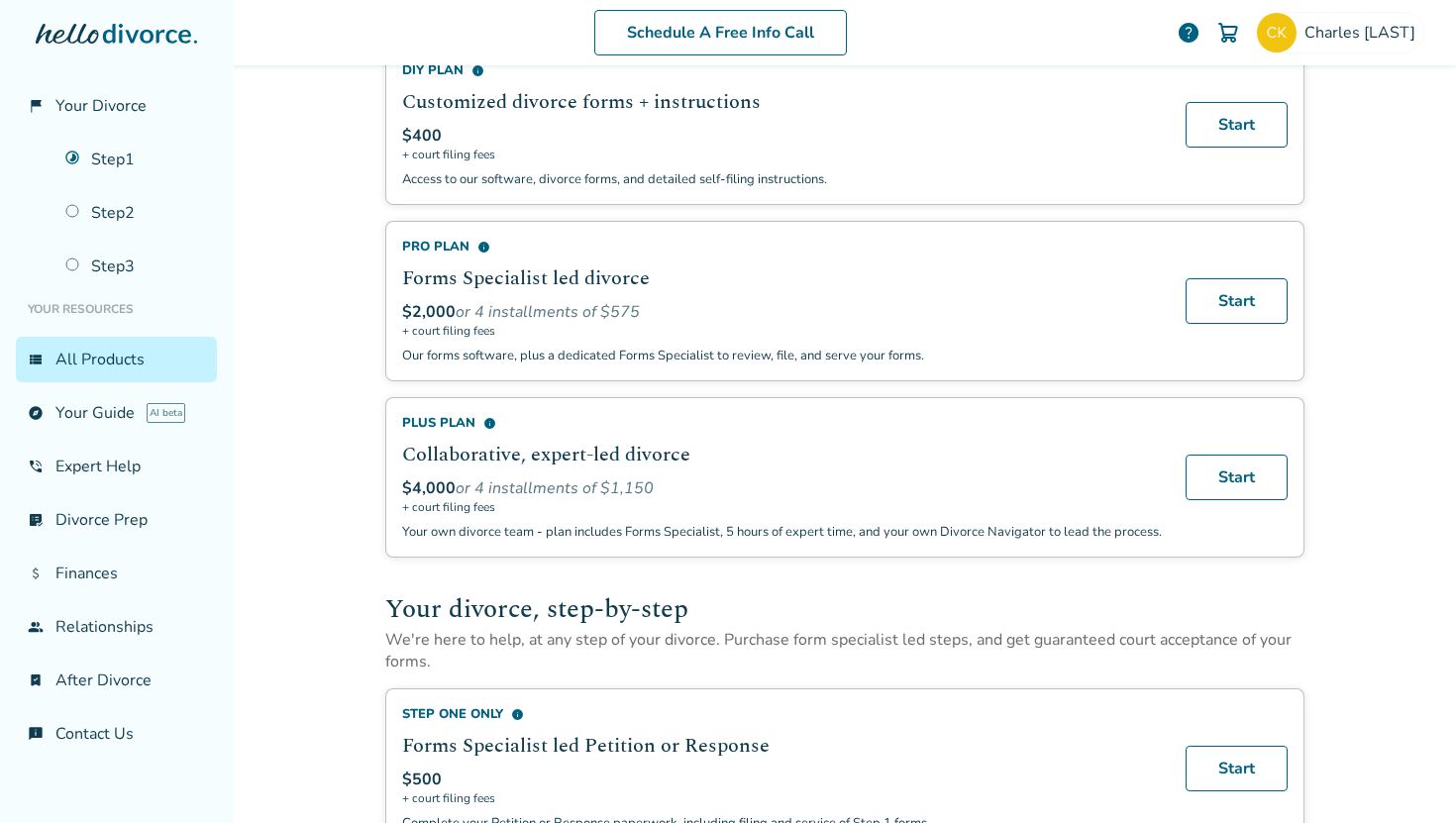 scroll, scrollTop: 164, scrollLeft: 0, axis: vertical 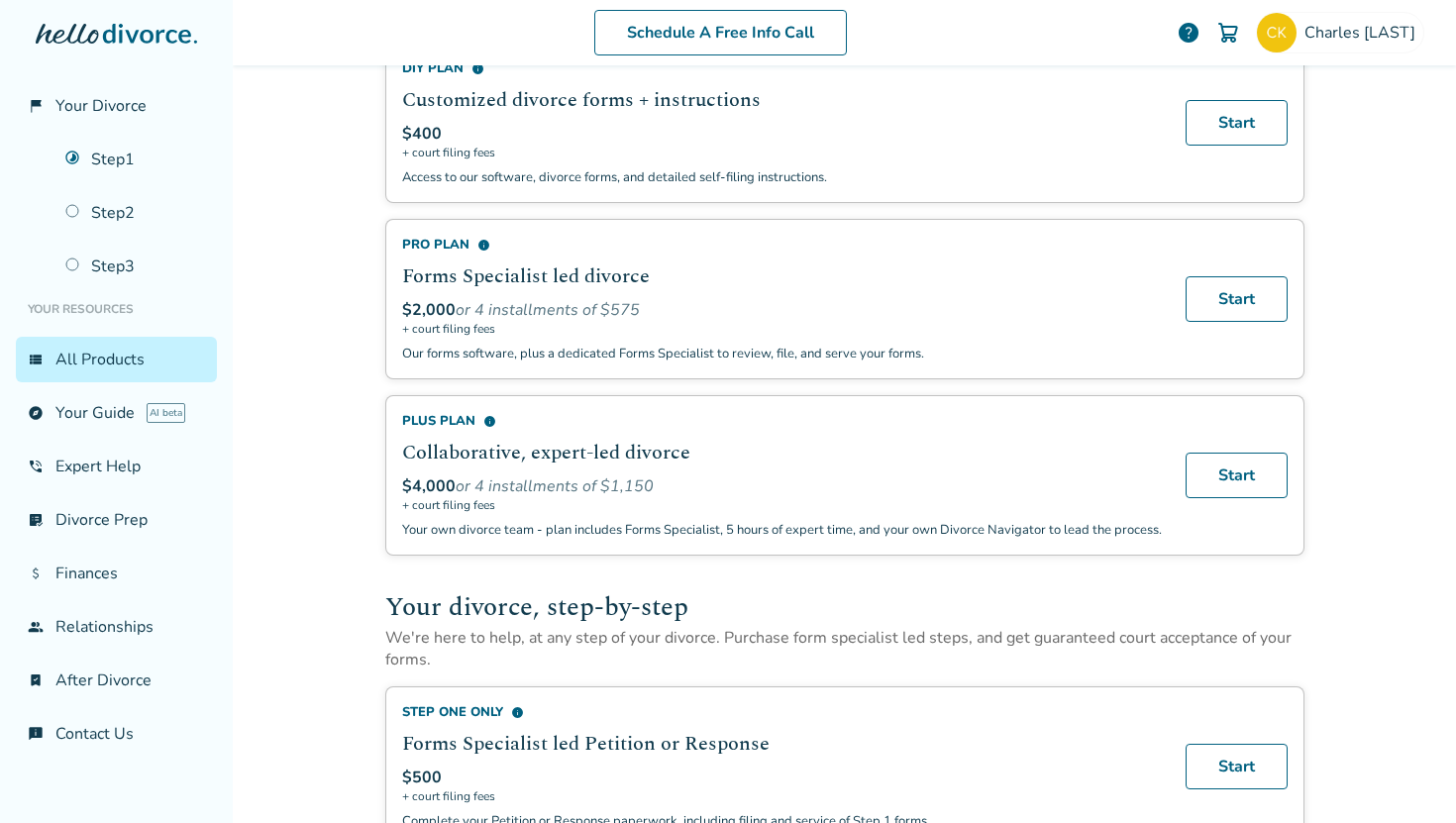 click on "$2,000  or 4 installments of $575" at bounding box center [781, 310] 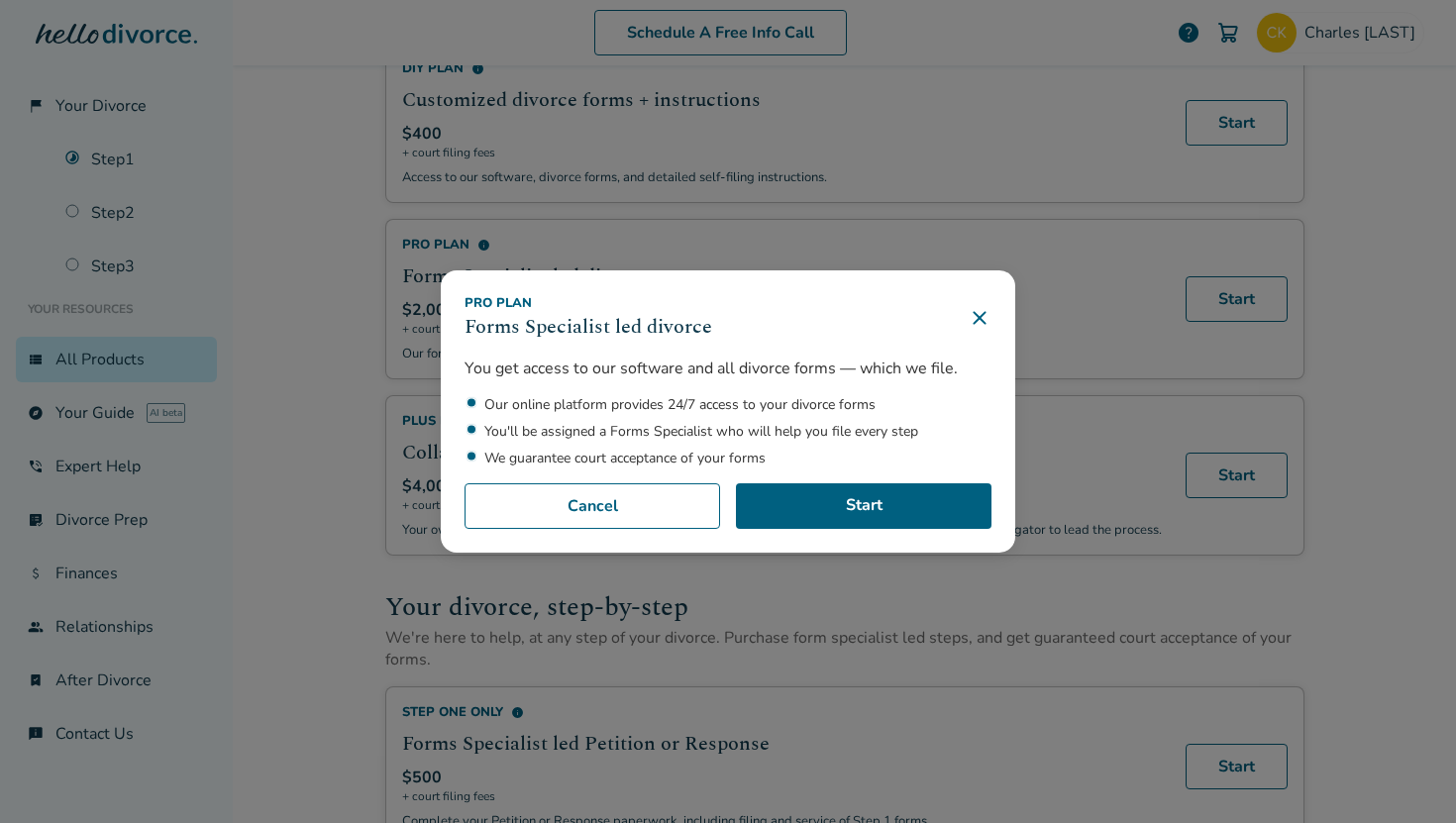 click 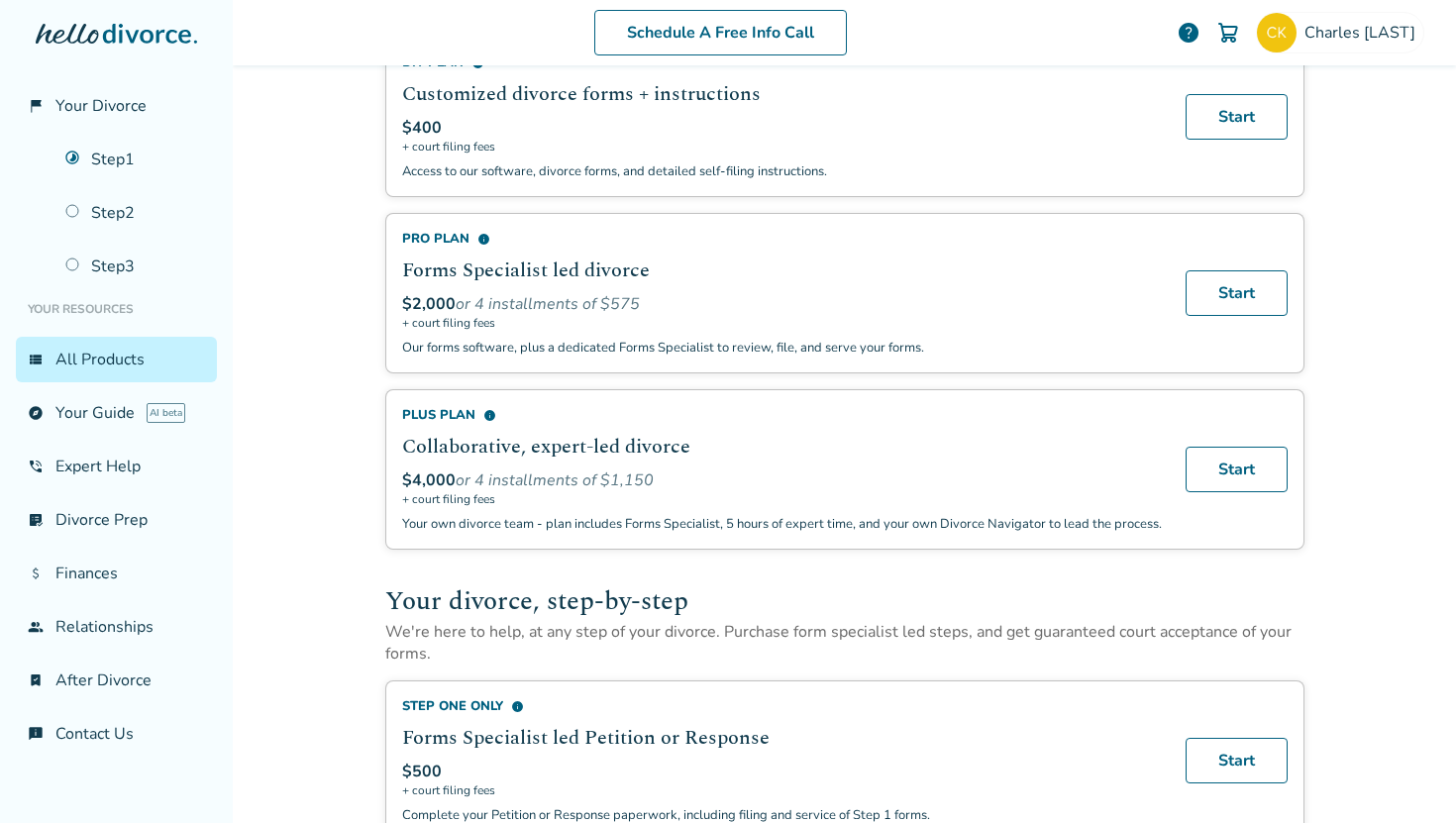 scroll, scrollTop: 167, scrollLeft: 0, axis: vertical 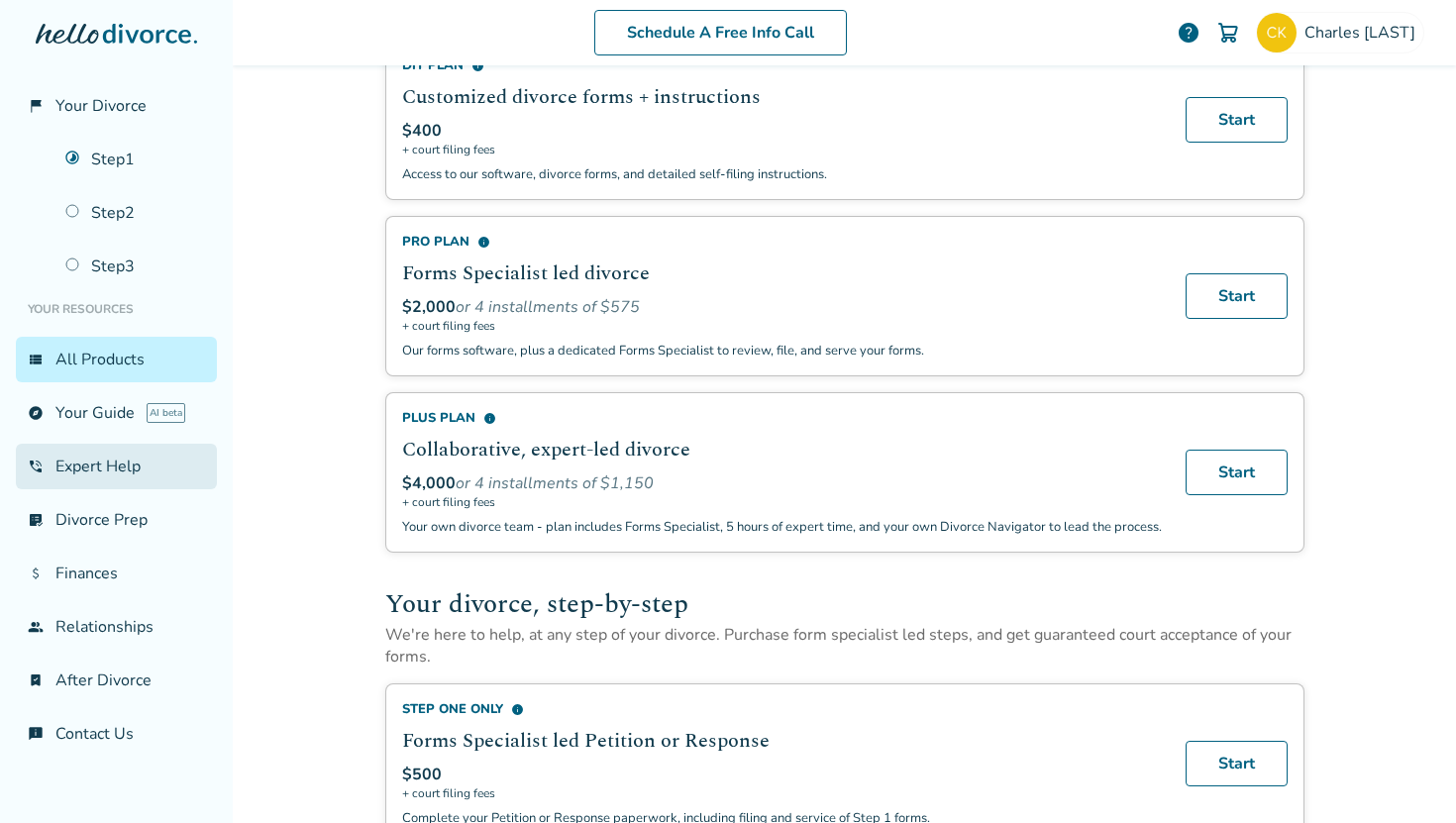 click on "phone_in_talk Expert Help" at bounding box center (116, 466) 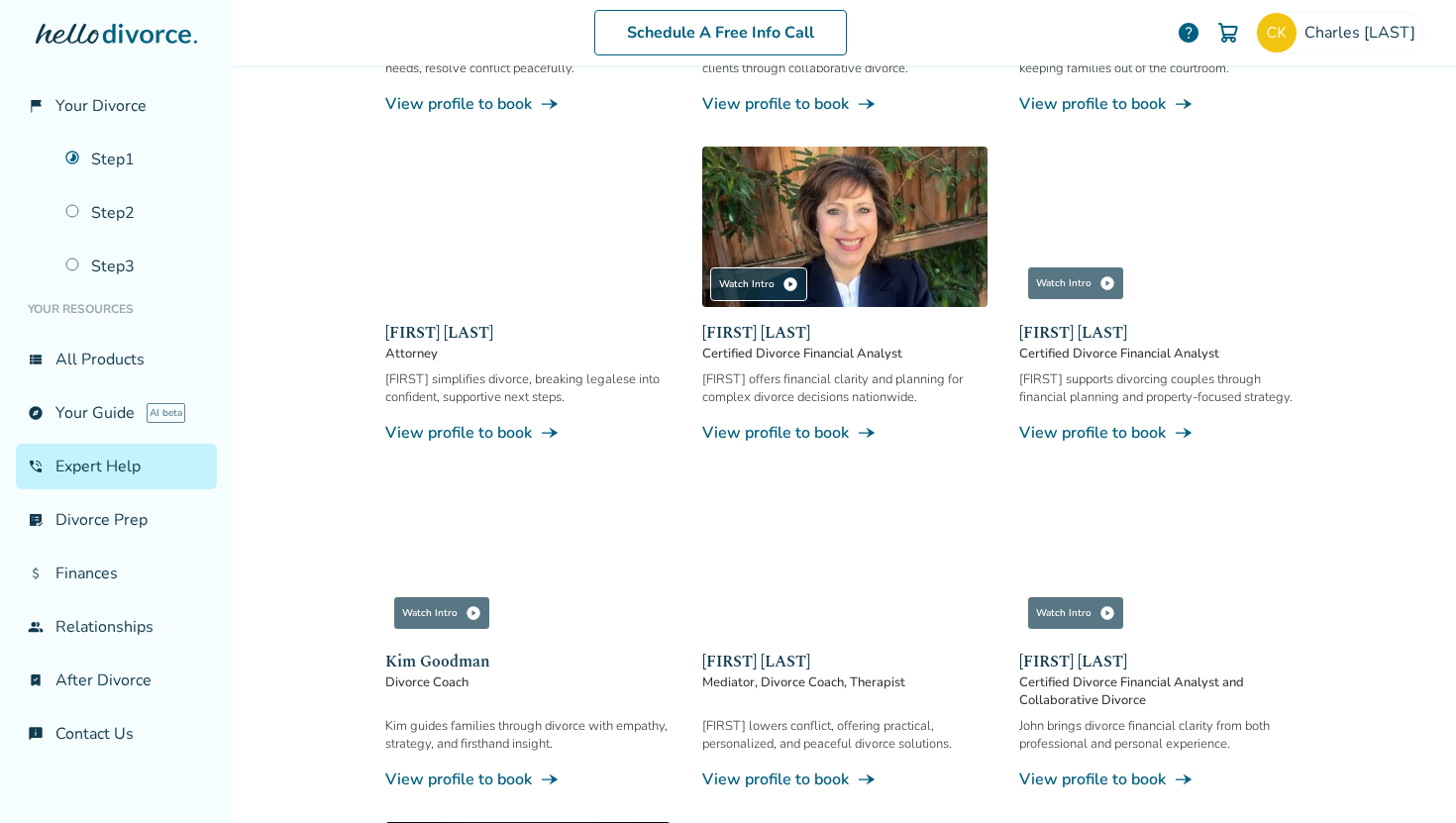 scroll, scrollTop: 560, scrollLeft: 0, axis: vertical 